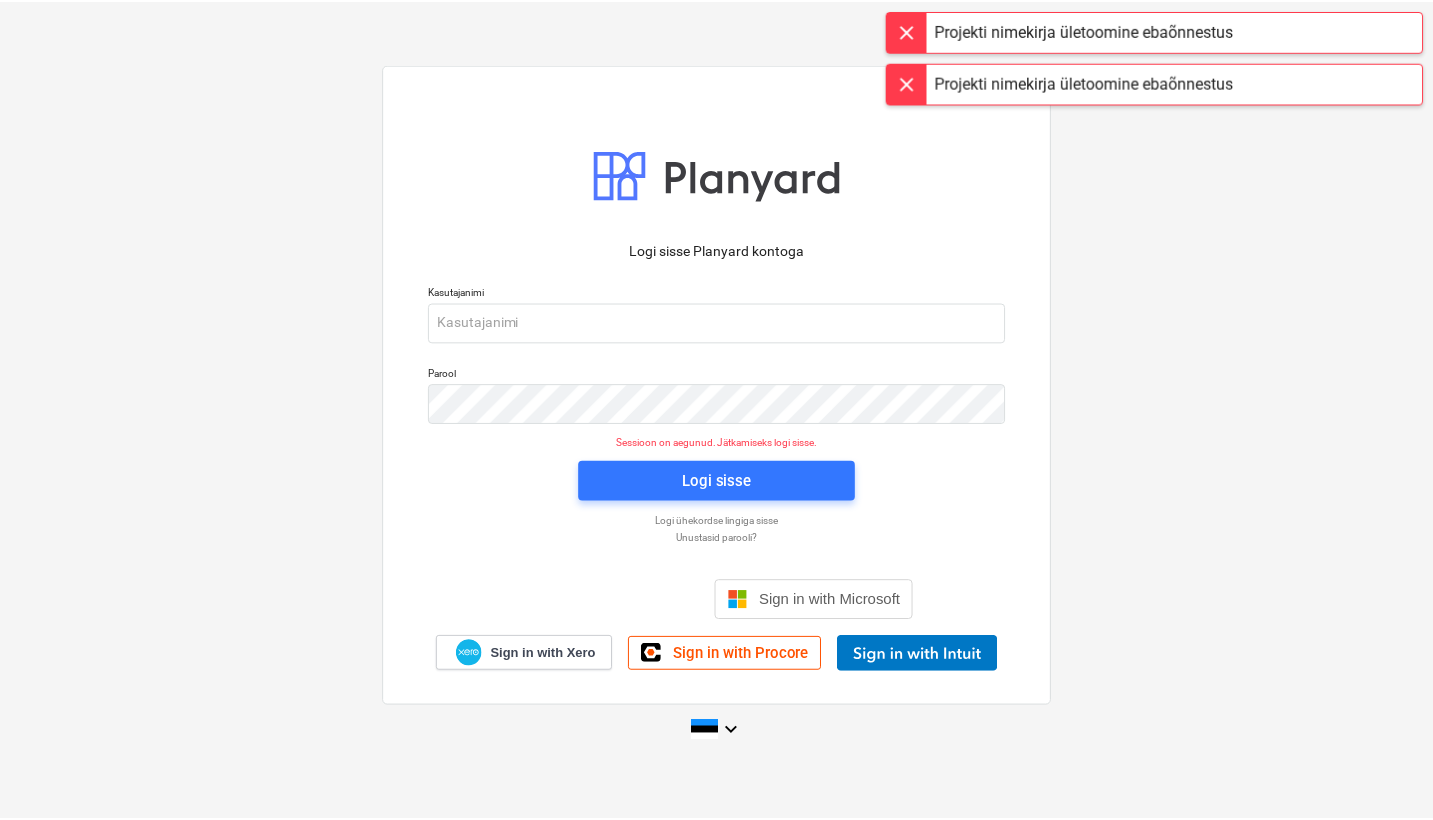 scroll, scrollTop: 0, scrollLeft: 0, axis: both 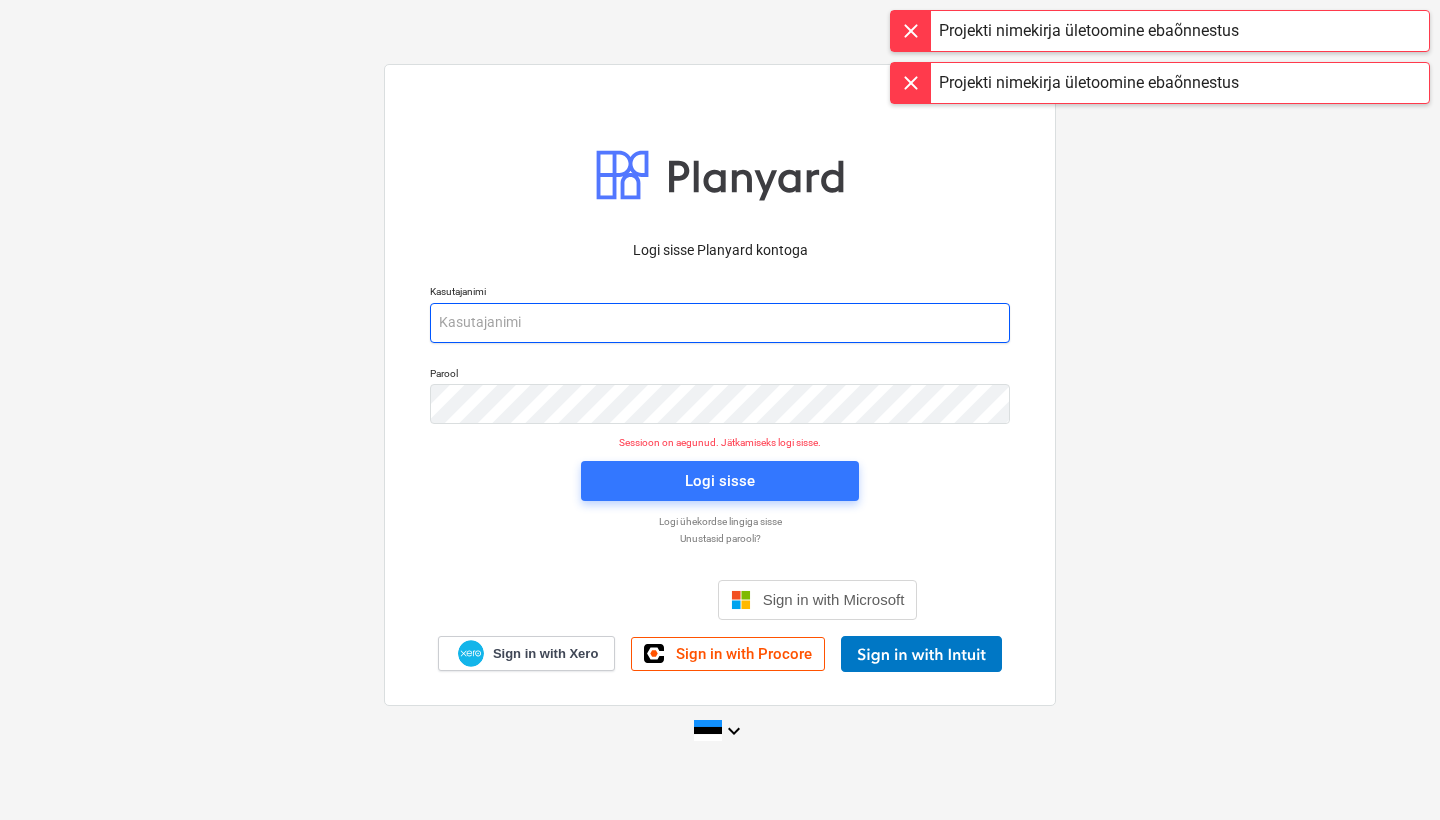 type on "[PERSON_NAME][EMAIL_ADDRESS][DOMAIN_NAME]" 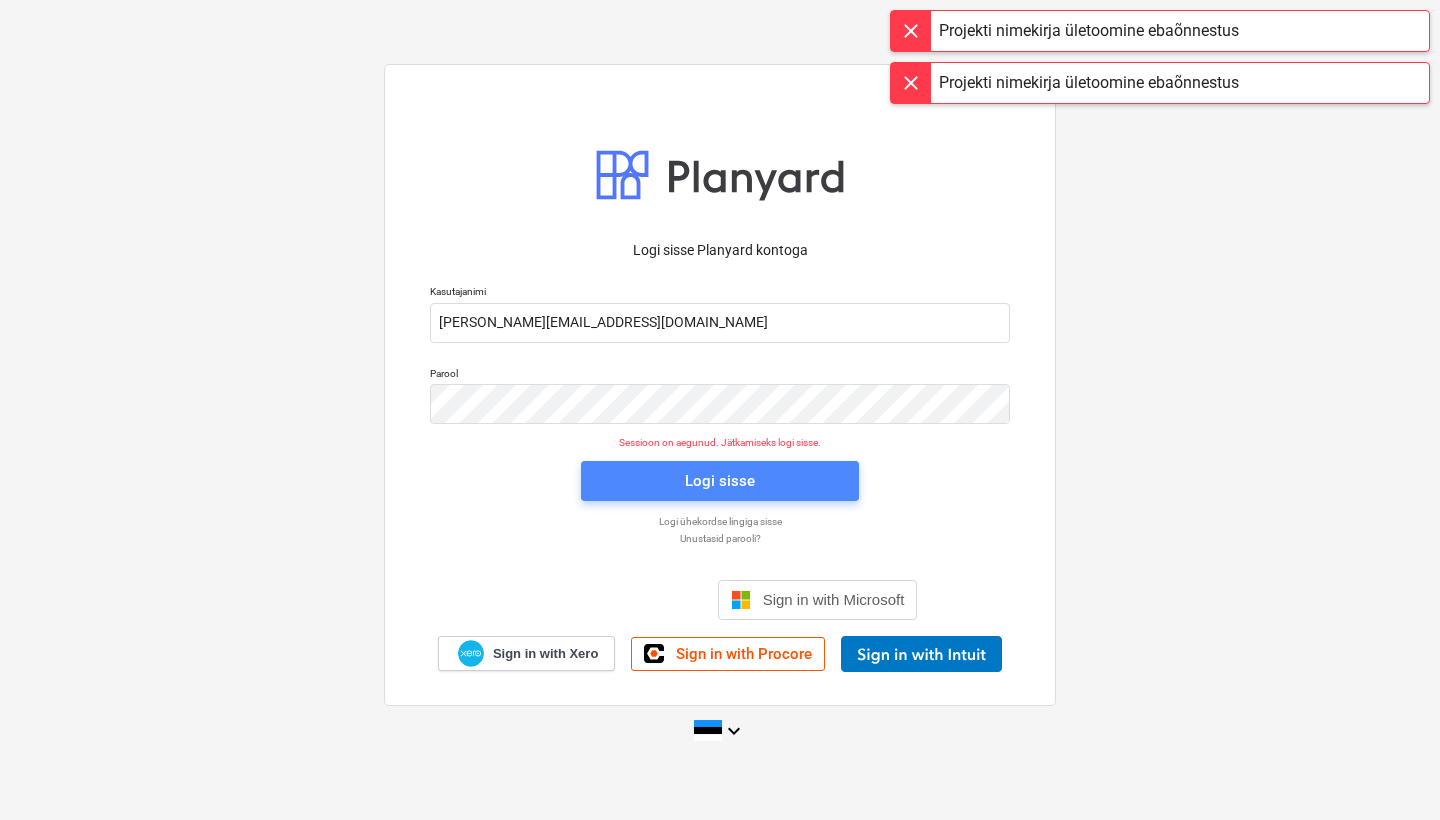 click on "Logi sisse" at bounding box center [720, 481] 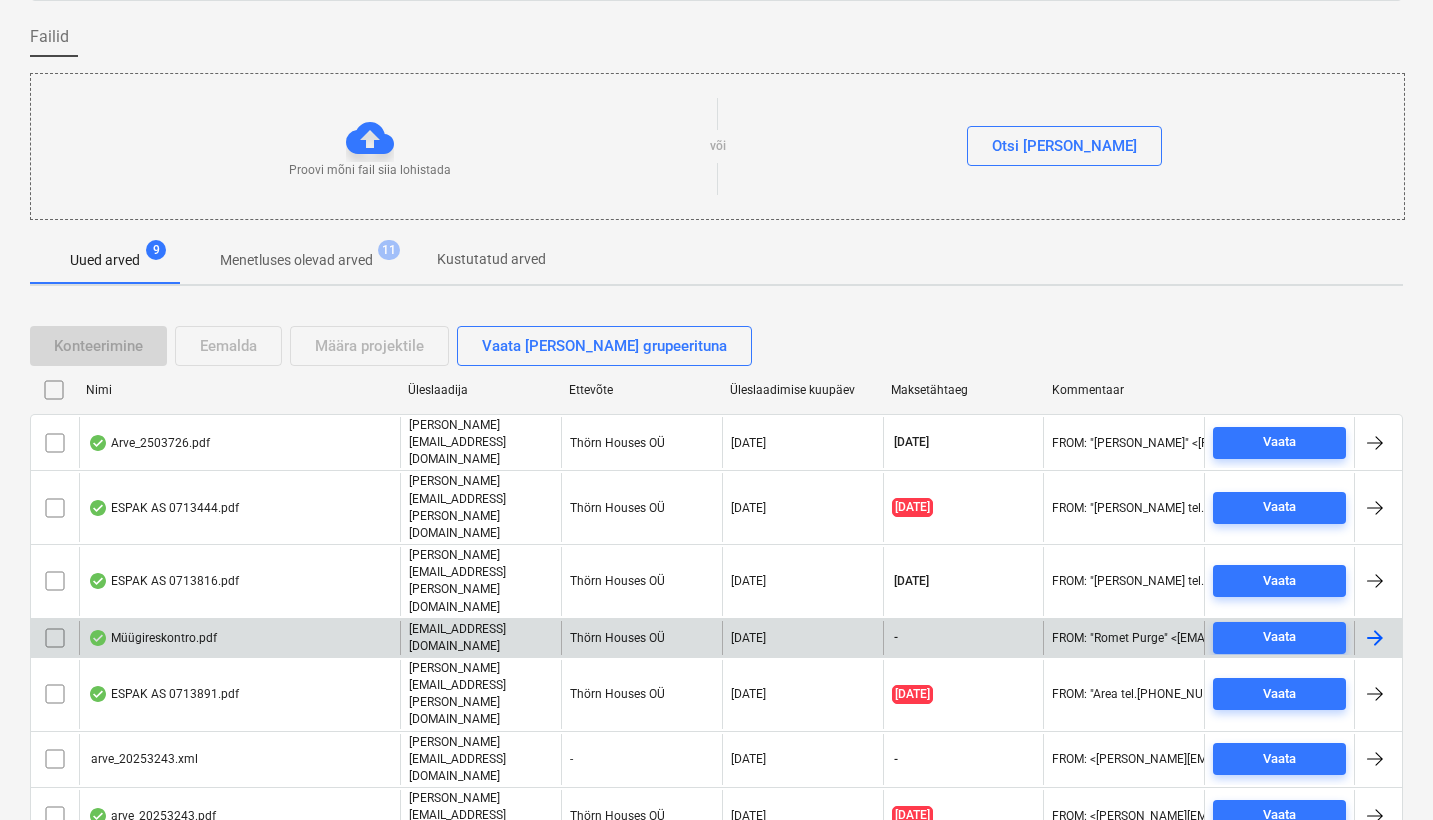 scroll, scrollTop: 141, scrollLeft: 0, axis: vertical 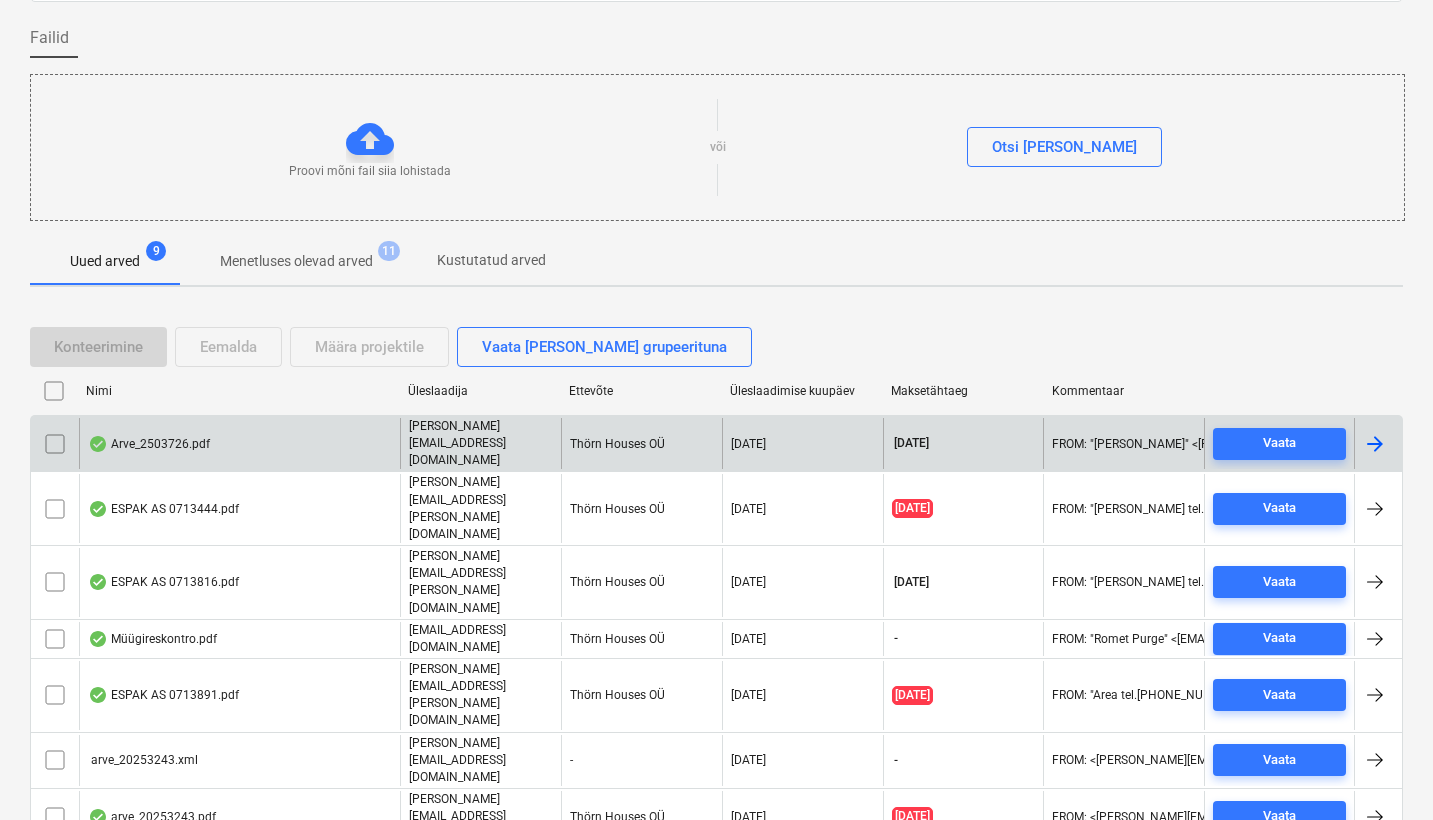 click on "Arve_2503726.pdf" at bounding box center [149, 444] 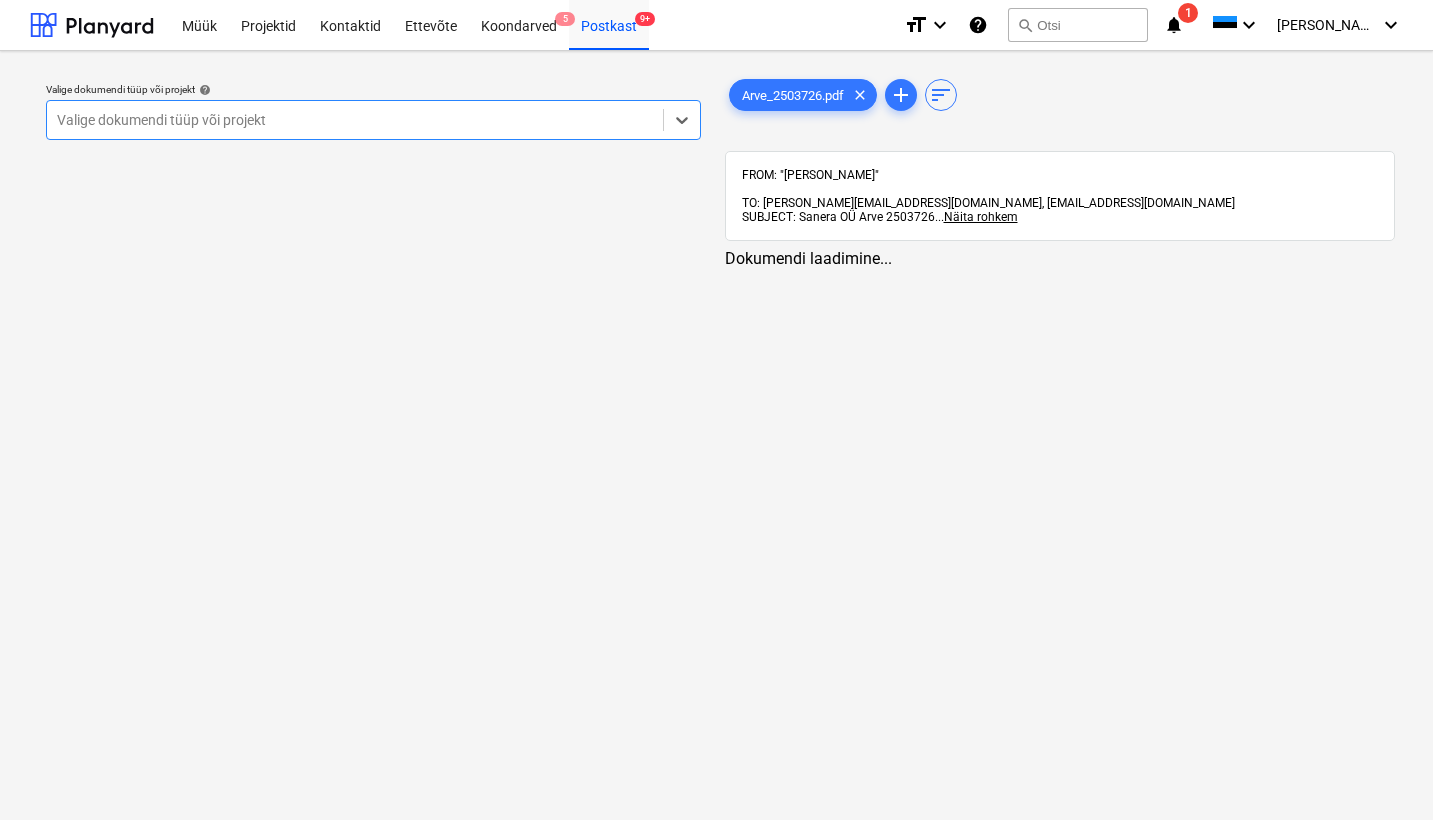 scroll, scrollTop: 0, scrollLeft: 0, axis: both 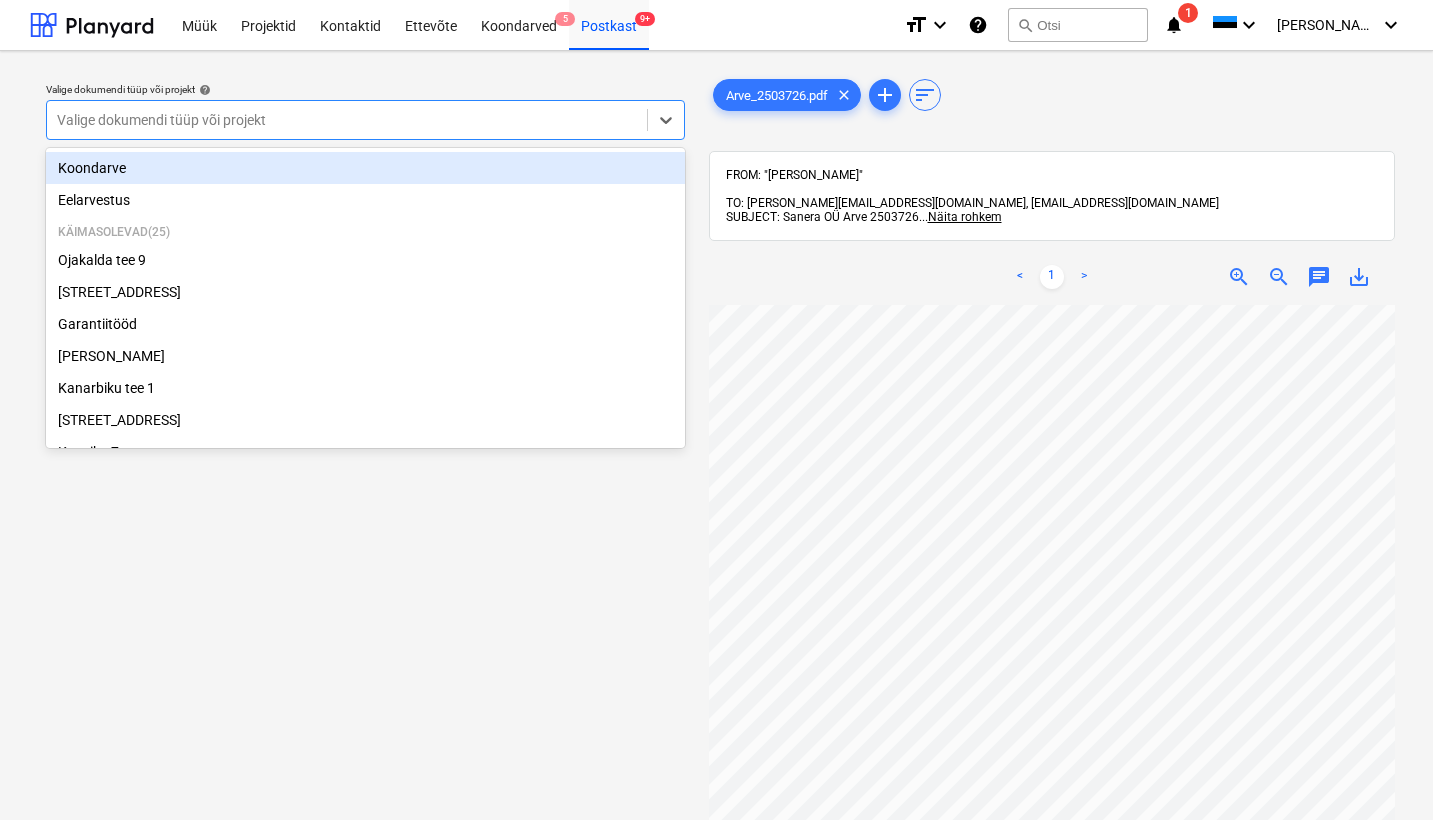 click on "Valige dokumendi tüüp või projekt" at bounding box center (347, 120) 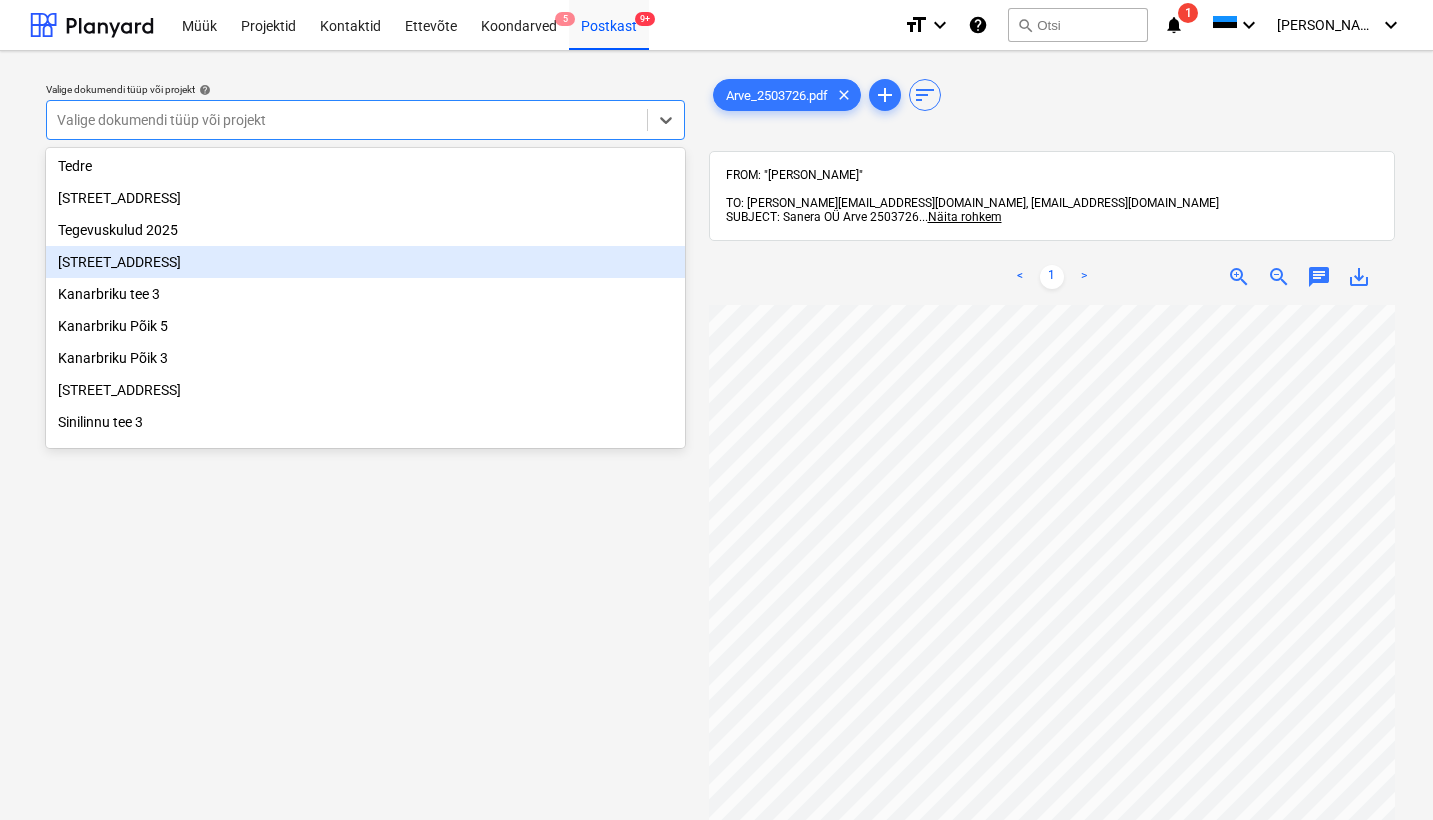 scroll, scrollTop: 352, scrollLeft: 0, axis: vertical 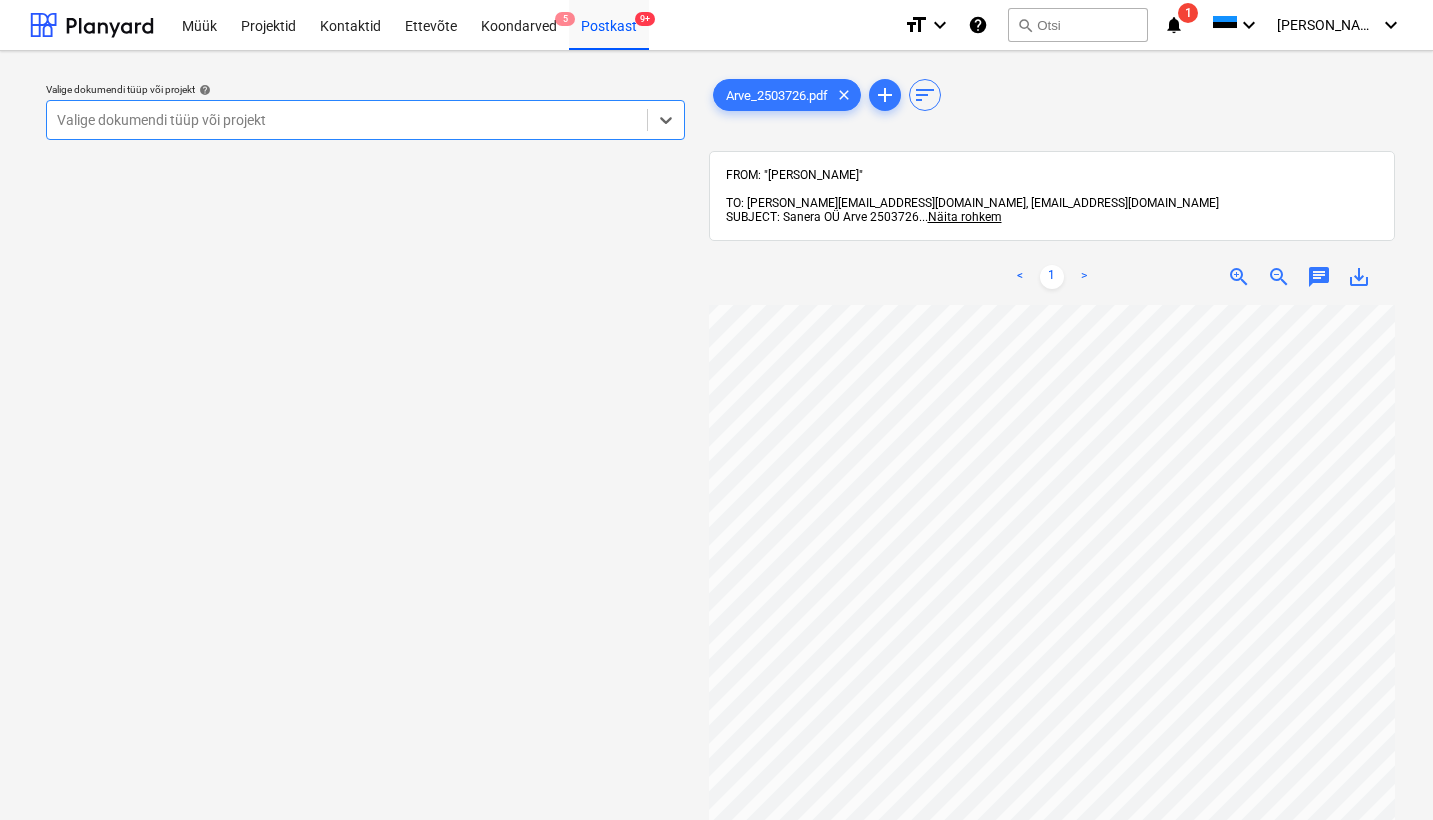 click at bounding box center [347, 120] 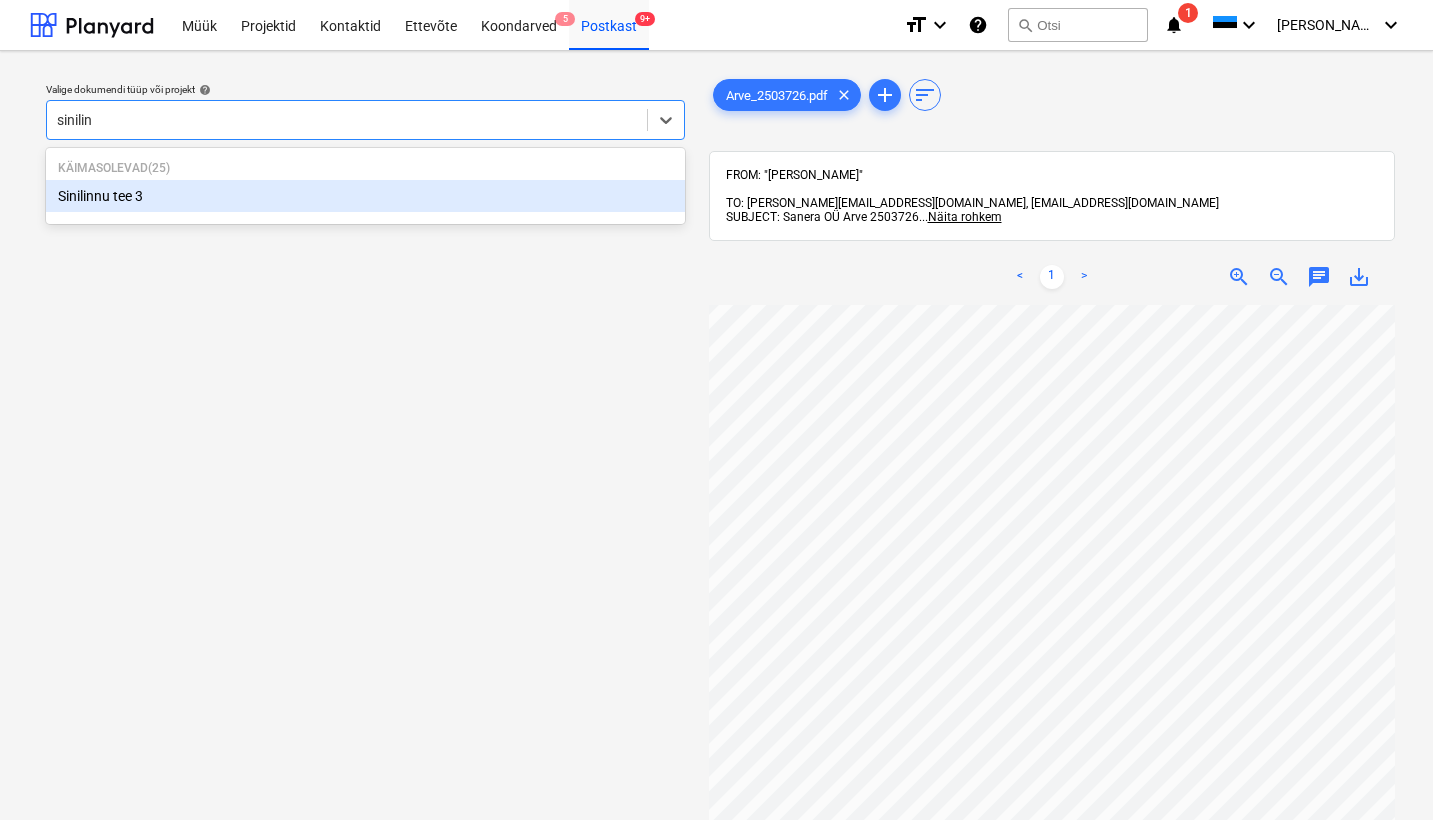 type on "sinilinn" 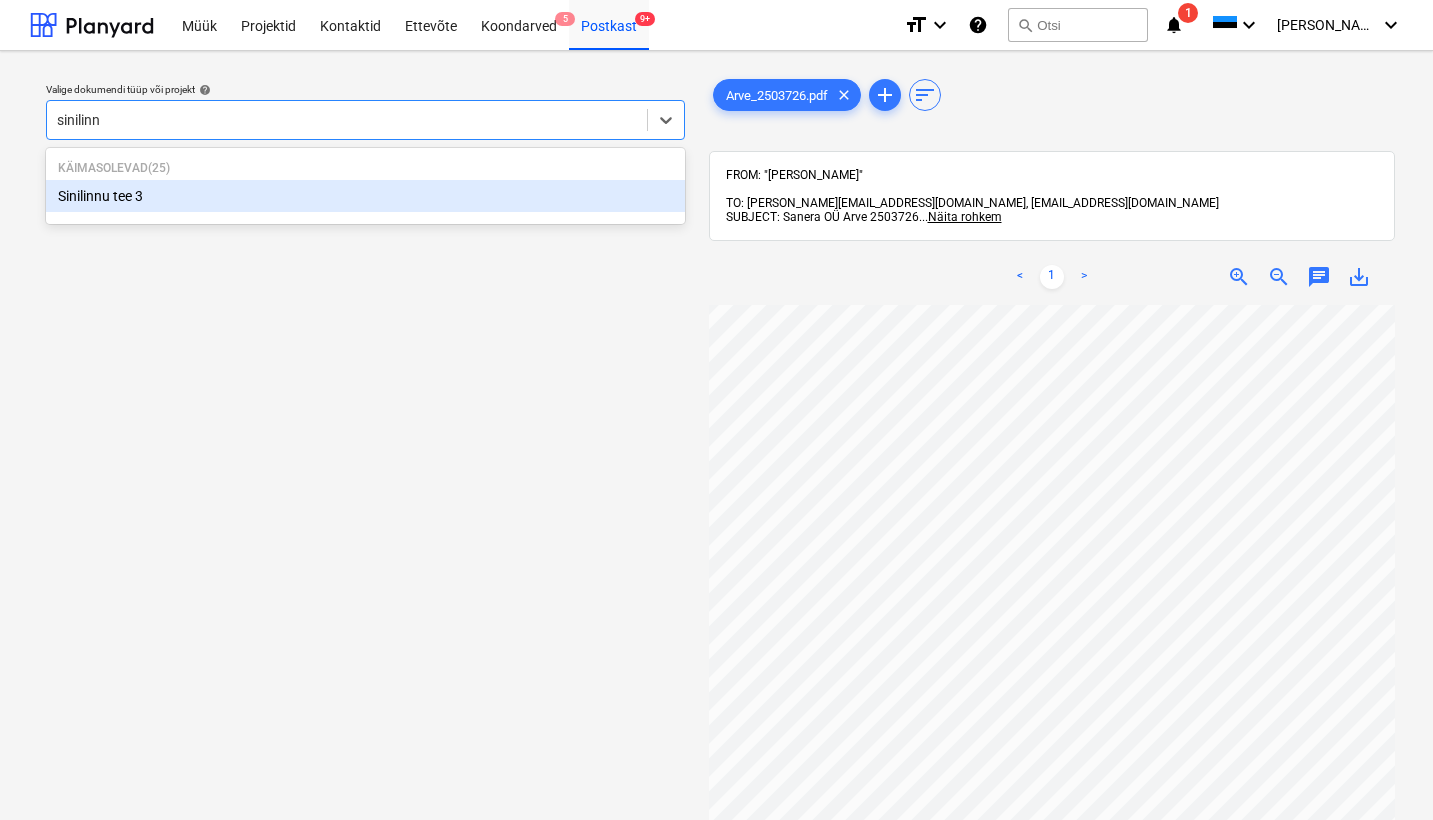 click on "Sinilinnu tee 3" at bounding box center (365, 196) 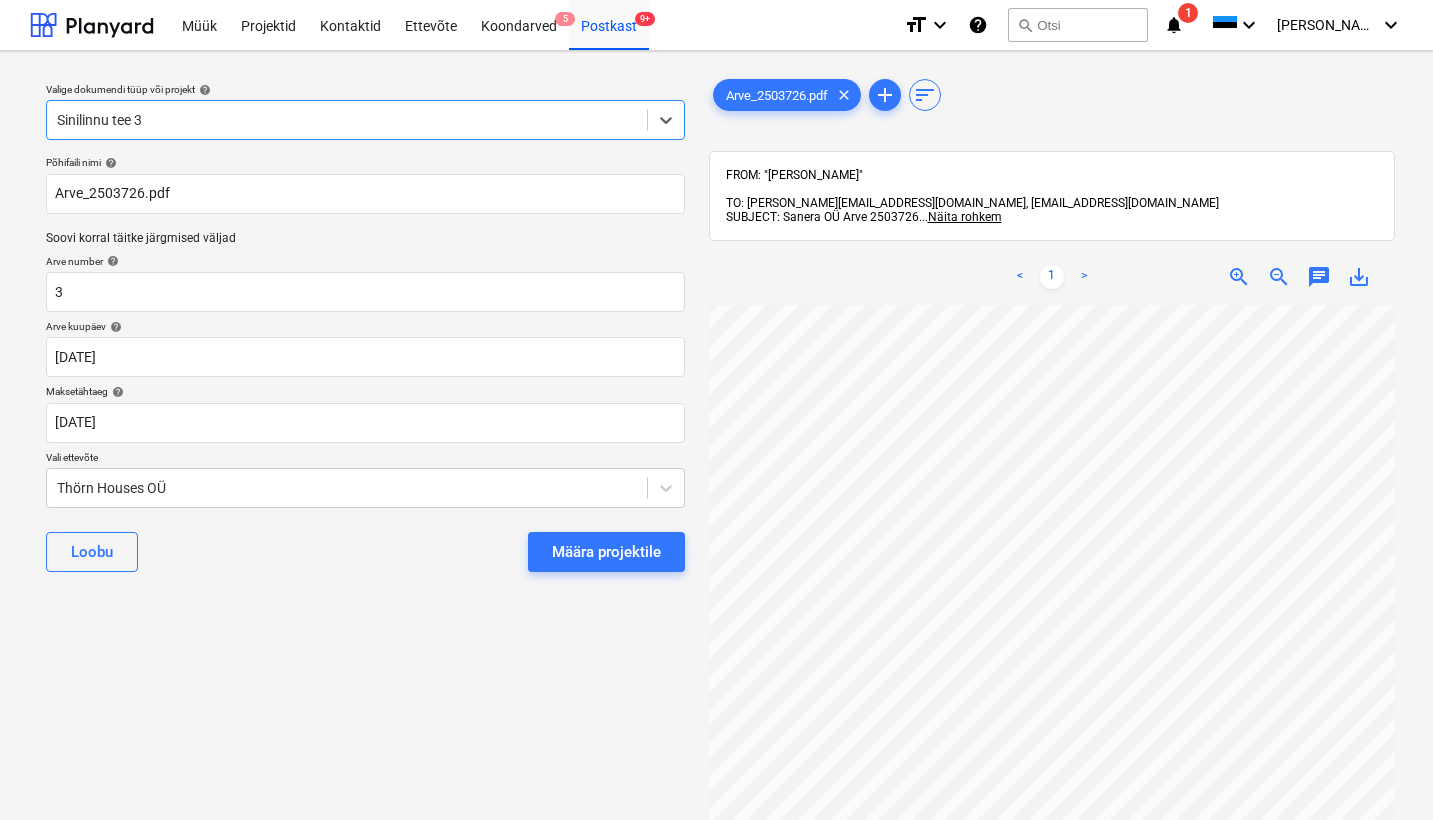 type 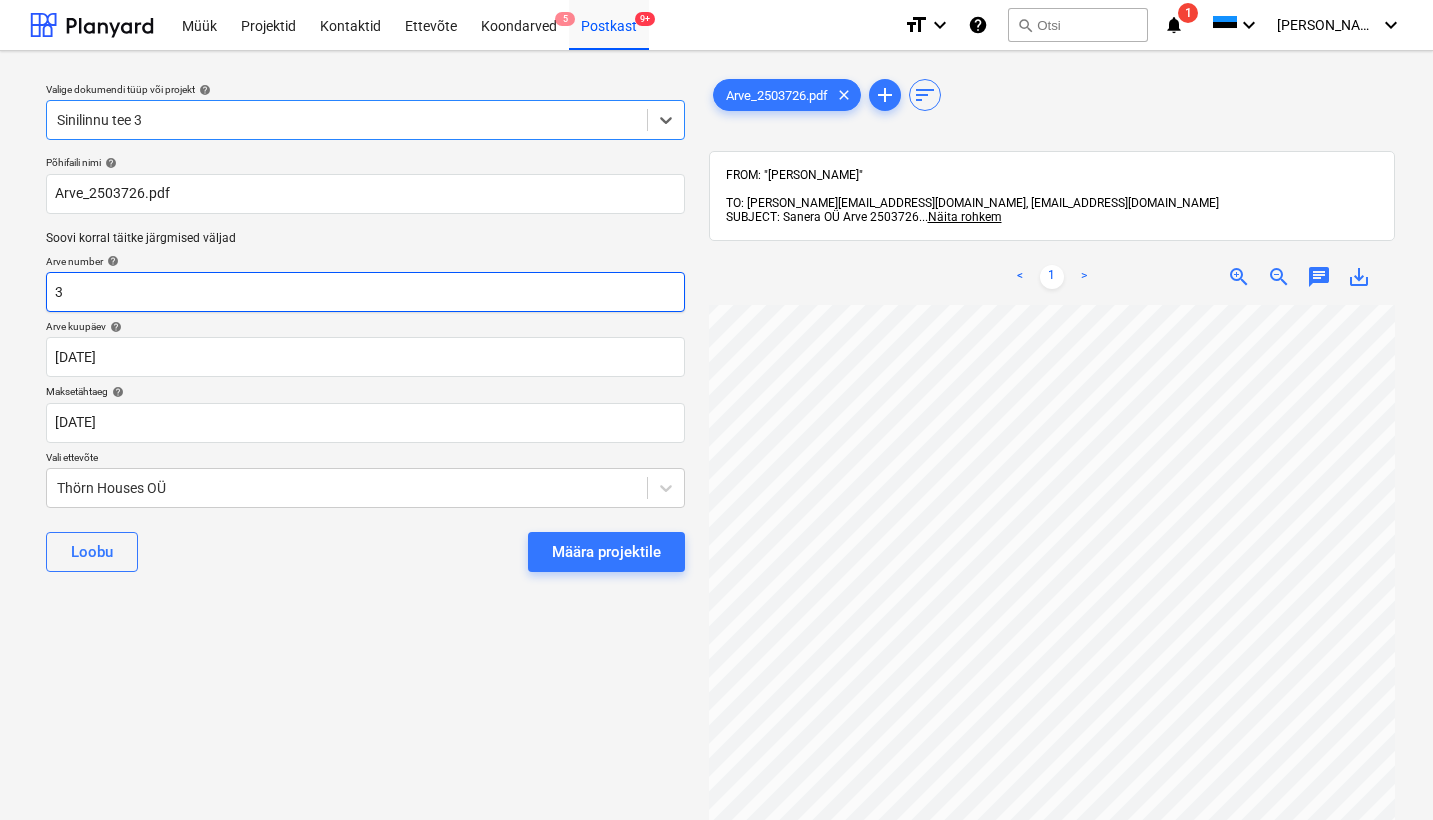 click on "3" at bounding box center [365, 292] 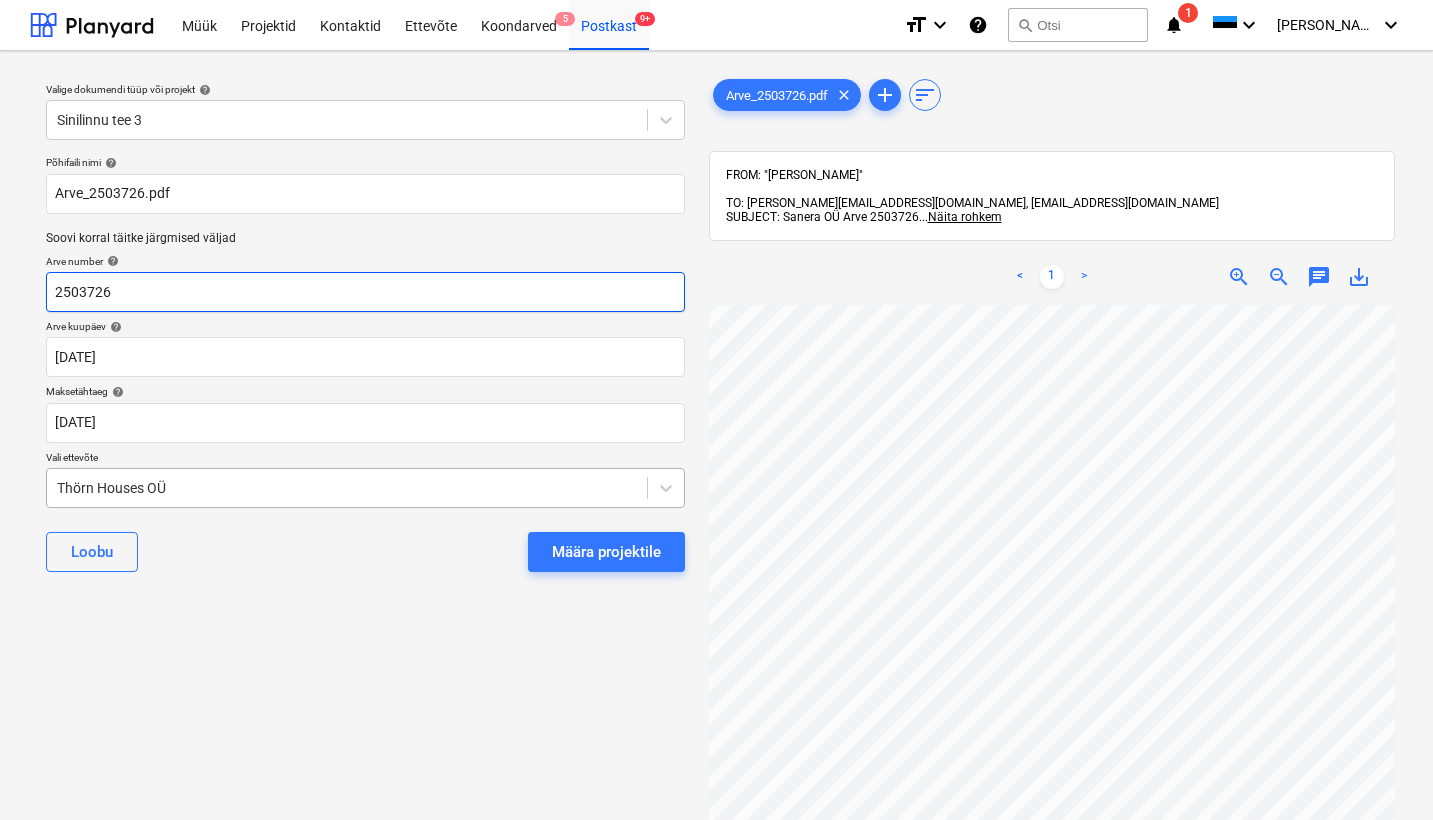 type on "2503726" 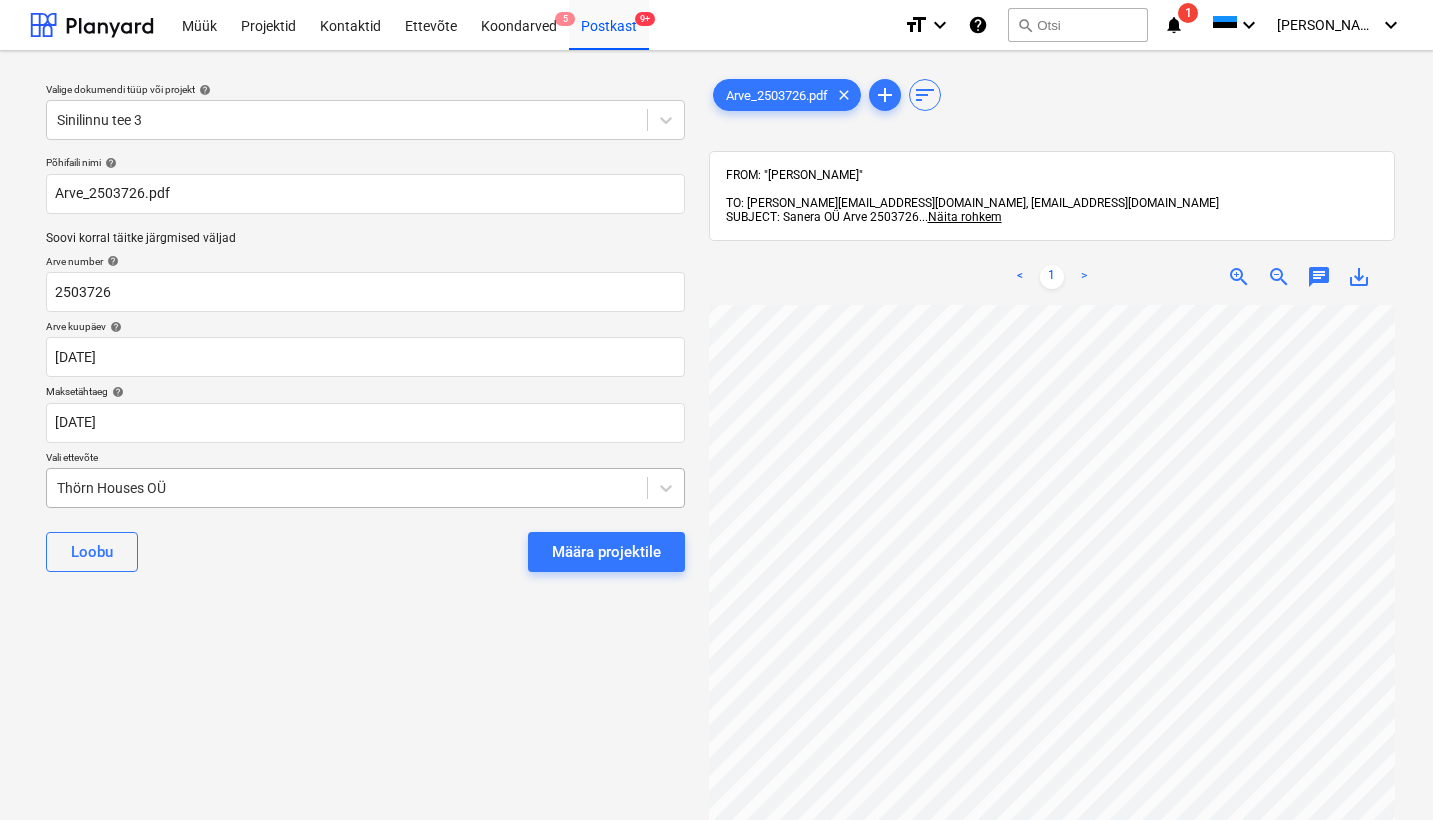 click on "Thörn Houses OÜ" at bounding box center (347, 488) 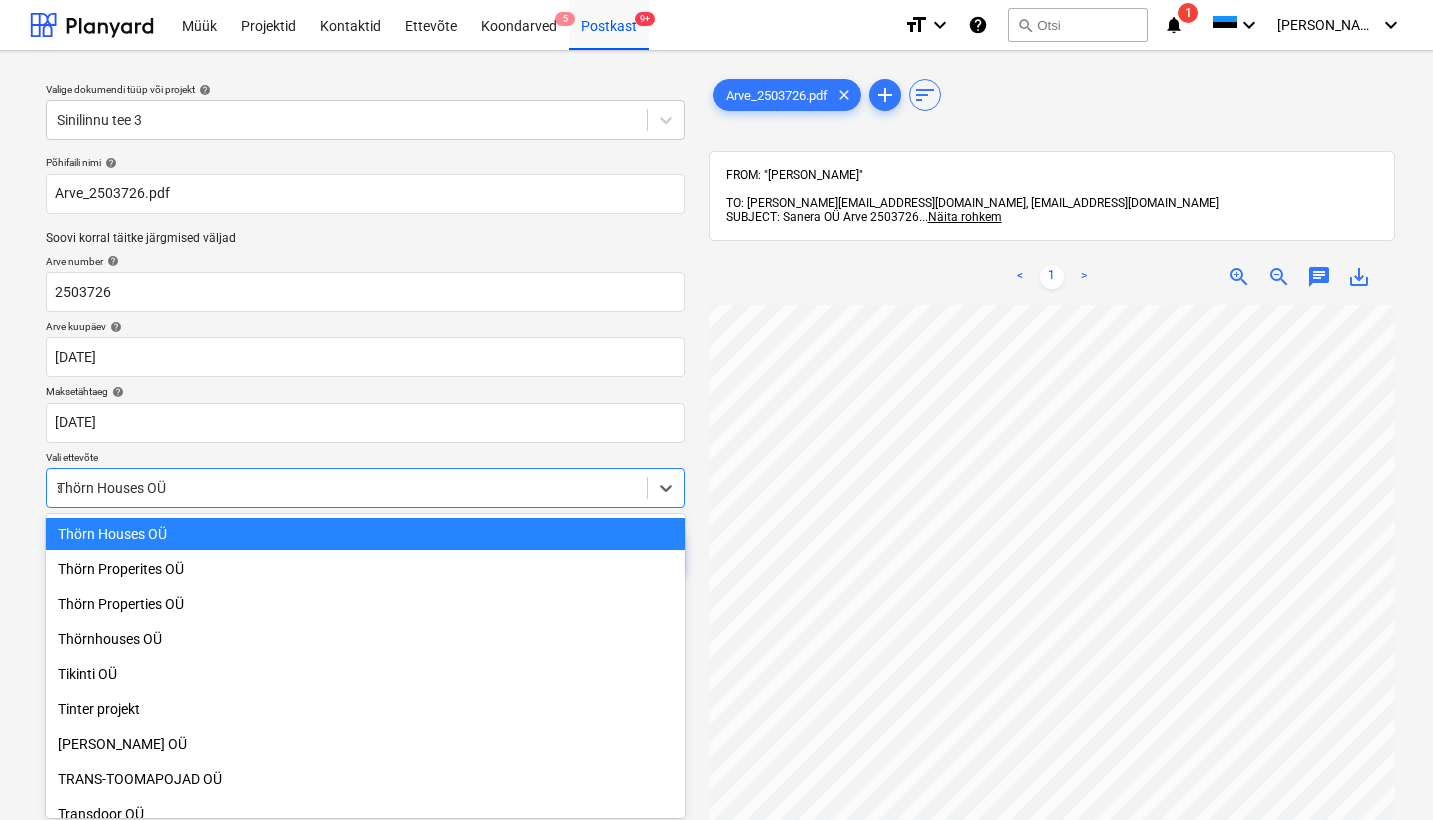 scroll, scrollTop: 5685, scrollLeft: 0, axis: vertical 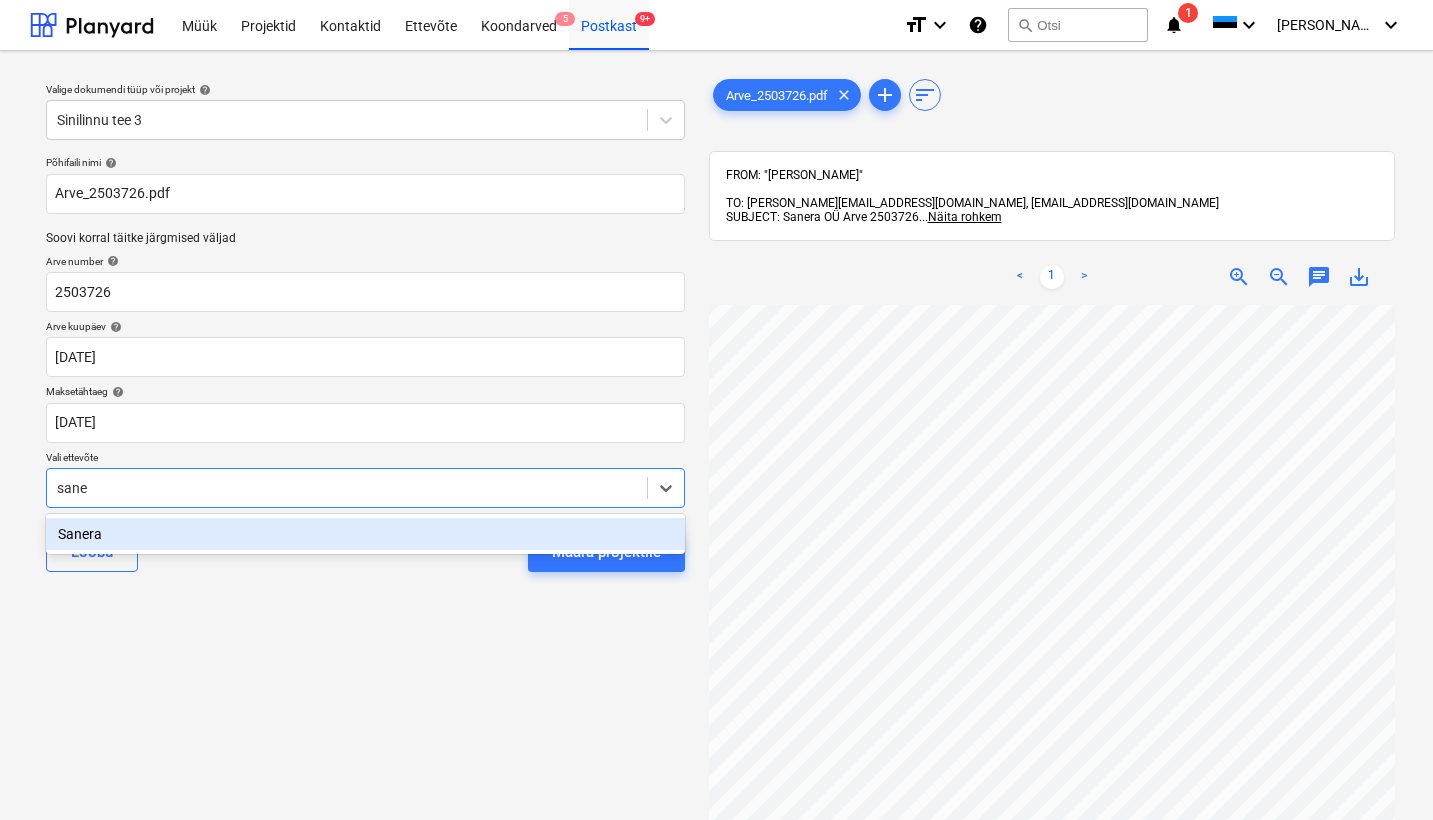 type on "[PERSON_NAME]" 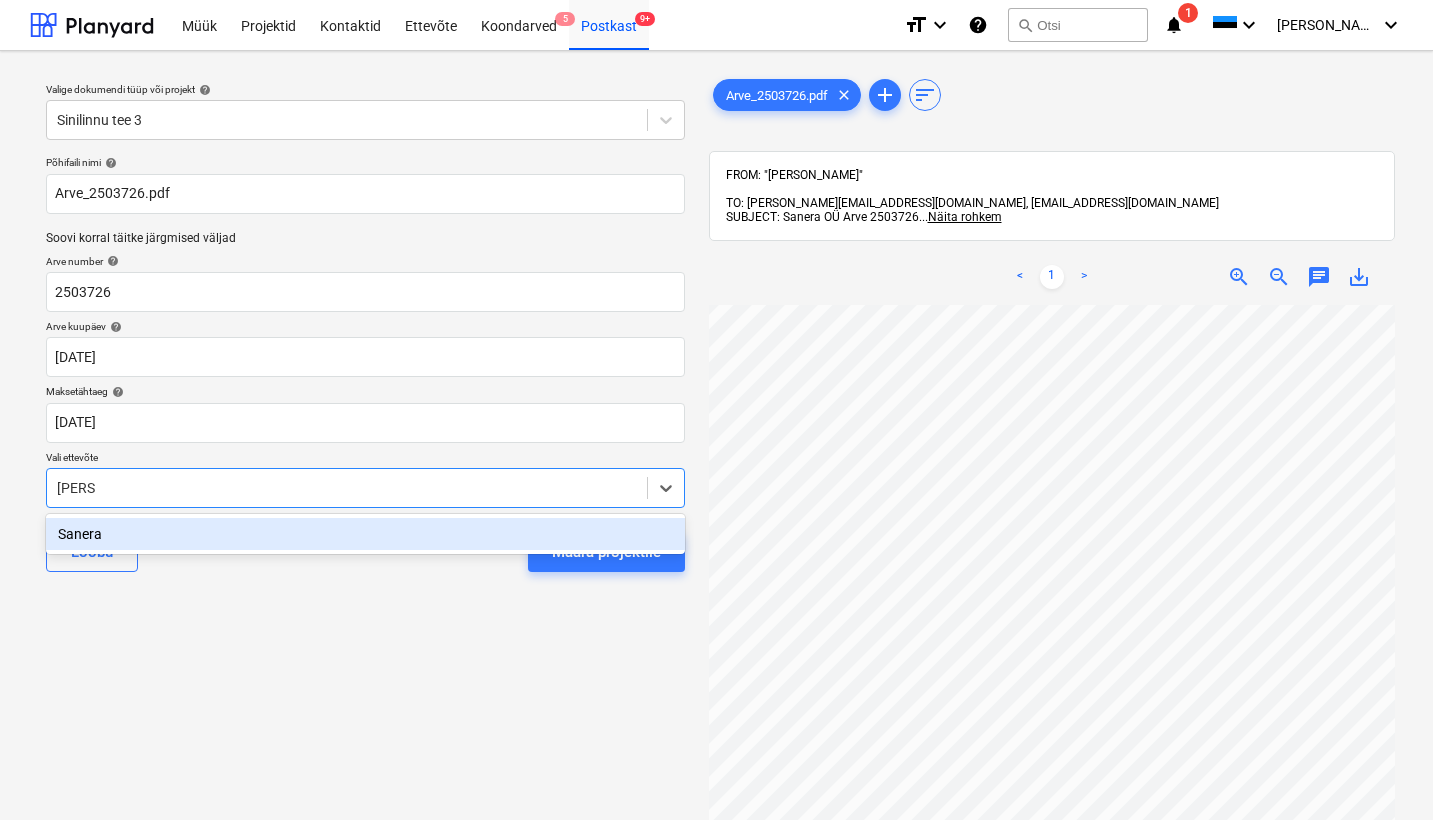 click on "Sanera" at bounding box center [365, 534] 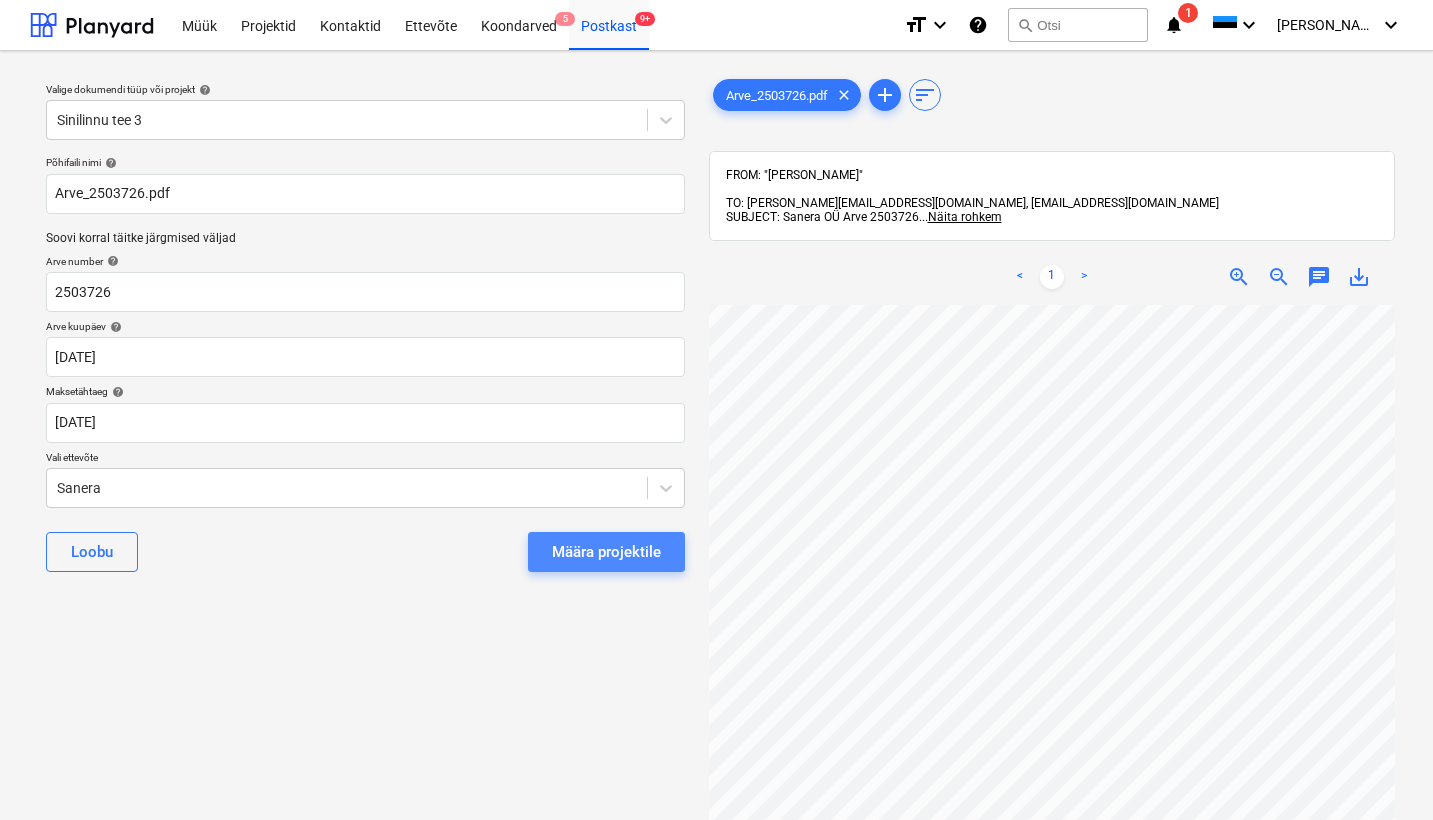 click on "Määra projektile" at bounding box center [606, 552] 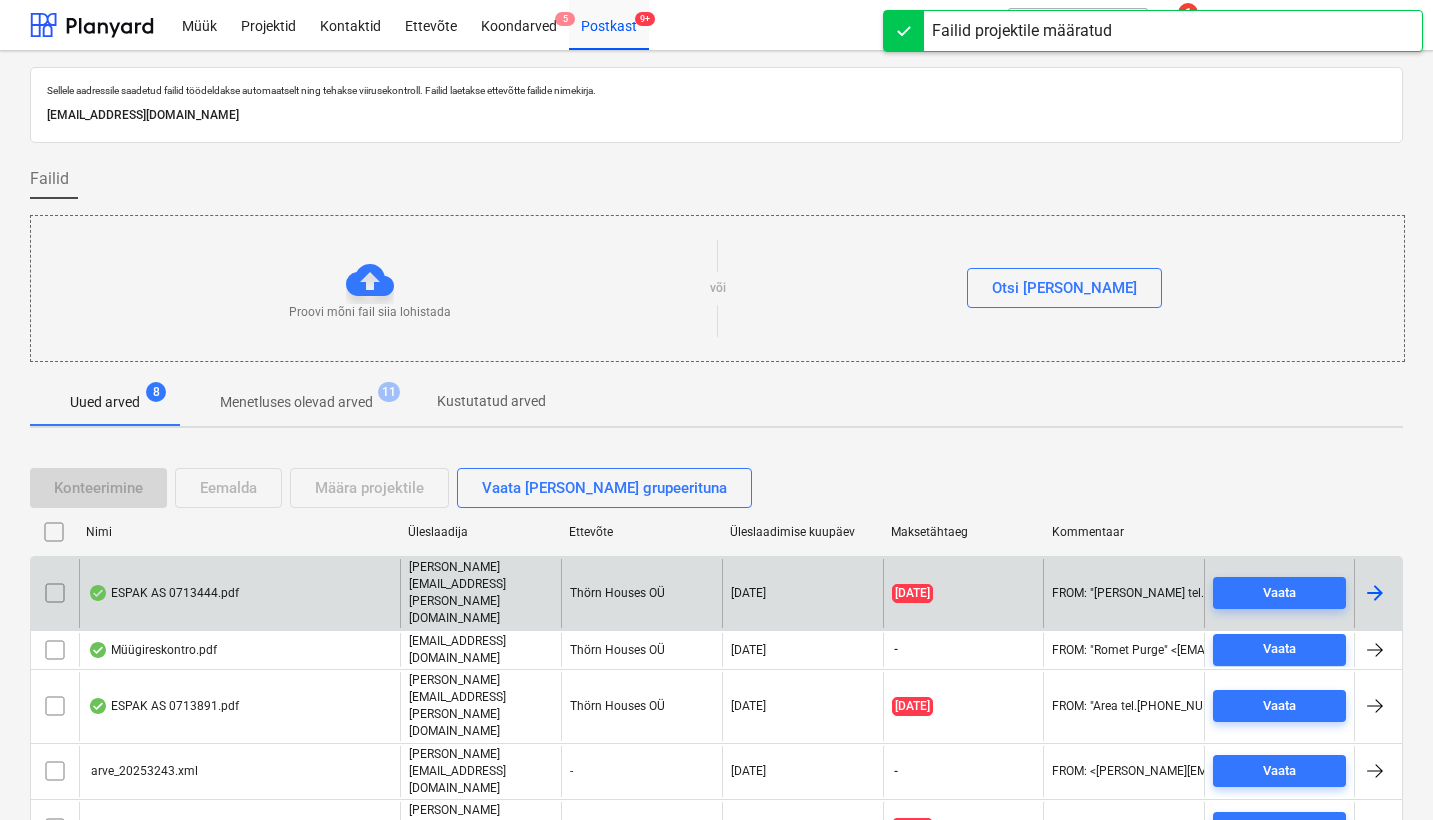 click on "ESPAK AS 0713444.pdf" at bounding box center (163, 593) 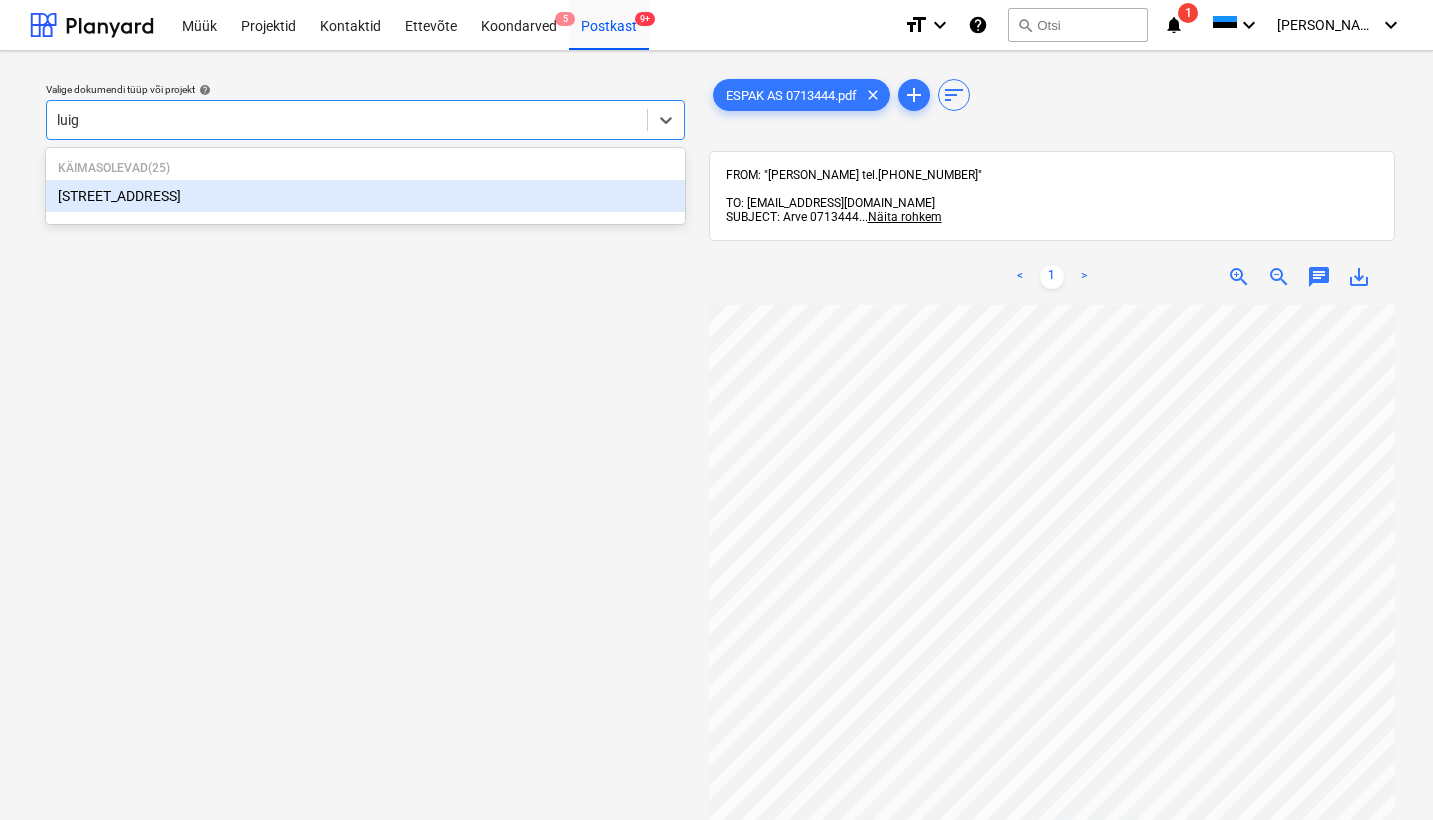type on "luige" 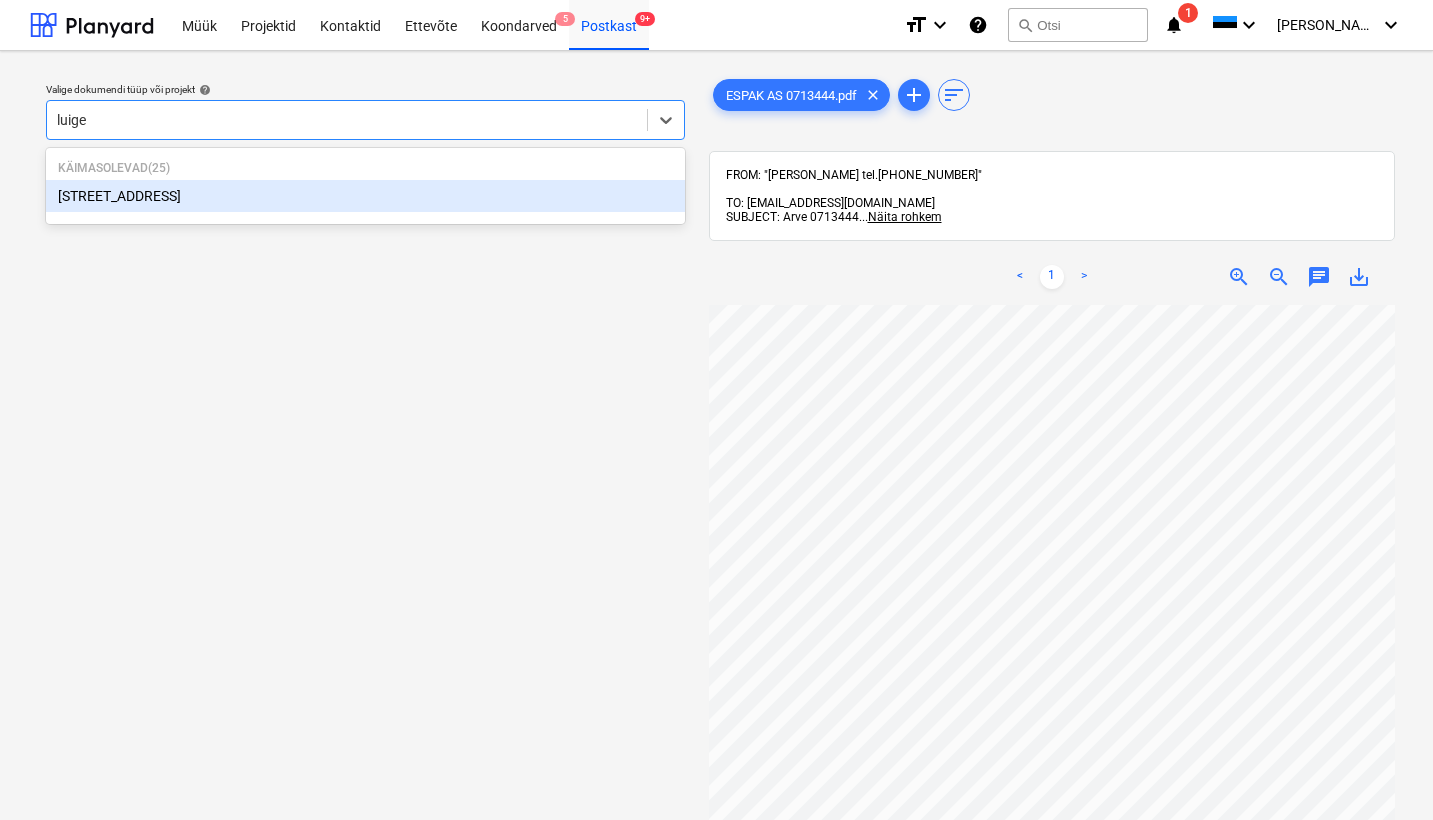 click on "[STREET_ADDRESS]" at bounding box center [365, 196] 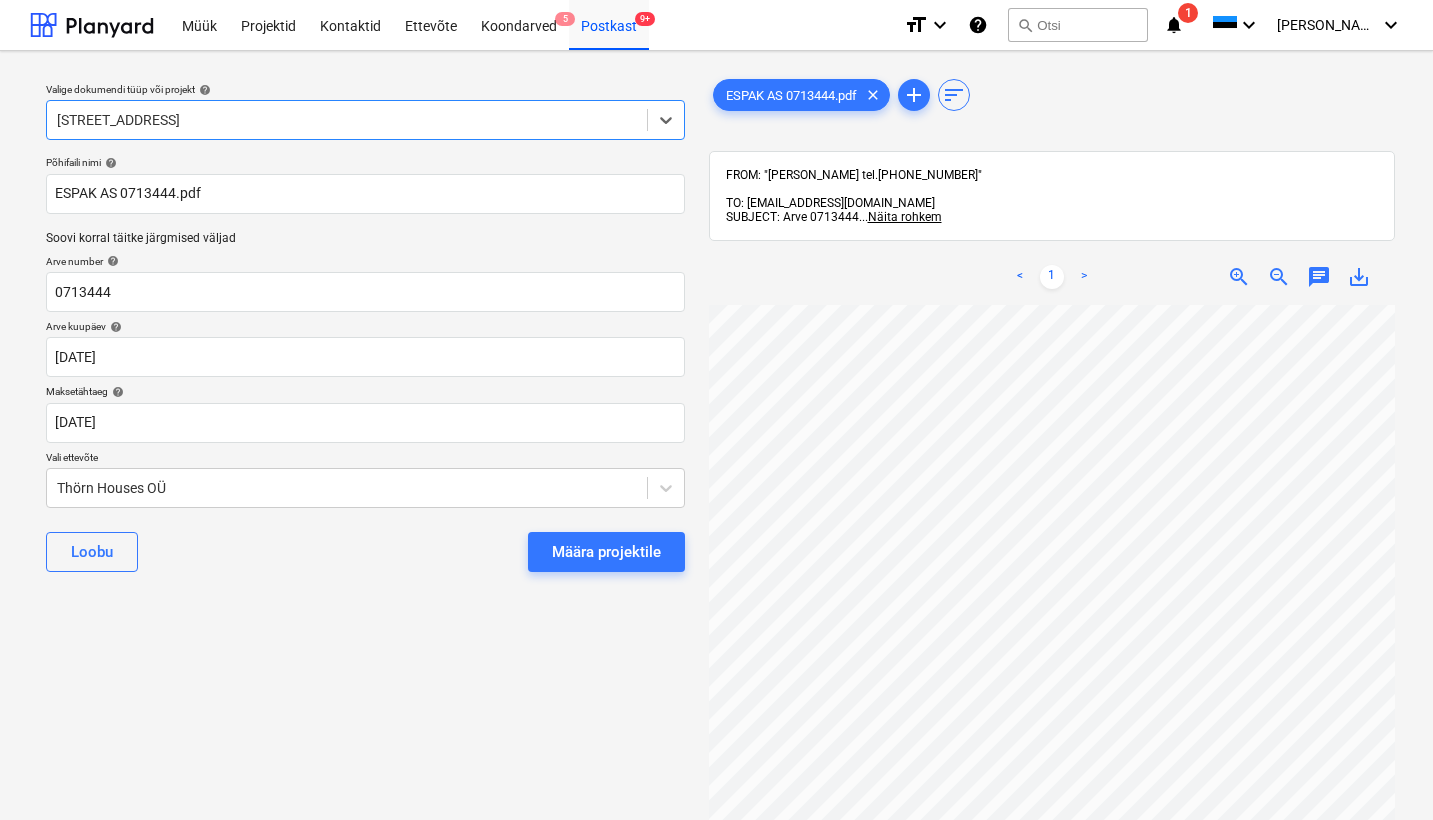 type 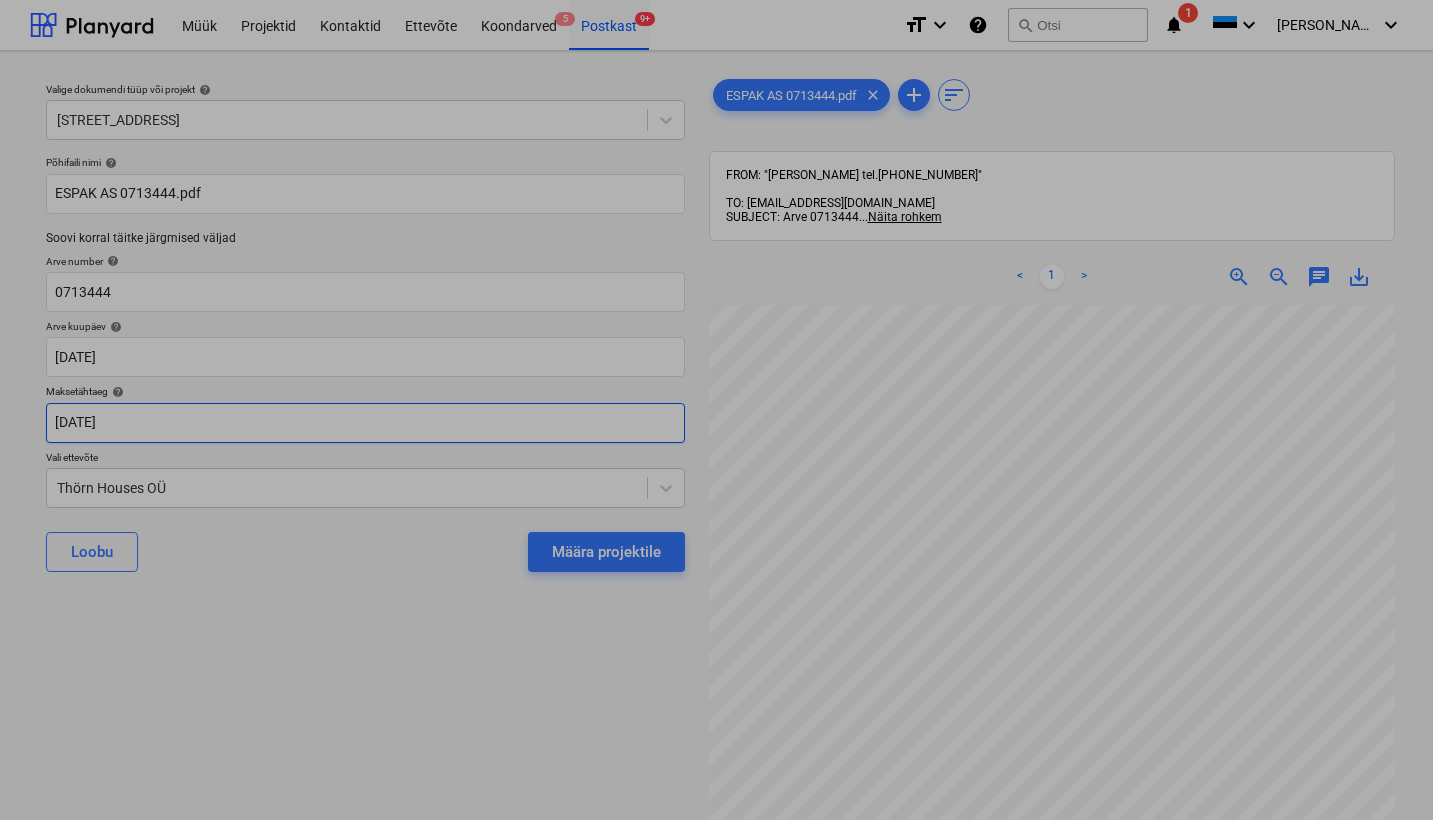 click on "Müük Projektid Kontaktid Ettevõte Koondarved 5 Postkast 9+ format_size keyboard_arrow_down help search Otsi notifications 1 keyboard_arrow_down [PERSON_NAME] keyboard_arrow_down Valige dokumendi tüüp või projekt help Luige tee 29 Põhifaili nimi help ESPAK AS 0713444.pdf Soovi korral täitke järgmised väljad Arve number help 0713444 Arve kuupäev help [DATE] 23.07.2025 Press the down arrow key to interact with the calendar and
select a date. Press the question mark key to get the keyboard shortcuts for changing dates. Maksetähtaeg help [DATE] 23.07.2025 Press the down arrow key to interact with the calendar and
select a date. Press the question mark key to get the keyboard shortcuts for changing dates. Vali ettevõte Thörn Houses OÜ   Loobu Määra projektile ESPAK AS 0713444.pdf clear add sort FROM: "[PERSON_NAME] tel.[PHONE_NUMBER]"  TO: [EMAIL_ADDRESS][DOMAIN_NAME] SUBJECT: Arve 0713444 ...  Näita rohkem ...  Näita rohkem < 1 > zoom_in zoom_out chat 0 save_alt
Su Mo Tu We Th Fr Sa" at bounding box center (716, 410) 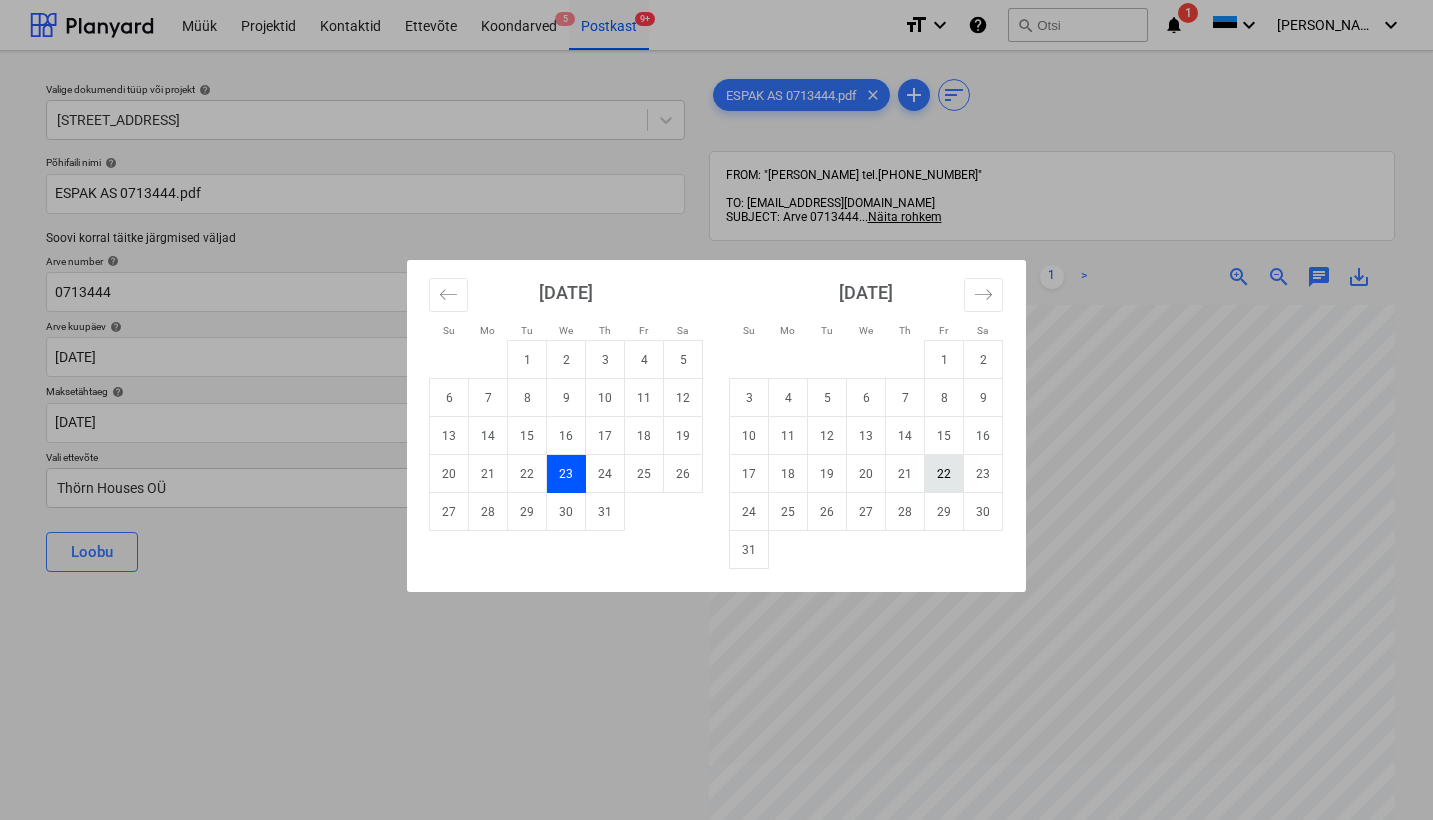 click on "22" at bounding box center (944, 474) 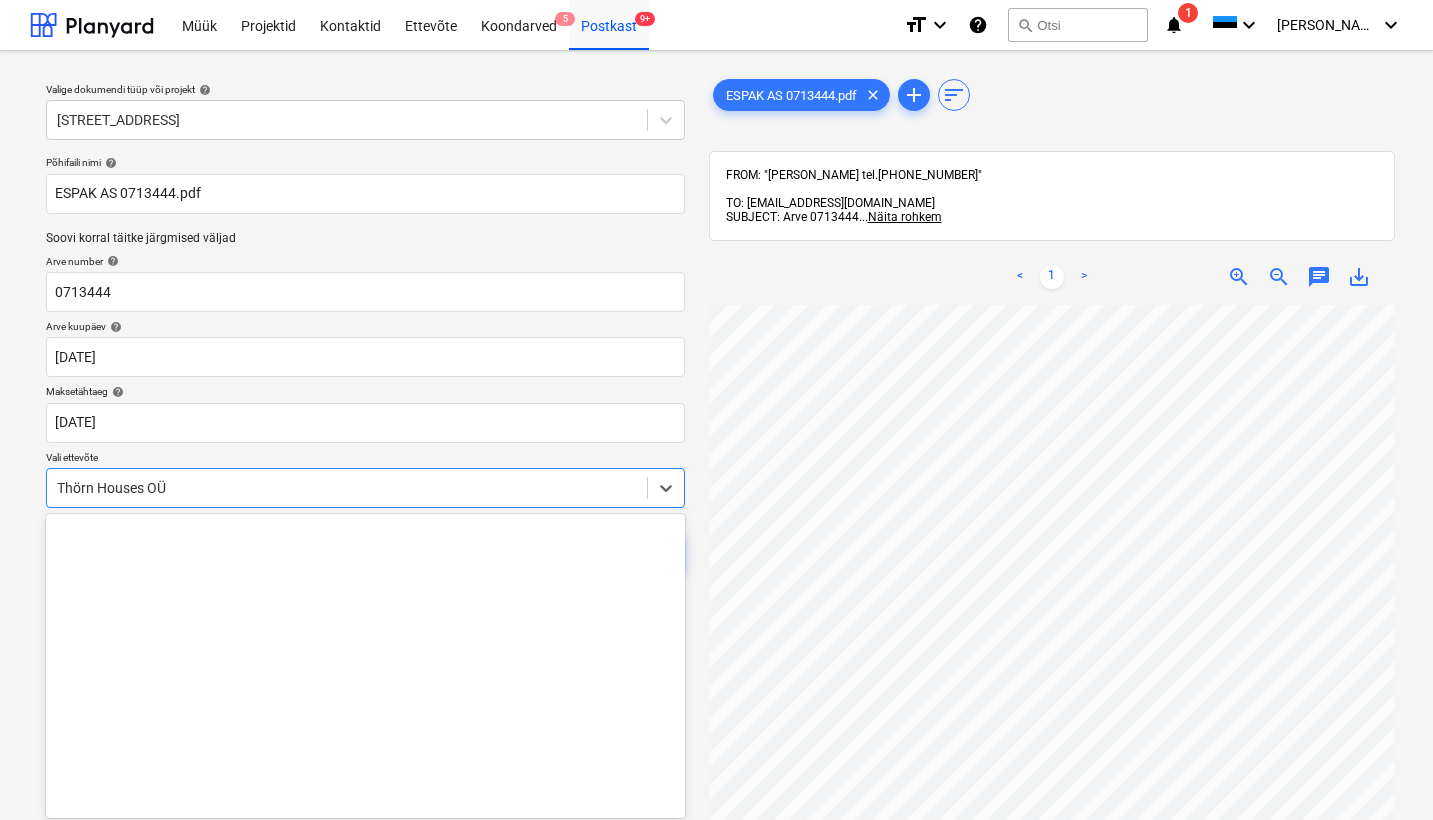 click on "Thörn Houses OÜ" at bounding box center [347, 488] 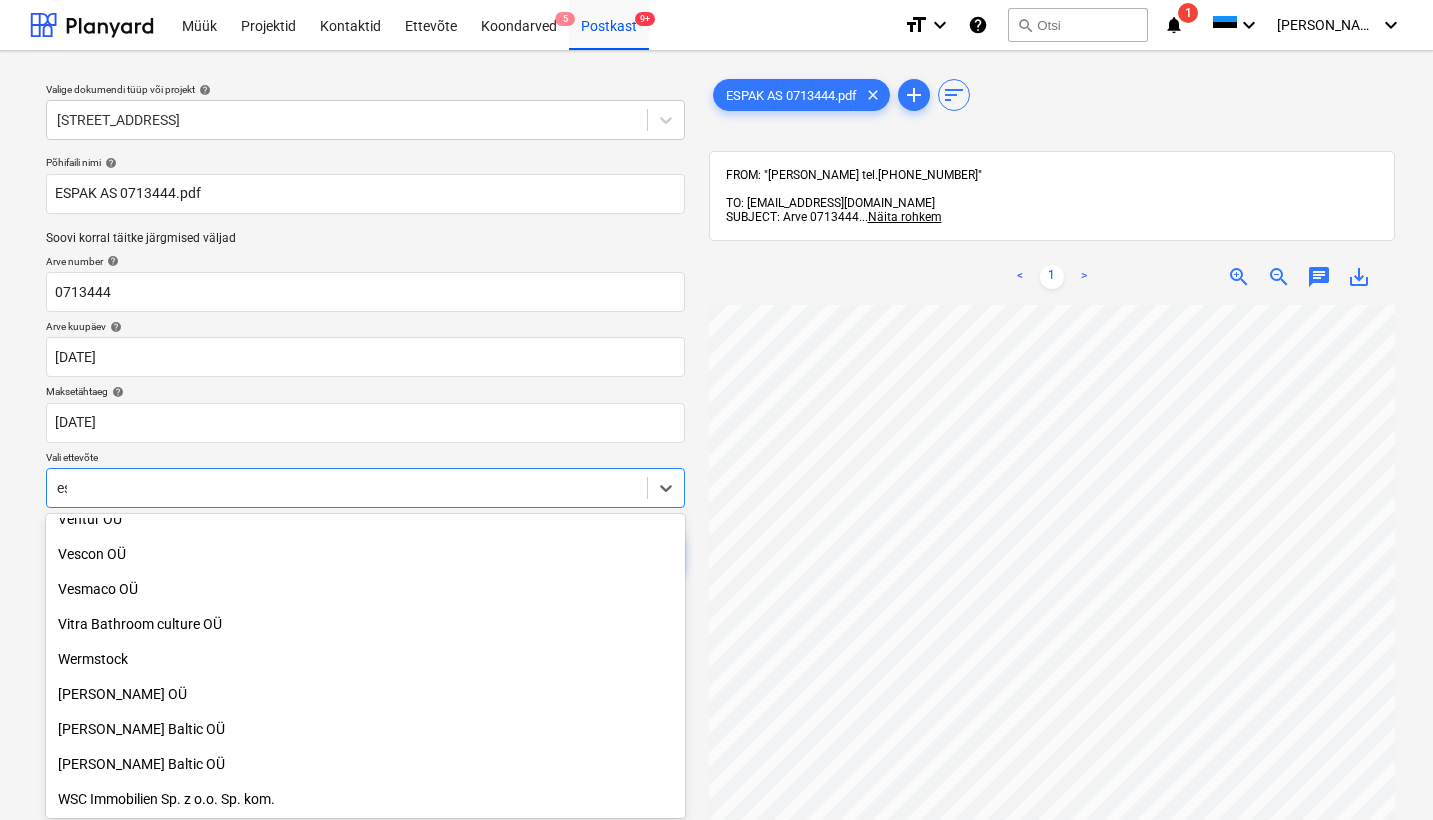 scroll, scrollTop: 1380, scrollLeft: 0, axis: vertical 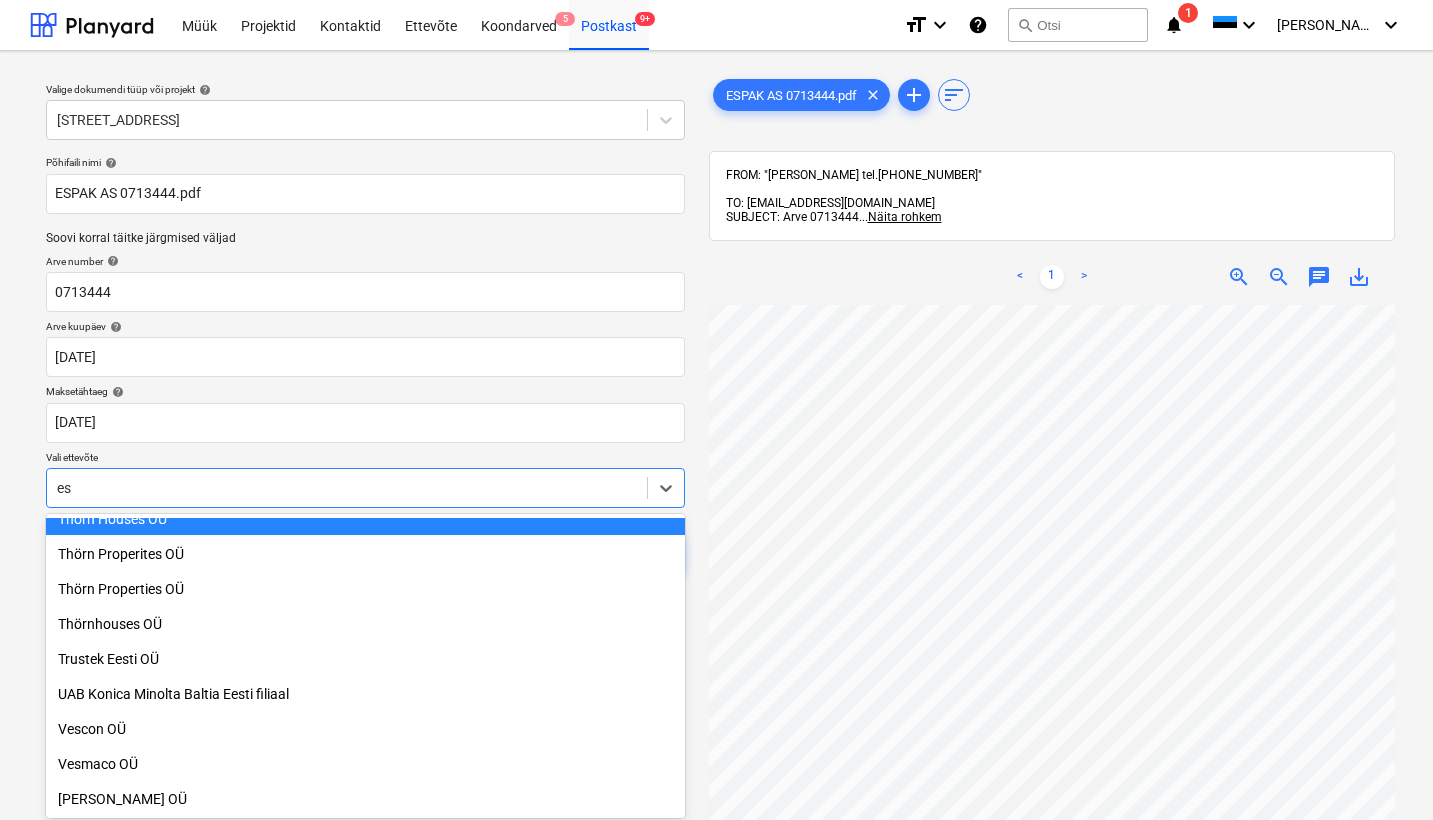 type on "esp" 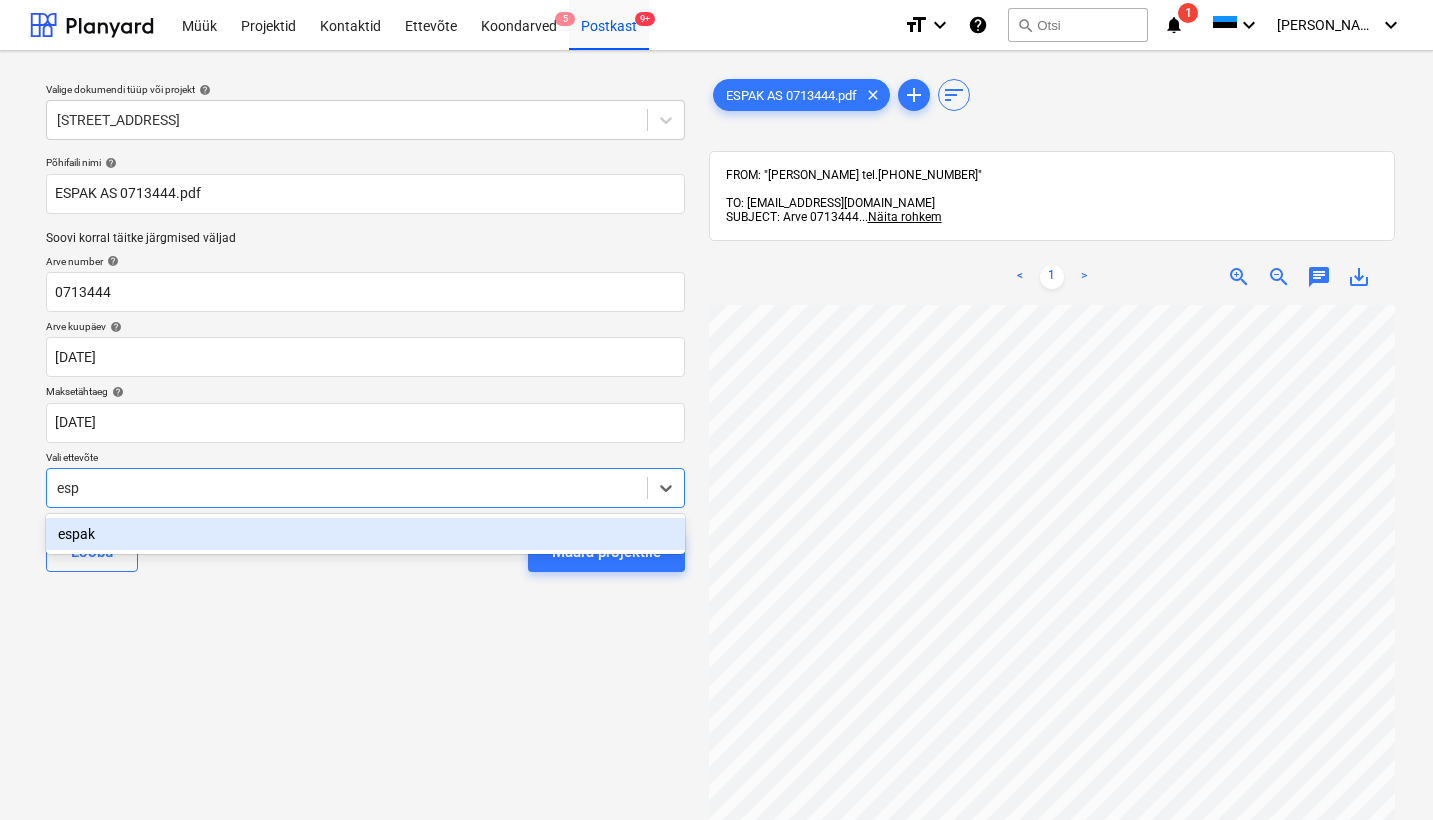 click on "espak" at bounding box center [365, 534] 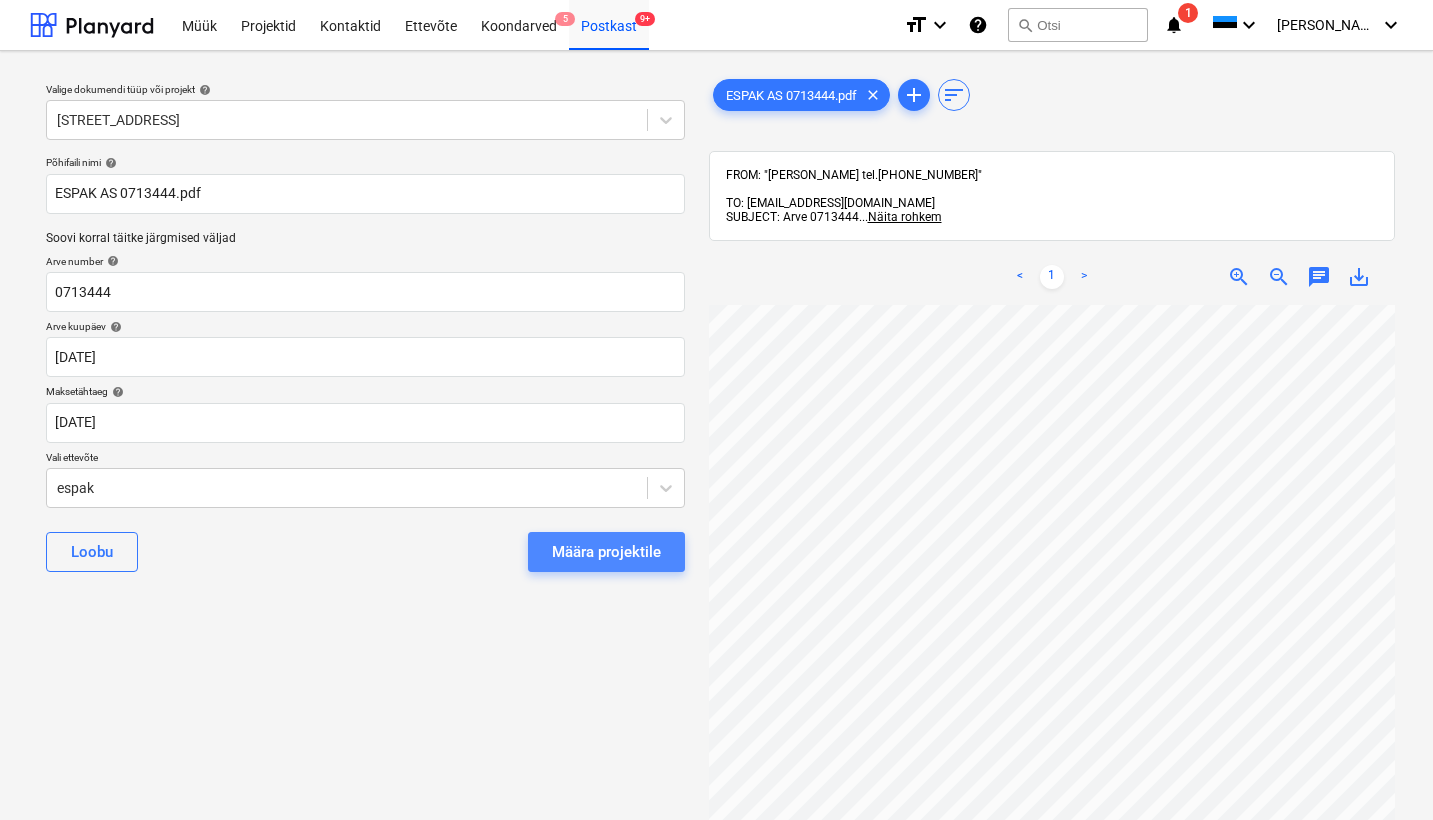 click on "Määra projektile" at bounding box center [606, 552] 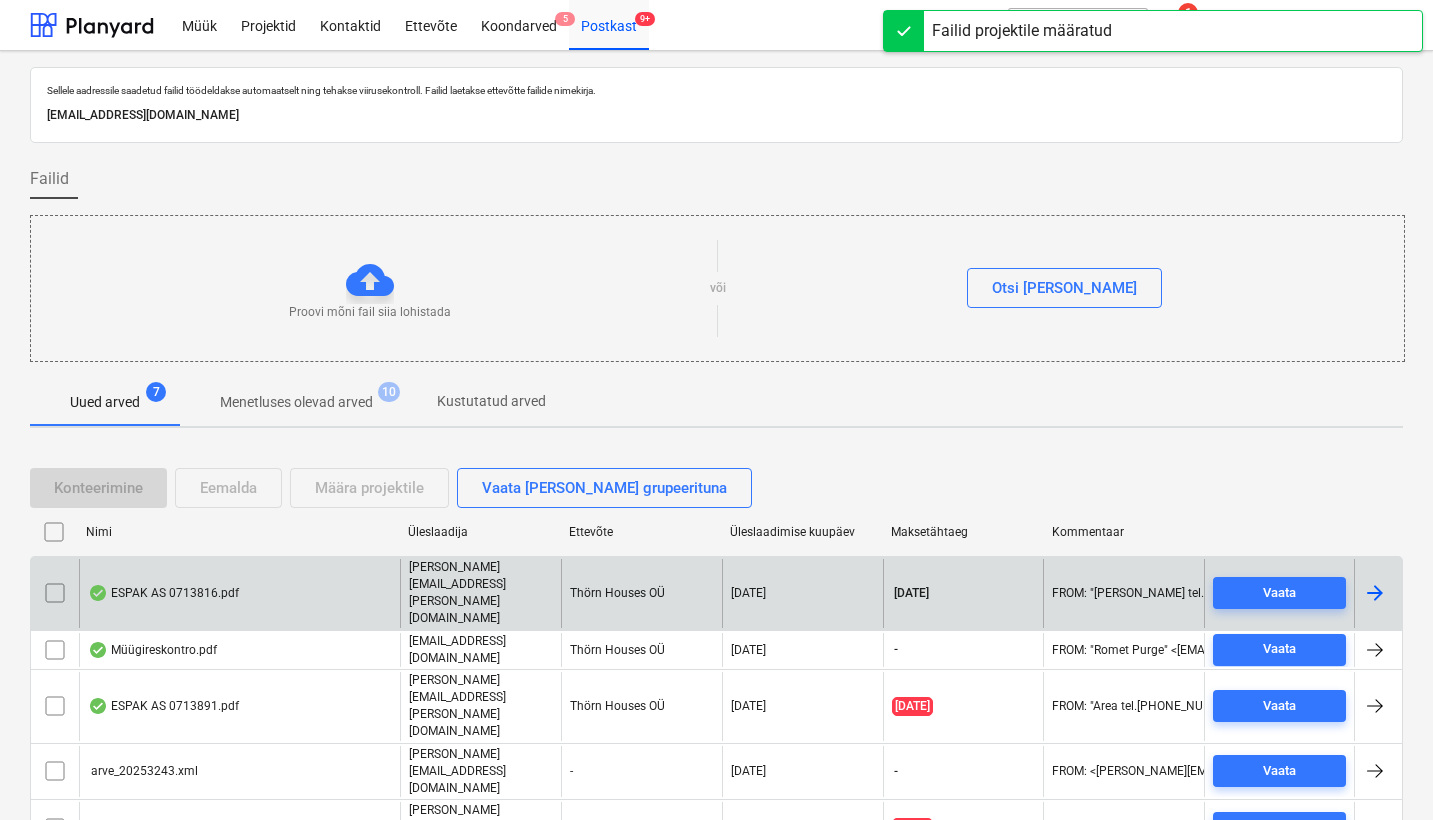 click on "ESPAK AS 0713816.pdf" at bounding box center (239, 593) 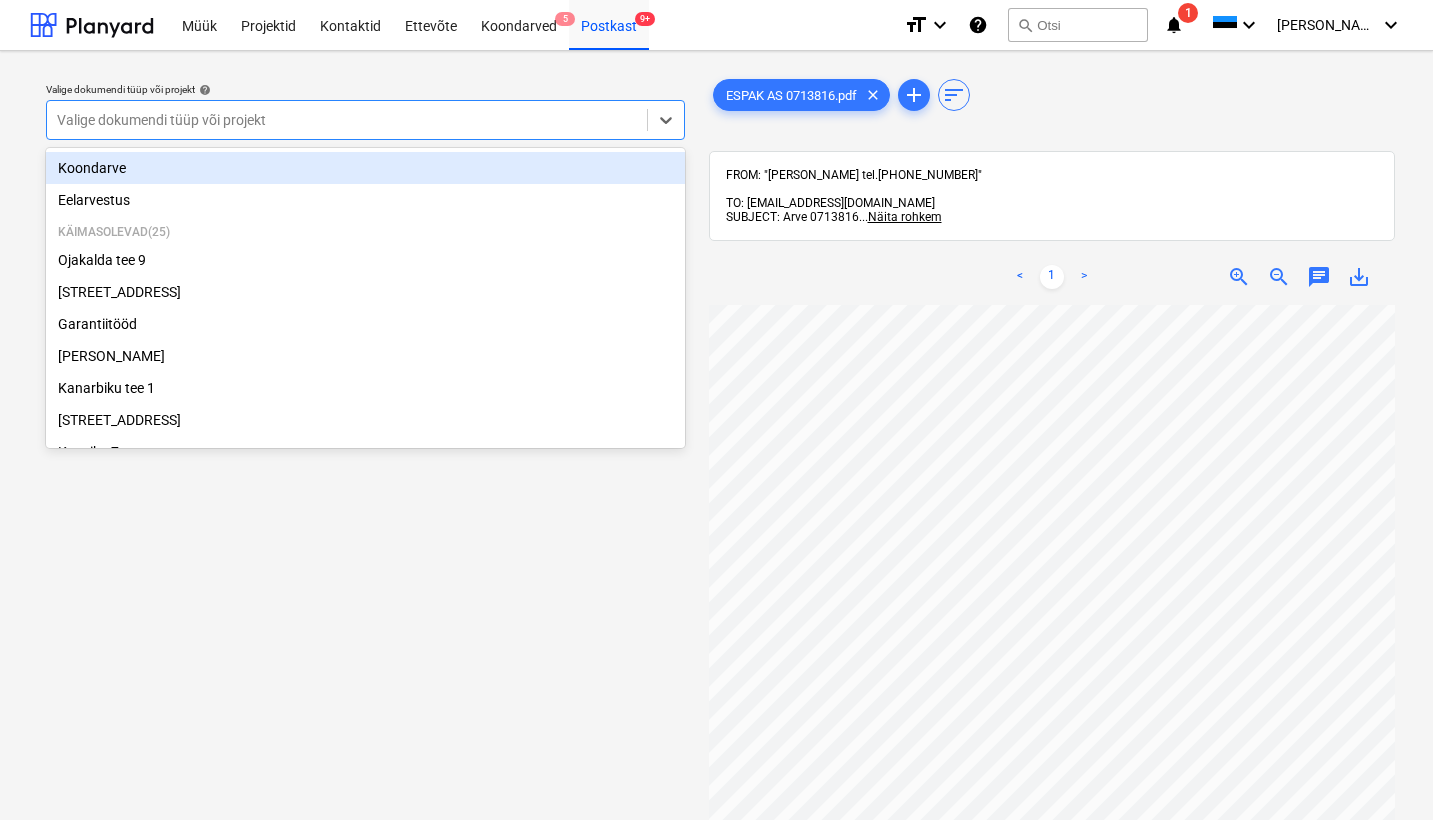 click on "Valige dokumendi tüüp või projekt" at bounding box center (347, 120) 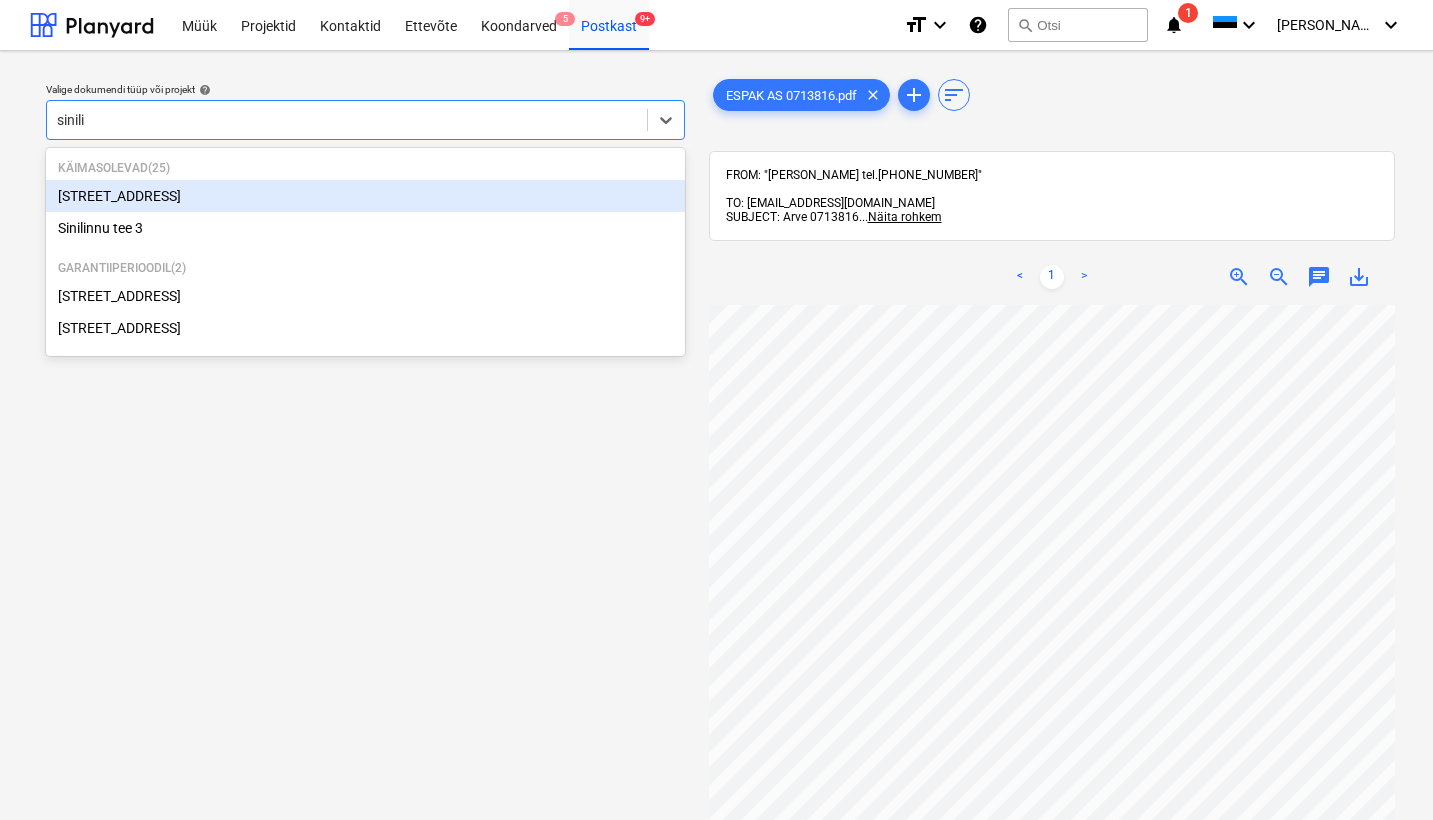 type on "sinilil" 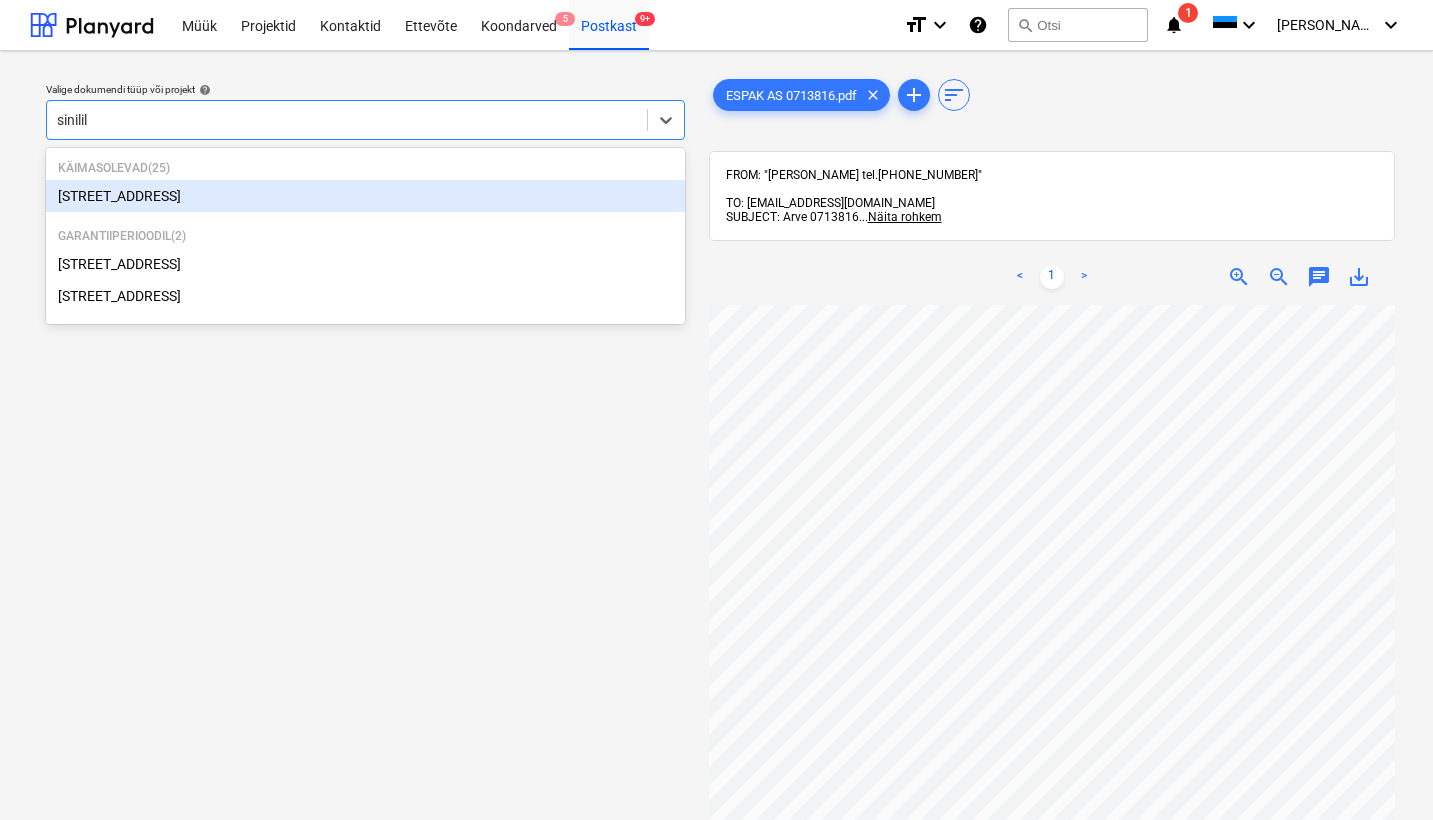 click on "[STREET_ADDRESS]" at bounding box center [365, 196] 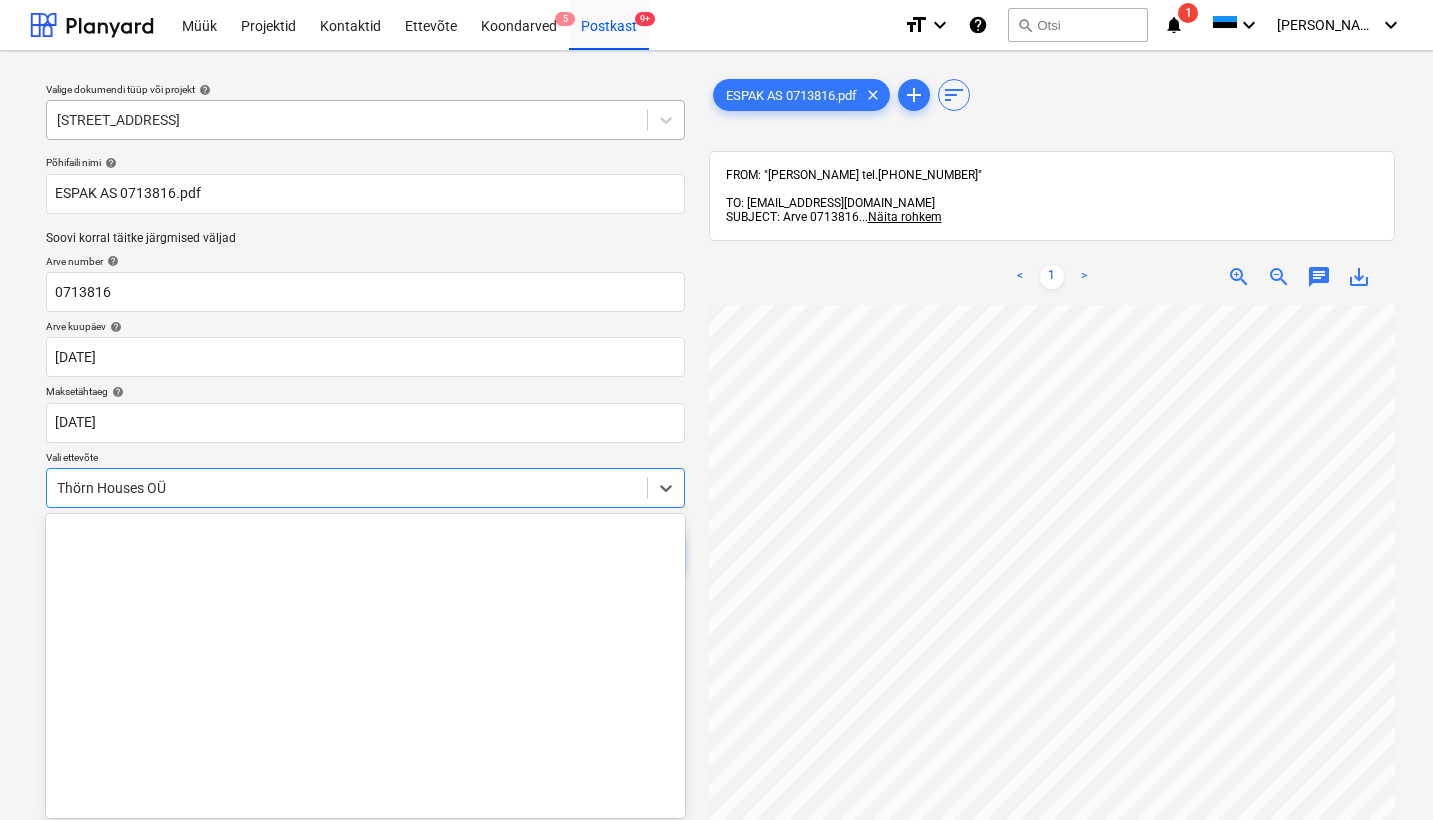 click on "Thörn Houses OÜ" at bounding box center [347, 488] 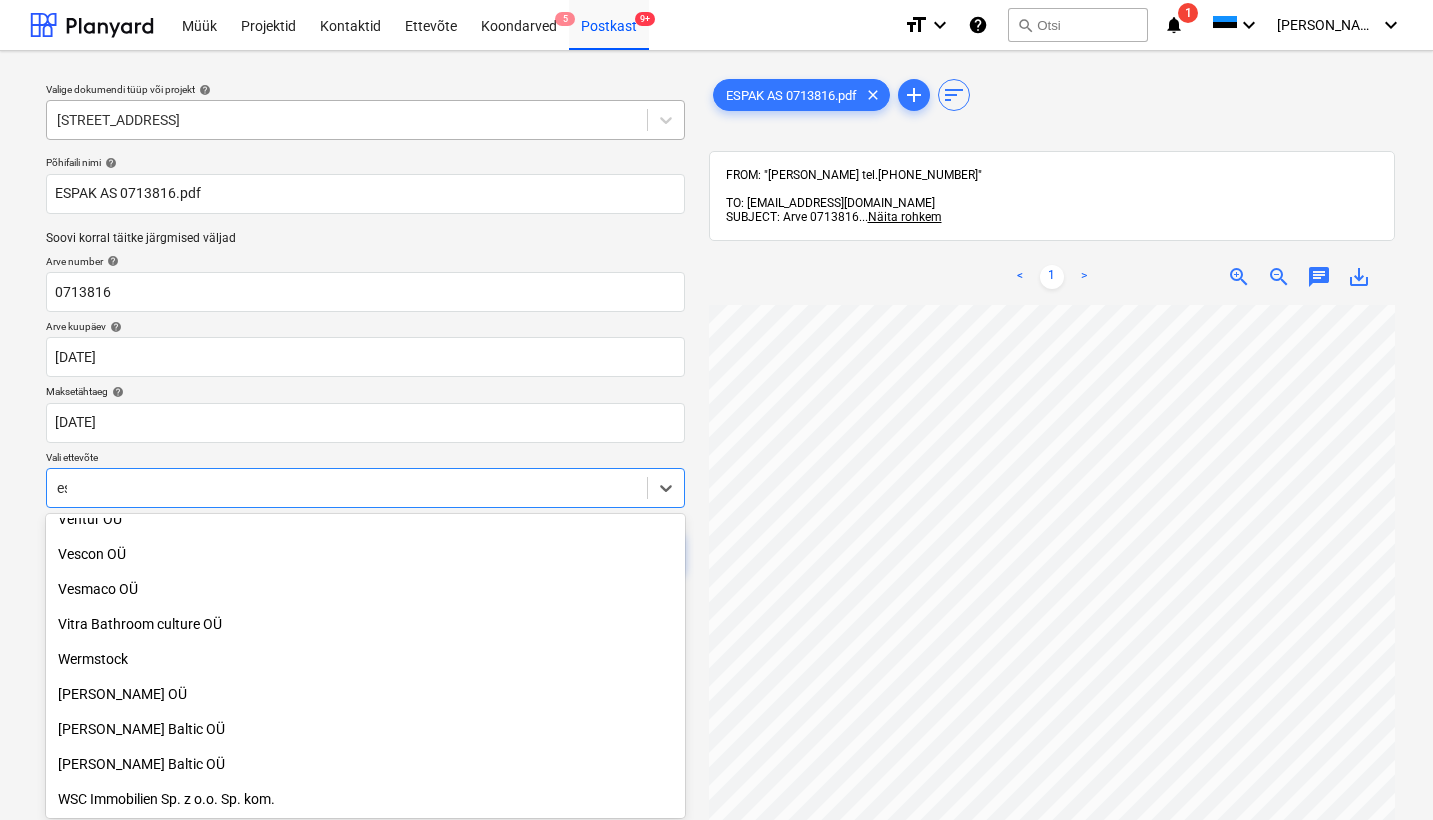 scroll, scrollTop: 1380, scrollLeft: 0, axis: vertical 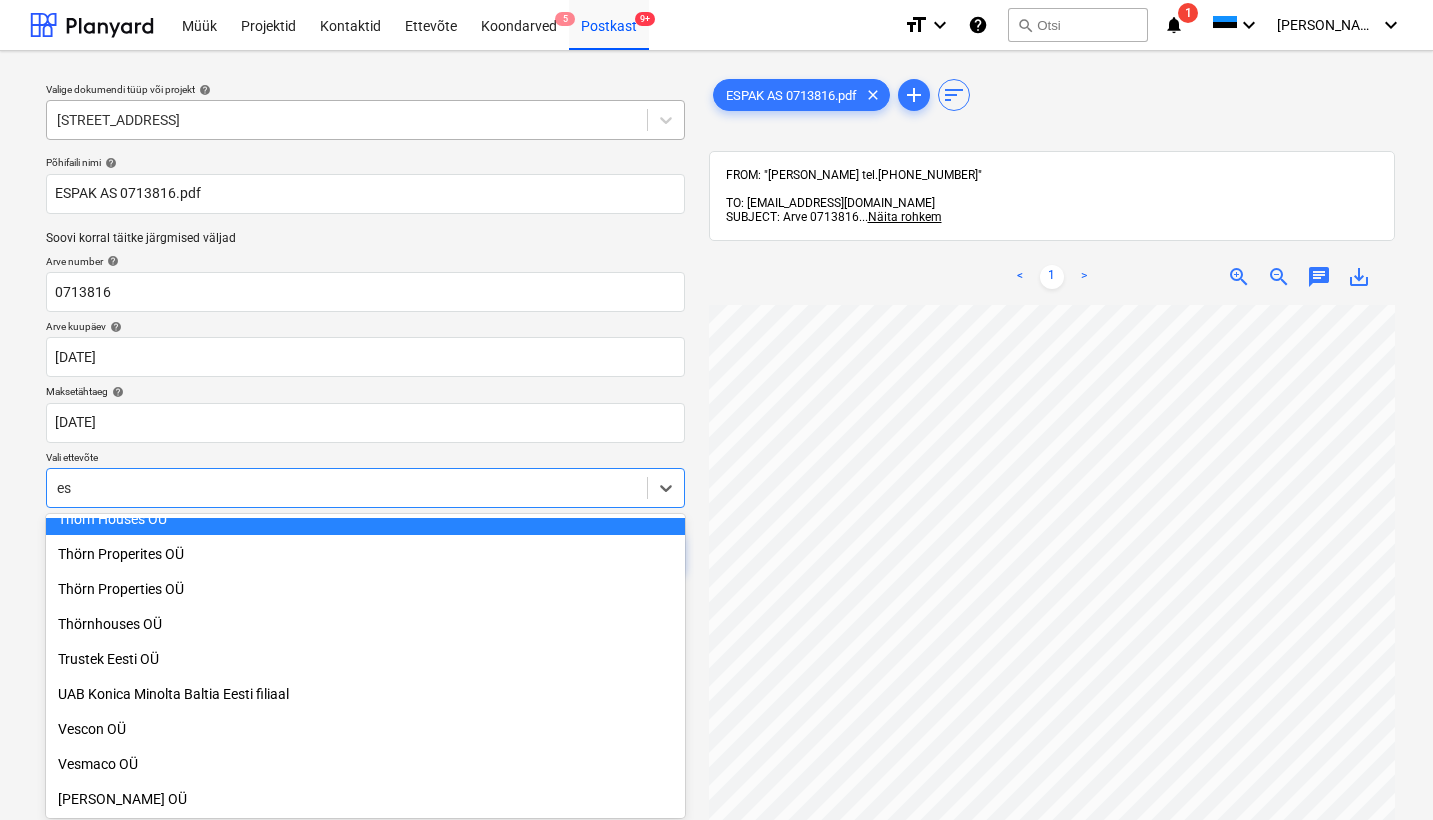 type on "esp" 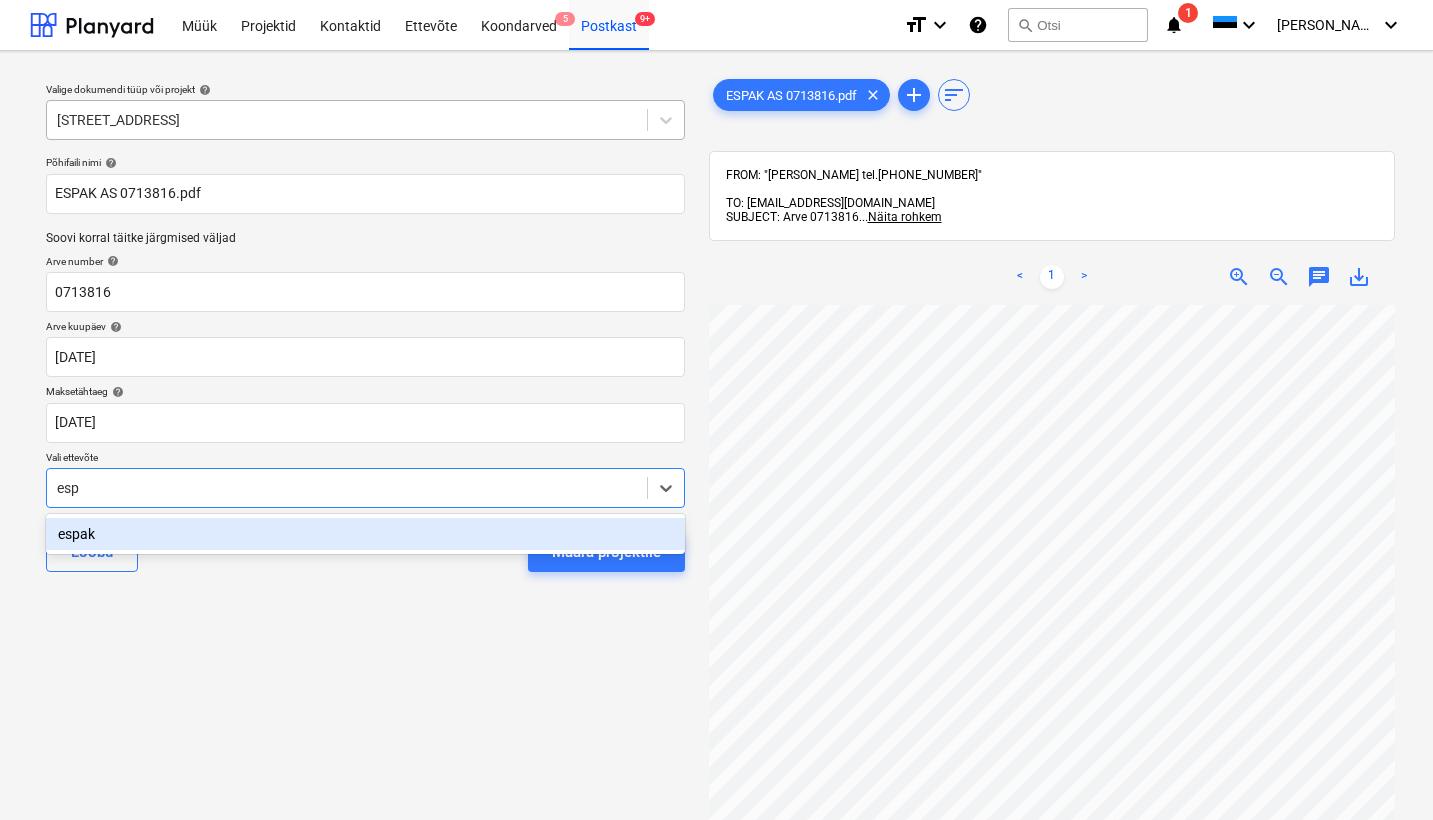 click on "espak" at bounding box center (365, 534) 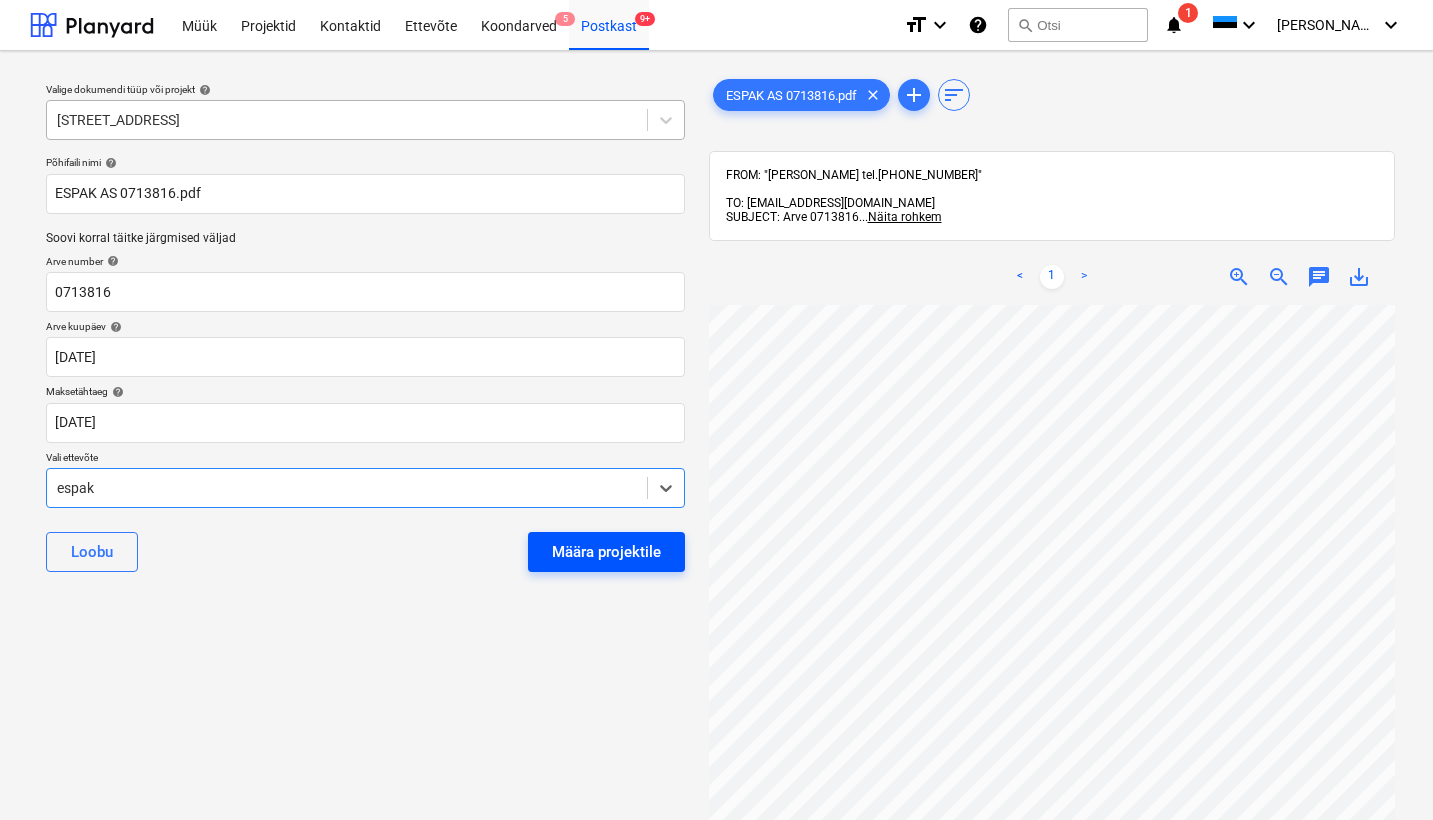 click on "Määra projektile" at bounding box center (606, 552) 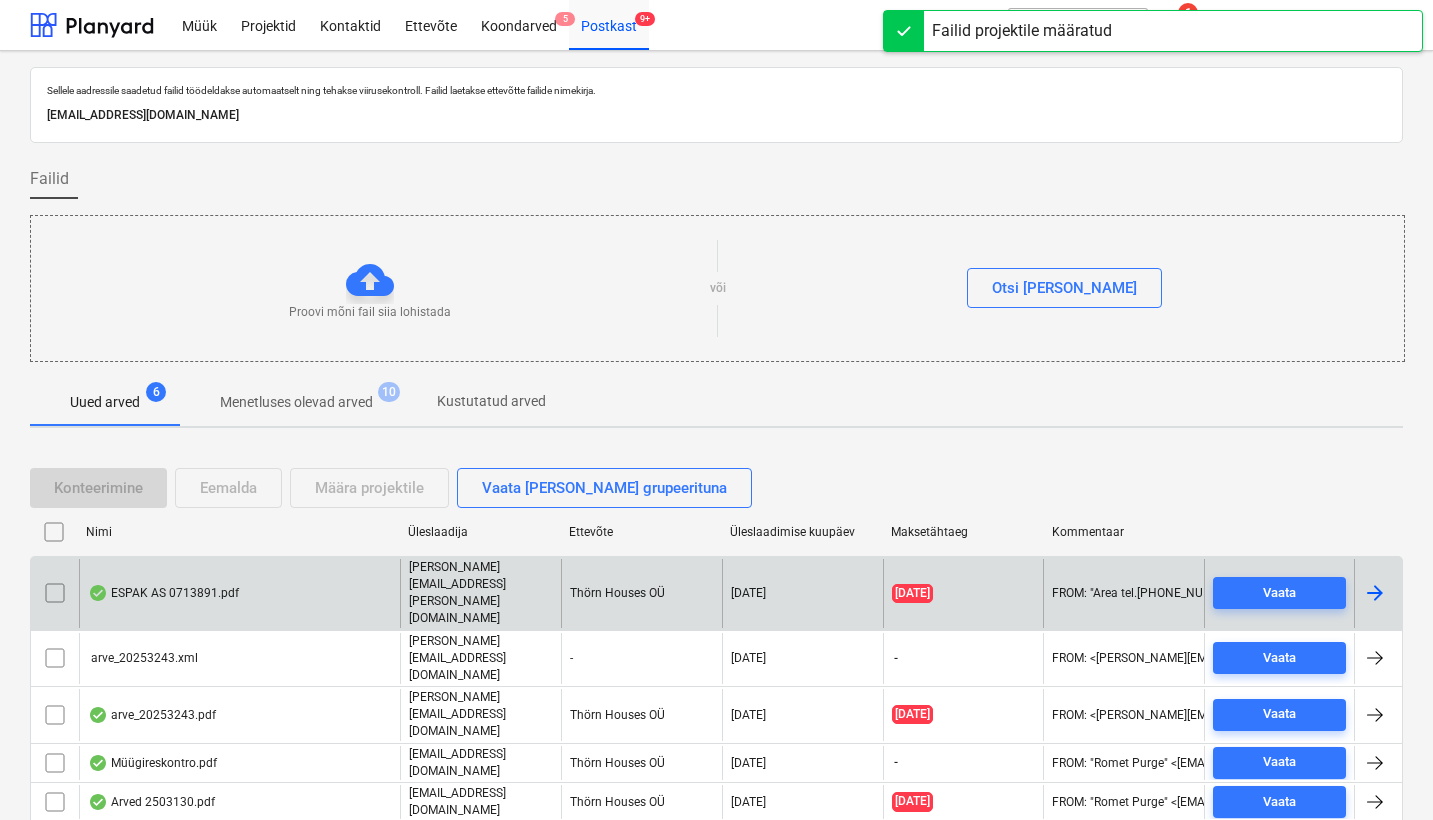 click on "ESPAK AS 0713891.pdf" at bounding box center (163, 593) 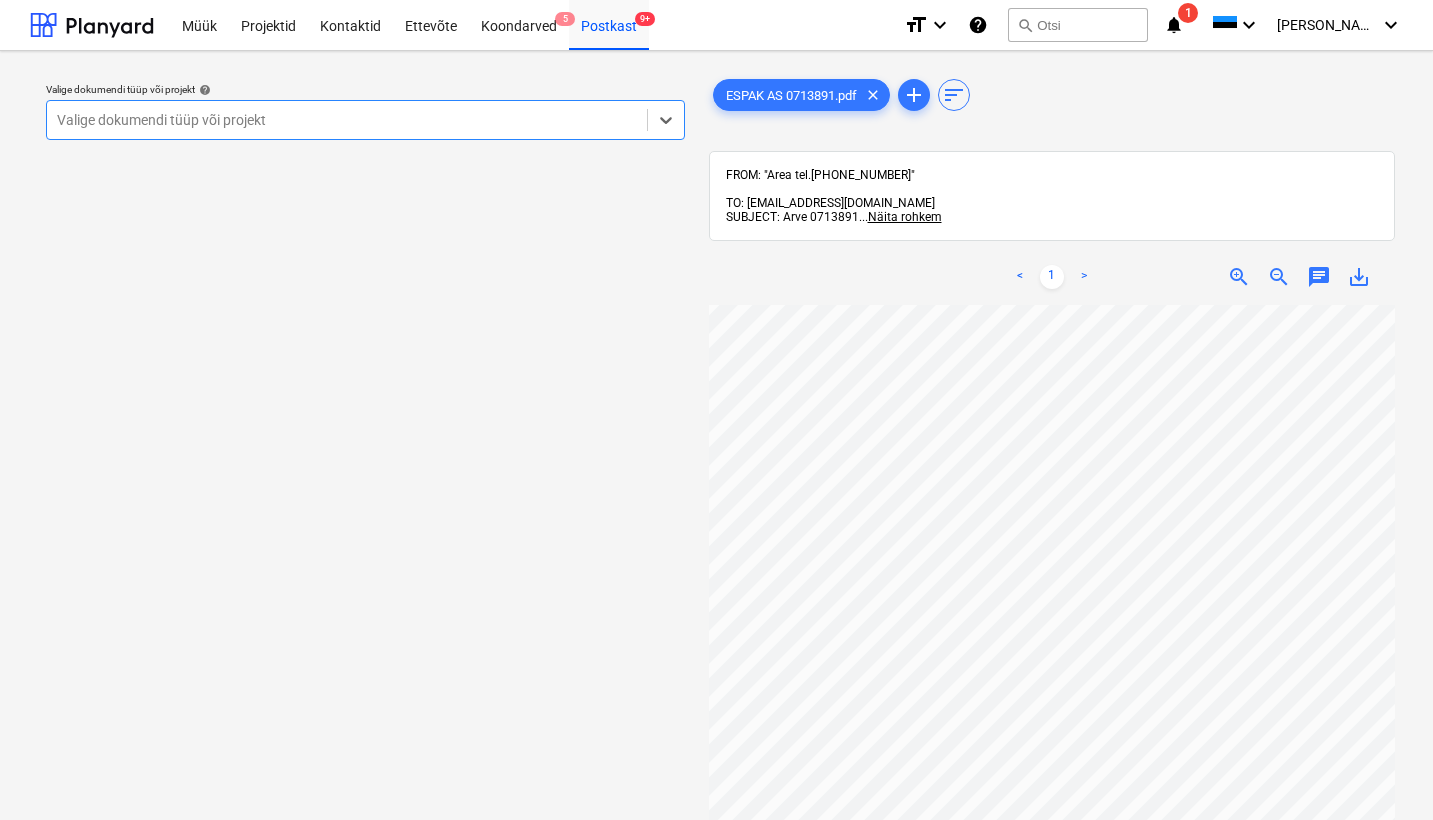 scroll, scrollTop: 244, scrollLeft: 0, axis: vertical 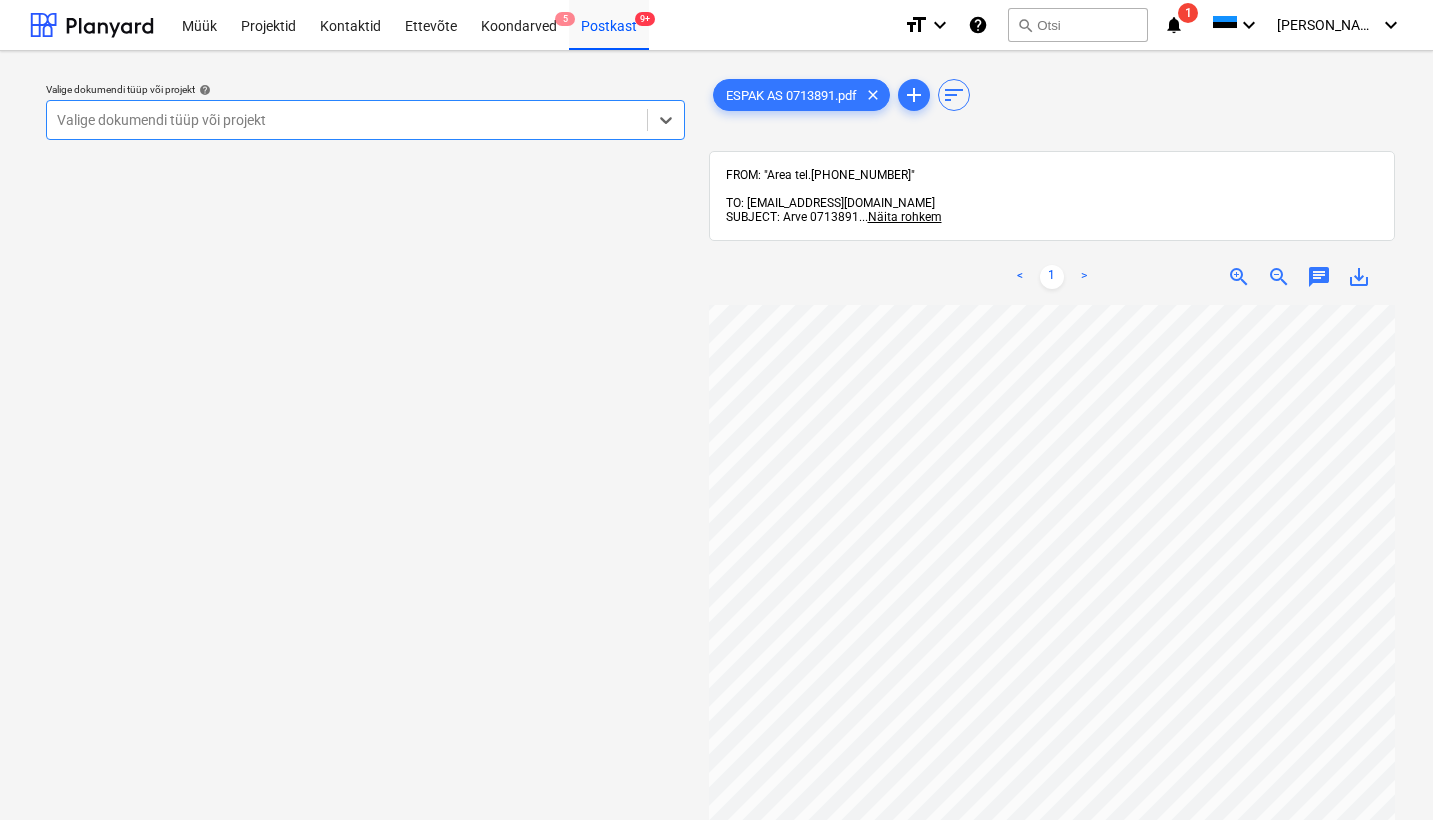 click on "Valige dokumendi tüüp või projekt" at bounding box center (347, 120) 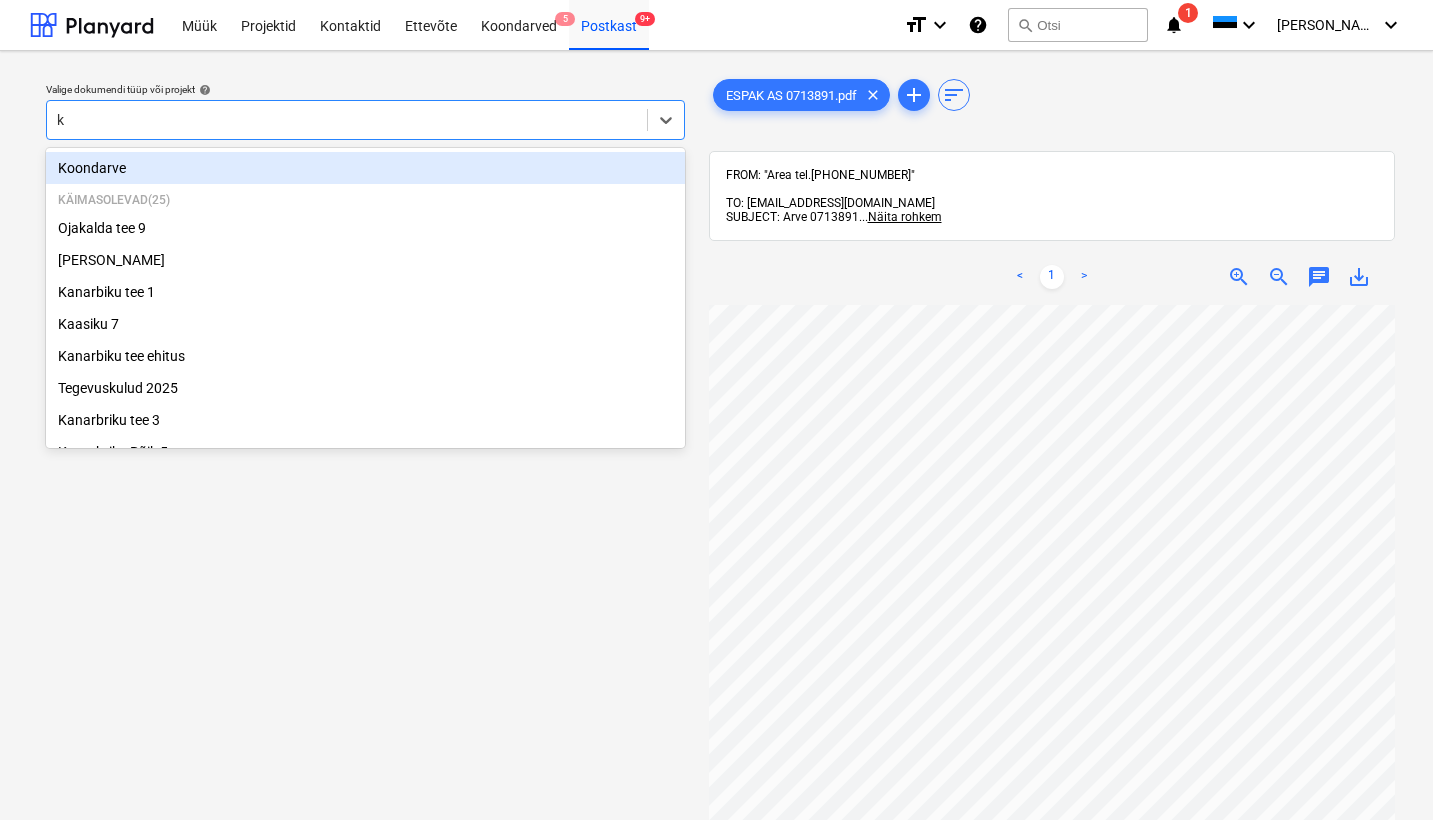 type on "kü" 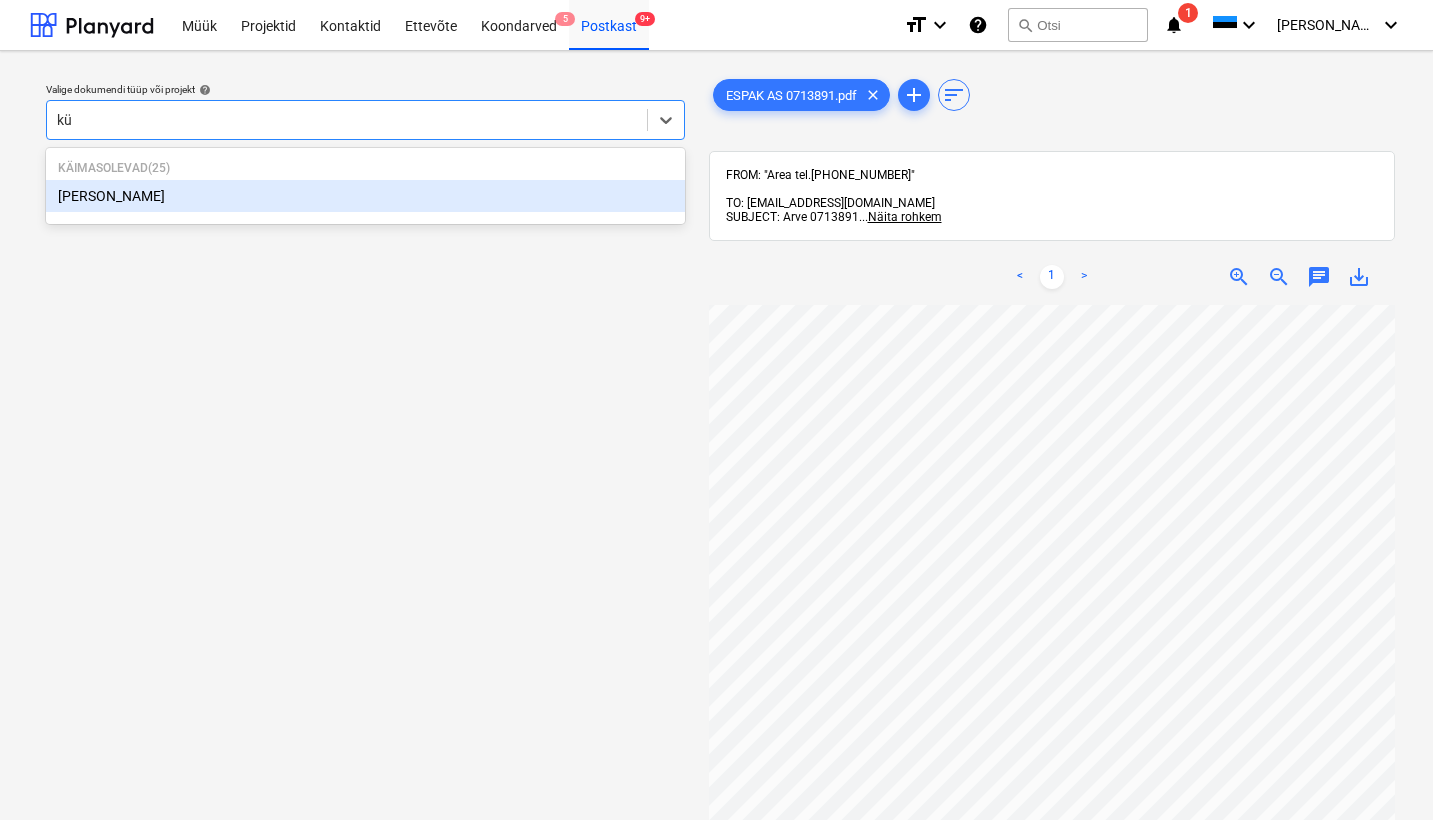 click on "[PERSON_NAME]" at bounding box center (365, 196) 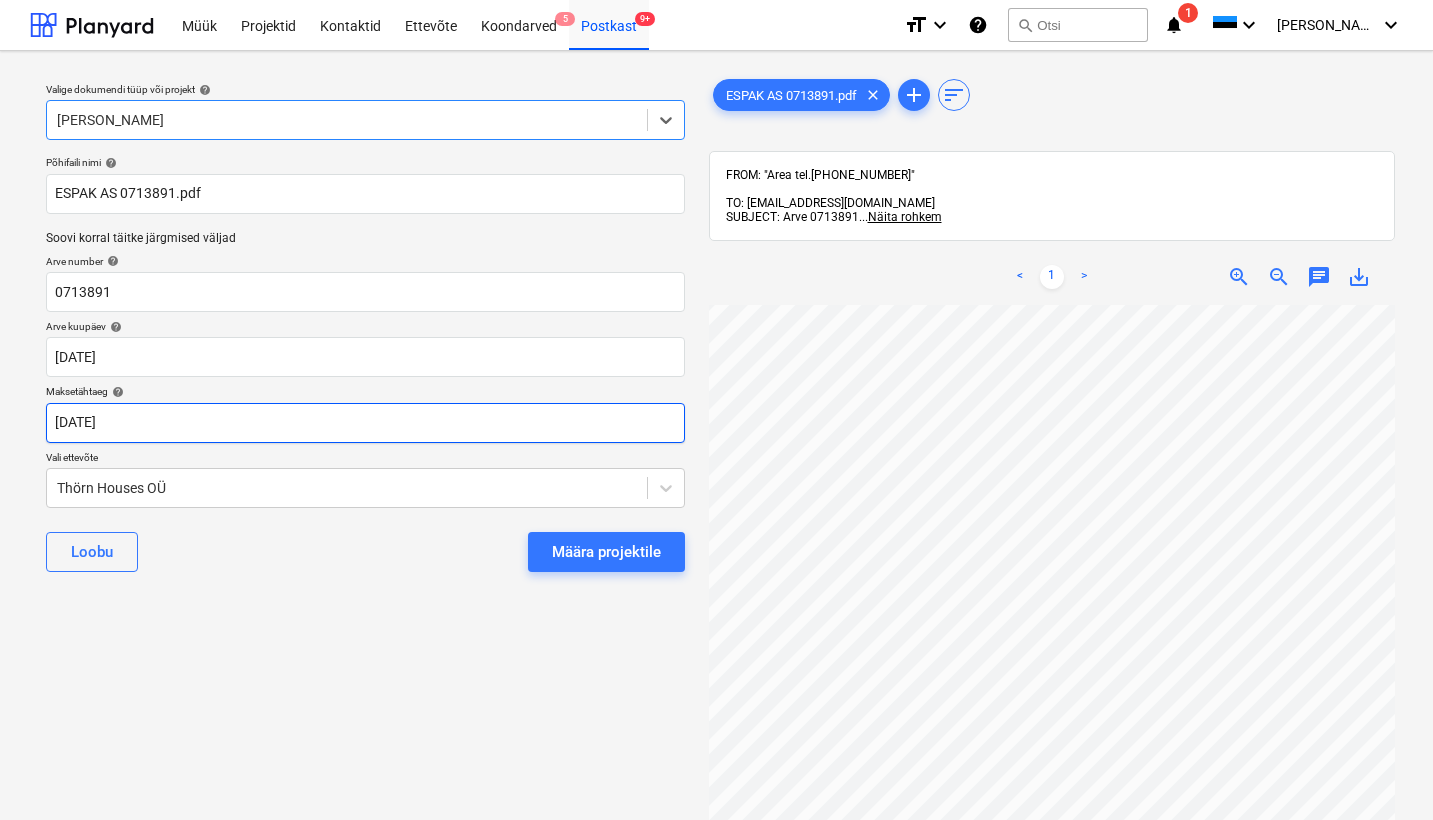click on "Müük Projektid Kontaktid Ettevõte Koondarved 5 Postkast 9+ format_size keyboard_arrow_down help search Otsi notifications 1 keyboard_arrow_down [PERSON_NAME] keyboard_arrow_down Valige dokumendi tüüp või projekt help option [PERSON_NAME], selected.   Select is focused ,type to refine list, press Down to open the menu,  [PERSON_NAME] Põhifaili nimi help ESPAK AS 0713891.pdf Soovi korral täitke järgmised väljad Arve number help 0713891 Arve kuupäev help [DATE] 23.07.2025 Press the down arrow key to interact with the calendar and
select a date. Press the question mark key to get the keyboard shortcuts for changing dates. Maksetähtaeg help [DATE] 23.07.2025 Press the down arrow key to interact with the calendar and
select a date. Press the question mark key to get the keyboard shortcuts for changing dates. Vali ettevõte Thörn Houses OÜ   Loobu Määra projektile ESPAK AS 0713891.pdf clear add sort FROM: "Area tel.[PHONE_NUMBER]"  TO: [EMAIL_ADDRESS][DOMAIN_NAME] SUBJECT: Arve 0713891 ...  Näita rohkem ...  <" at bounding box center [716, 410] 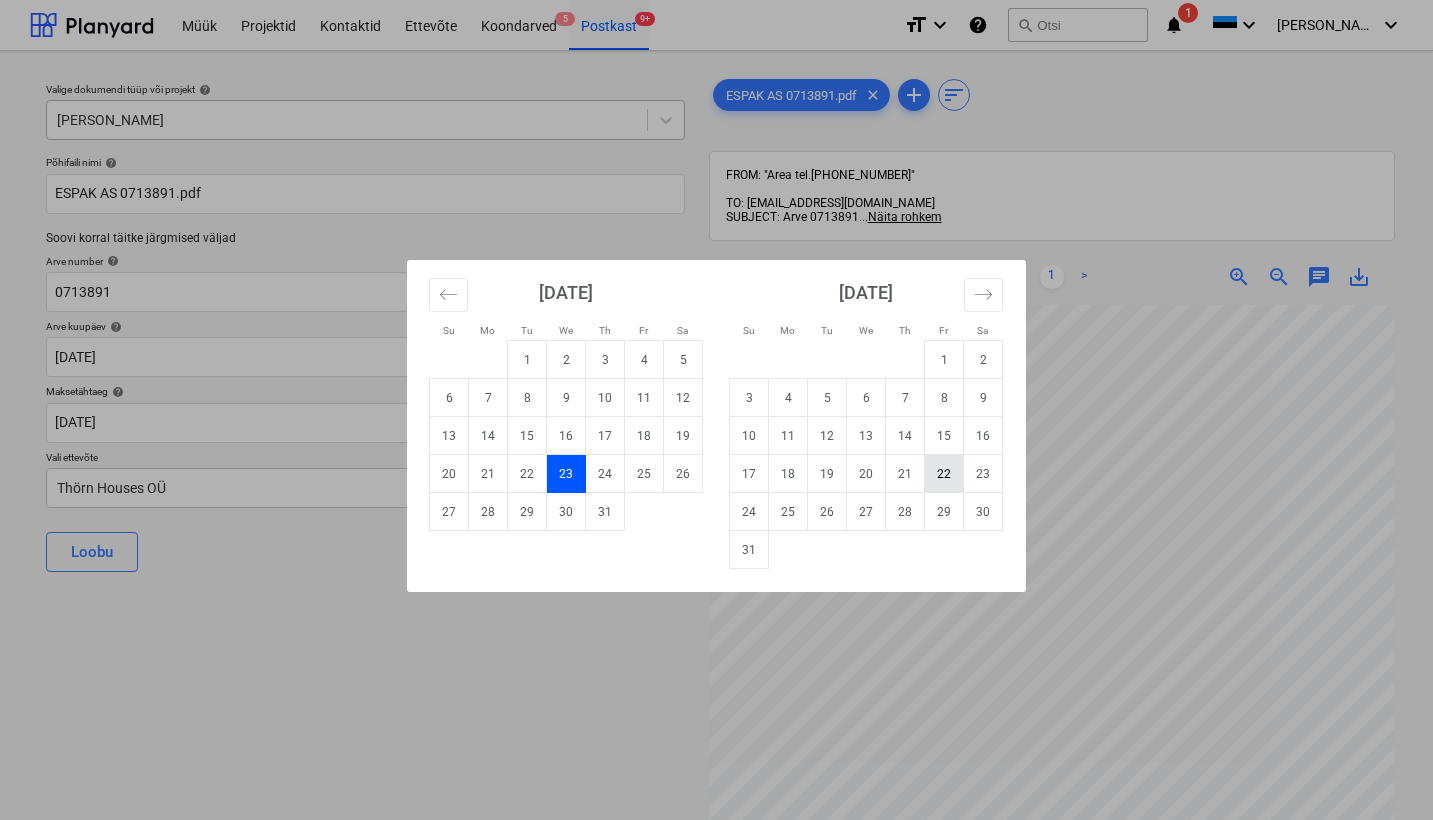 click on "22" at bounding box center (944, 474) 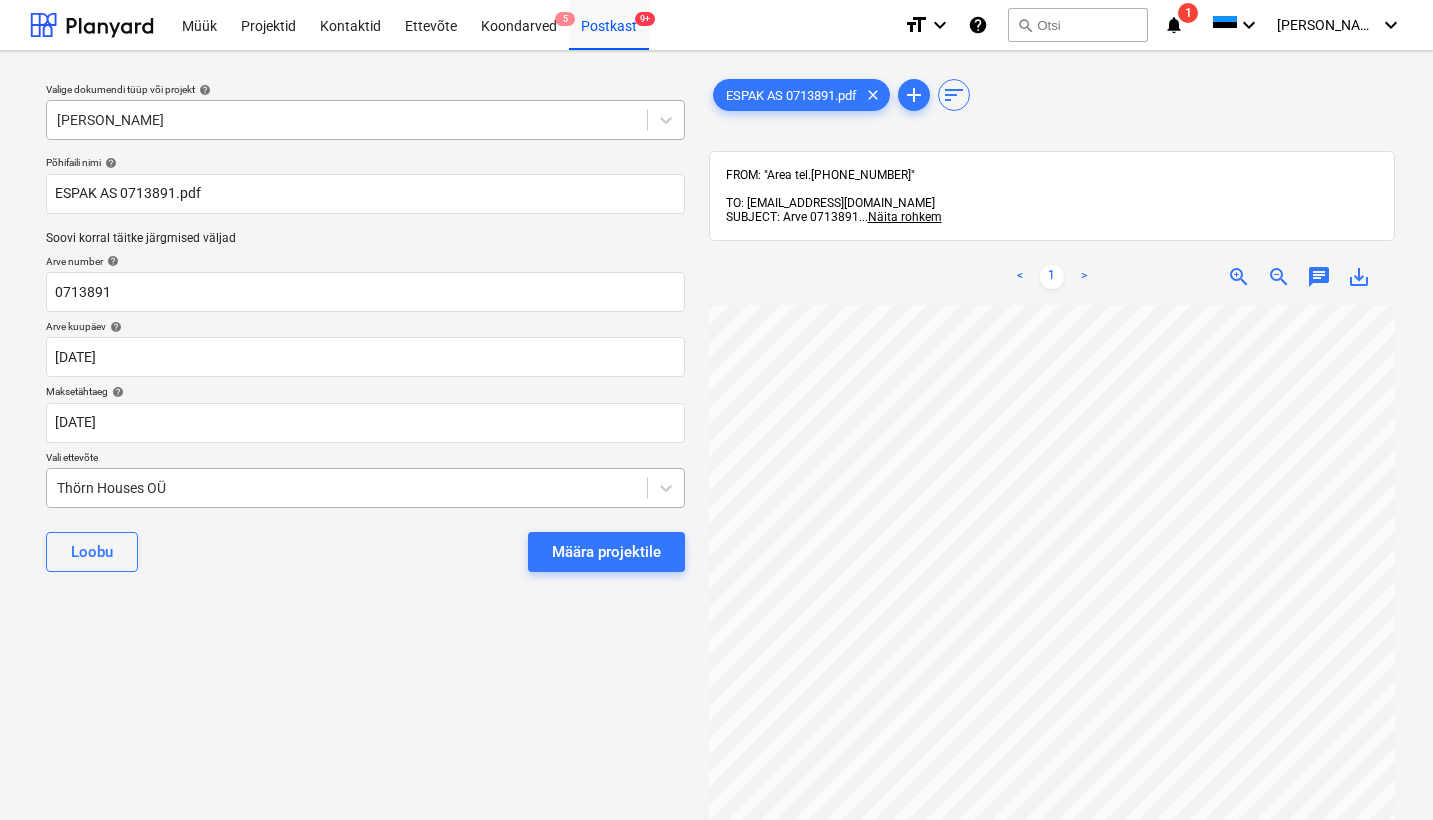 click on "Thörn Houses OÜ" at bounding box center (347, 488) 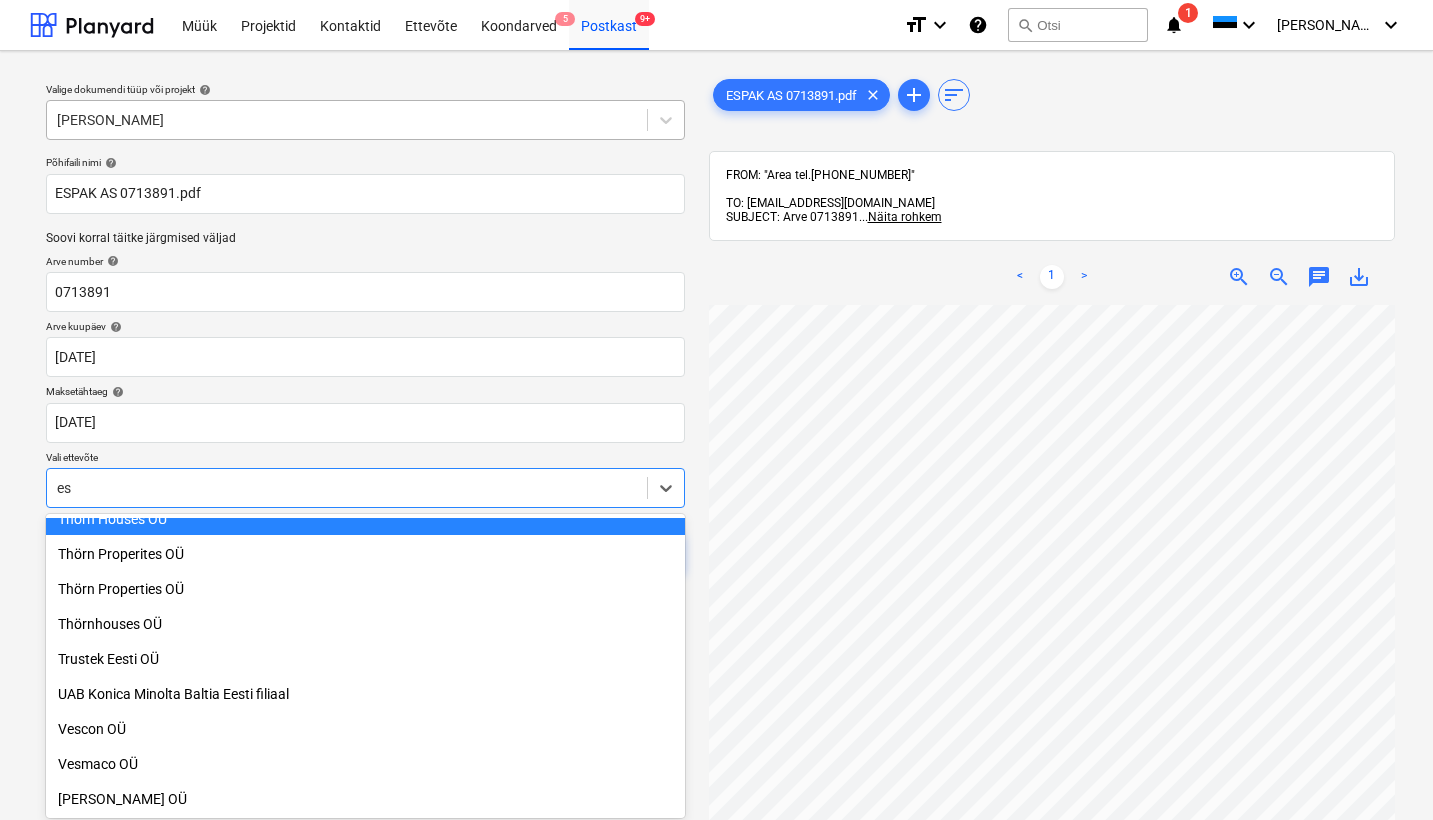 scroll, scrollTop: 1380, scrollLeft: 0, axis: vertical 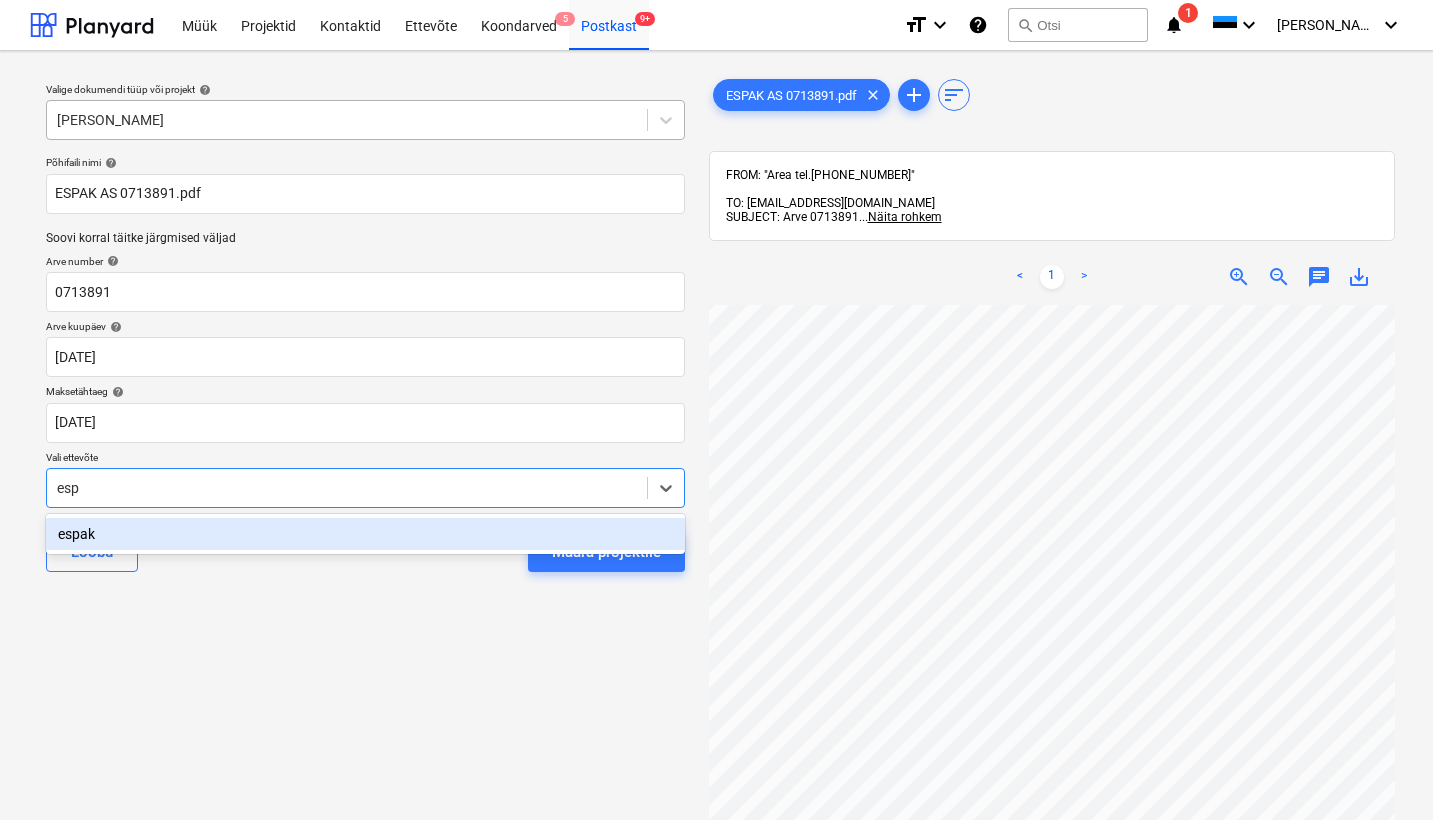 click on "espak" at bounding box center (365, 534) 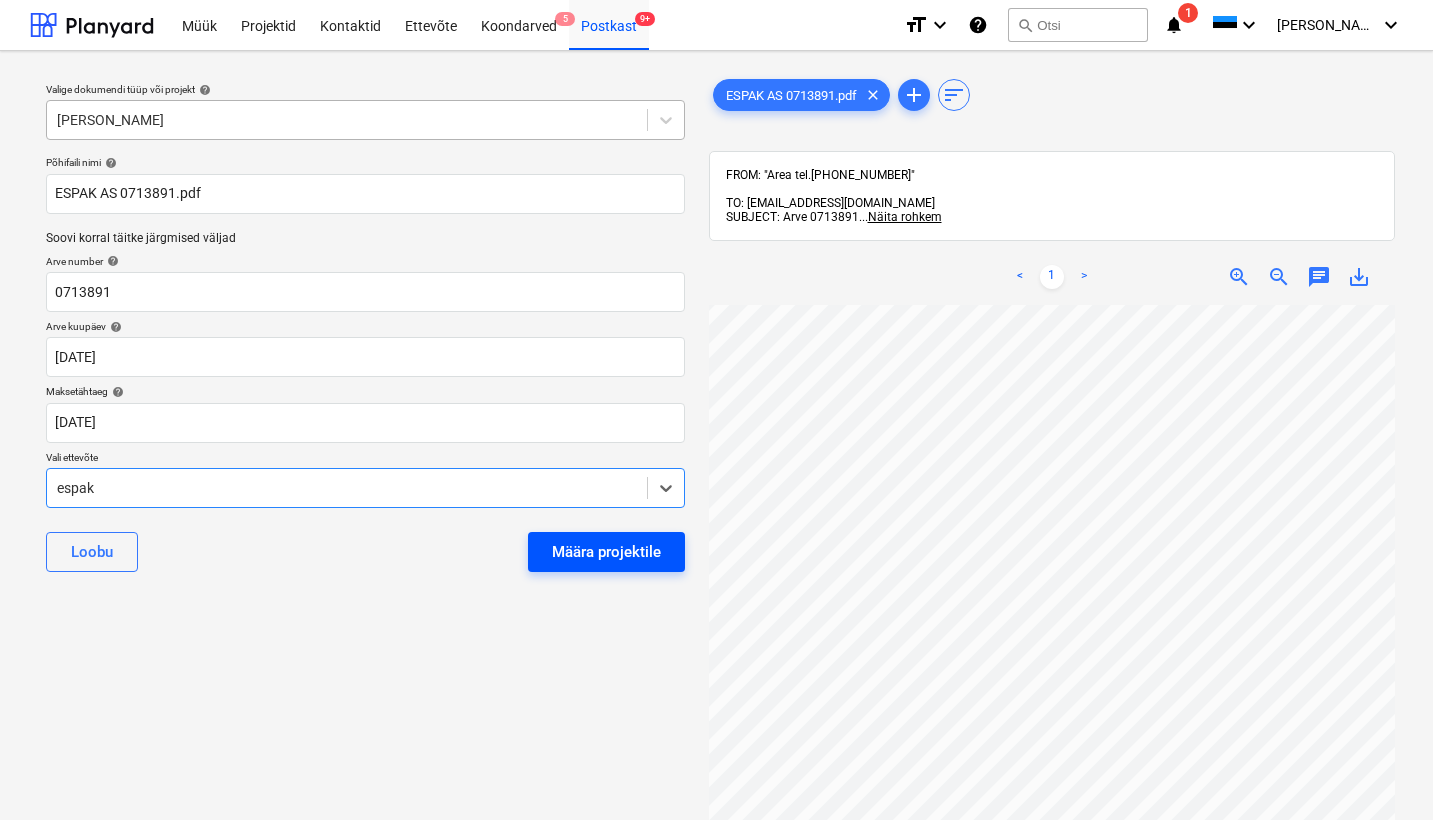 click on "Määra projektile" at bounding box center [606, 552] 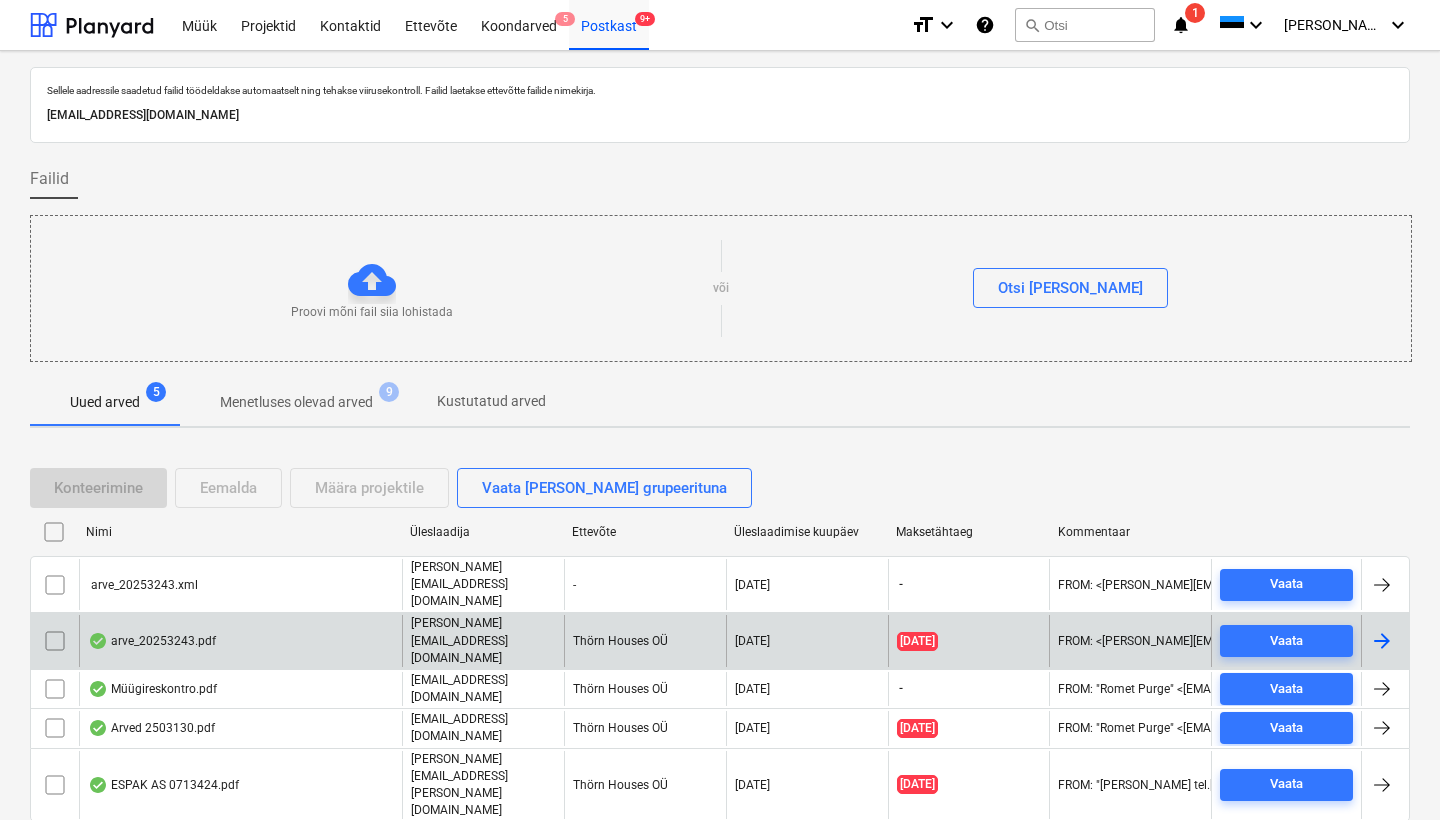 click on "arve_20253243.pdf" at bounding box center (240, 640) 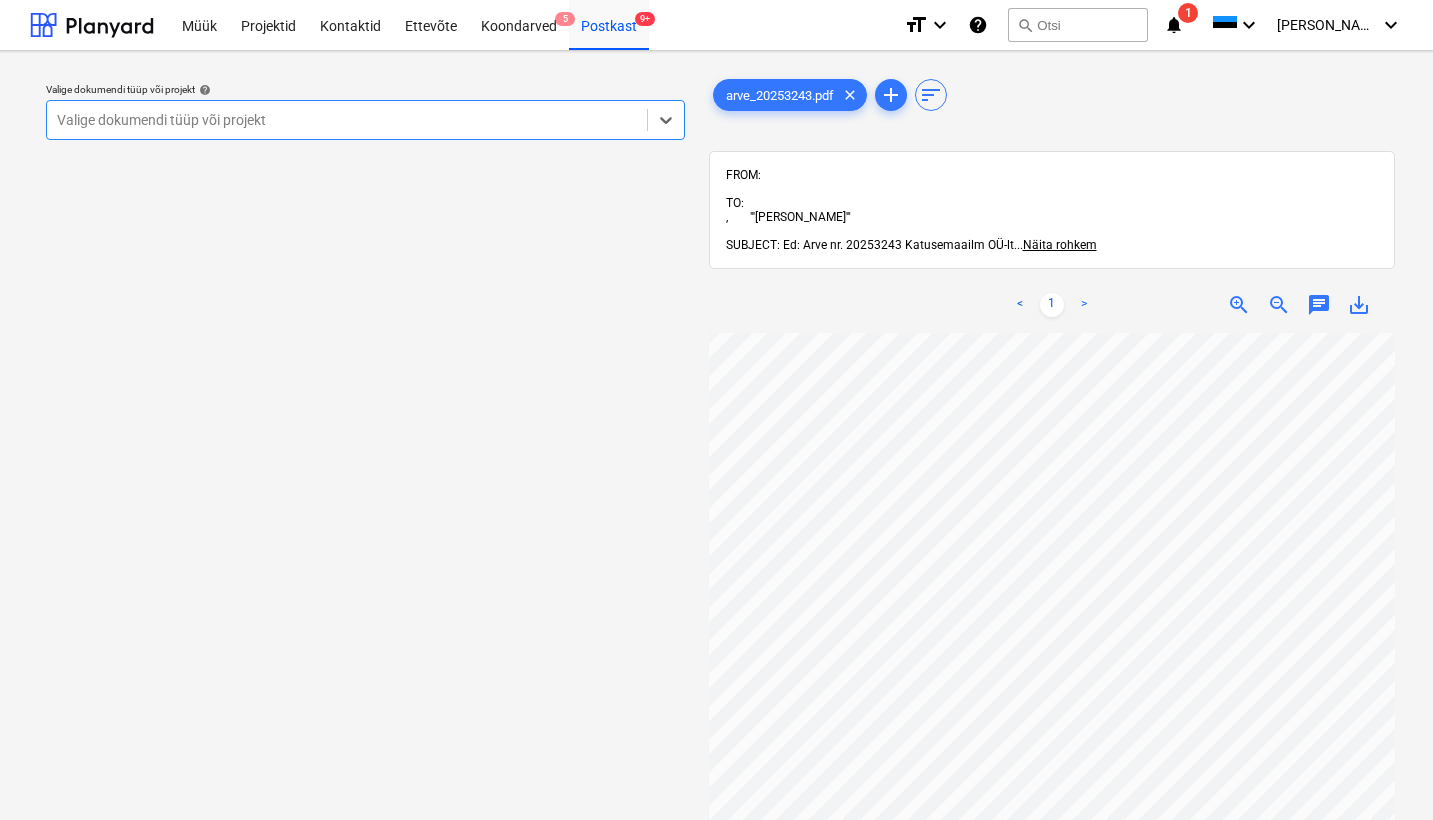scroll, scrollTop: 514, scrollLeft: 0, axis: vertical 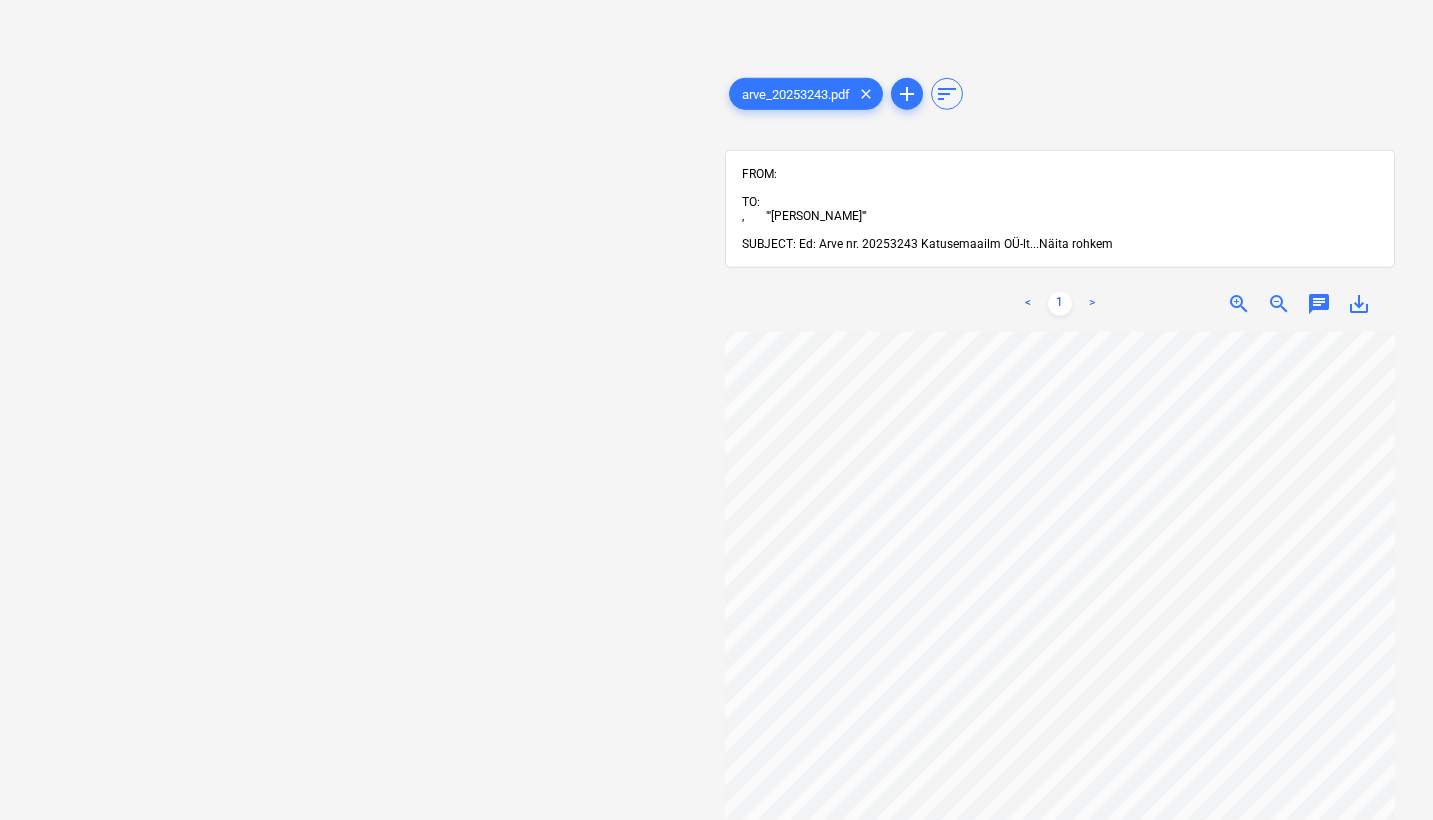 click on "Näita rohkem" at bounding box center [1076, 244] 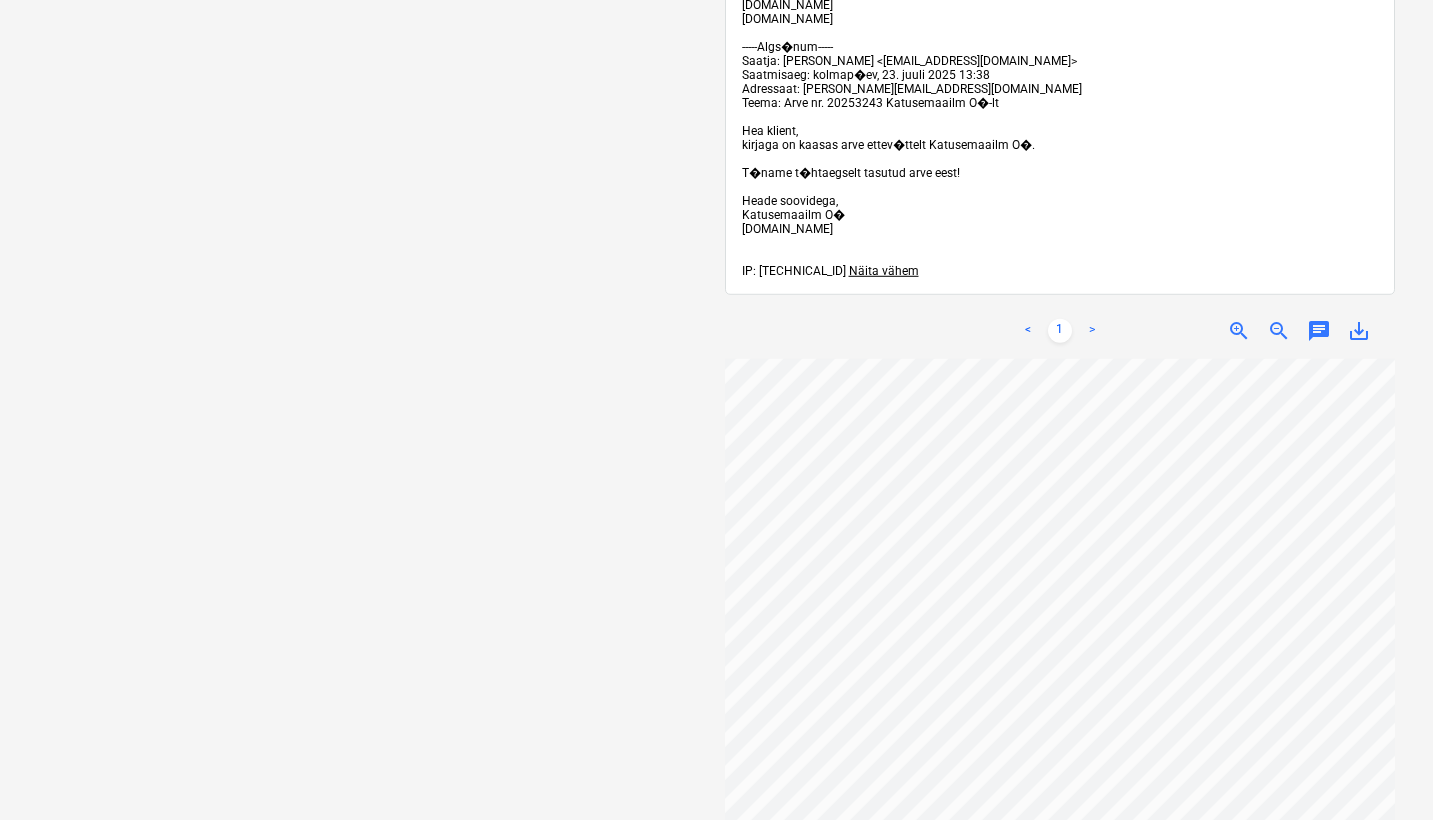 scroll, scrollTop: 665, scrollLeft: 0, axis: vertical 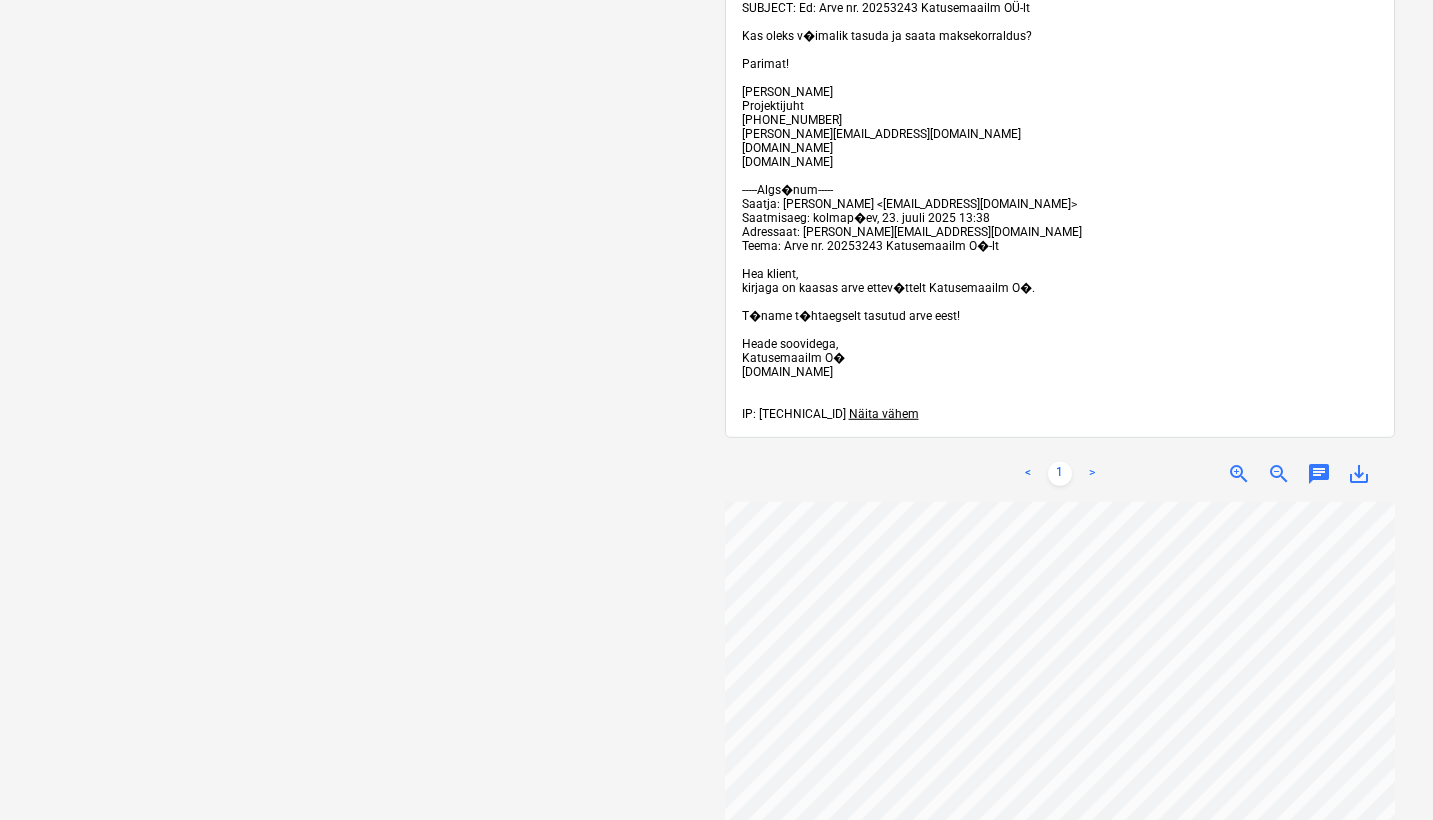 click on "FROM: <[PERSON_NAME][EMAIL_ADDRESS][DOMAIN_NAME]> TO: <[EMAIL_ADDRESS][DOMAIN_NAME]>,	"'[PERSON_NAME]'" <[PERSON_NAME][EMAIL_ADDRESS][DOMAIN_NAME]> SUBJECT: Ed: Arve nr. 20253243 Katusemaailm OÜ-lt Kas oleks v�imalik tasuda ja saata maksekorraldus?  Parimat!  [PERSON_NAME] Projektijuht [PHONE_NUMBER] [PERSON_NAME][EMAIL_ADDRESS][DOMAIN_NAME]  [DOMAIN_NAME] [DOMAIN_NAME]  -----Algs�num----- Saatja: [PERSON_NAME] <[EMAIL_ADDRESS][DOMAIN_NAME]>  Saatmisaeg: kolmap�ev, 23. juuli 2025 13:38 Adressaat: [PERSON_NAME][EMAIL_ADDRESS][DOMAIN_NAME] Teema: Arve nr. 20253243 Katusemaailm O�-lt  Hea klient, kirjaga on kaasas arve ettev�ttelt Katusemaailm O�.  T�name t�htaegselt tasutud arve eest!  Heade soovidega, Katusemaailm O� [DOMAIN_NAME] IP: [TECHNICAL_ID] ...  Näita rohkem   Näita vähem" at bounding box center (1060, 197) 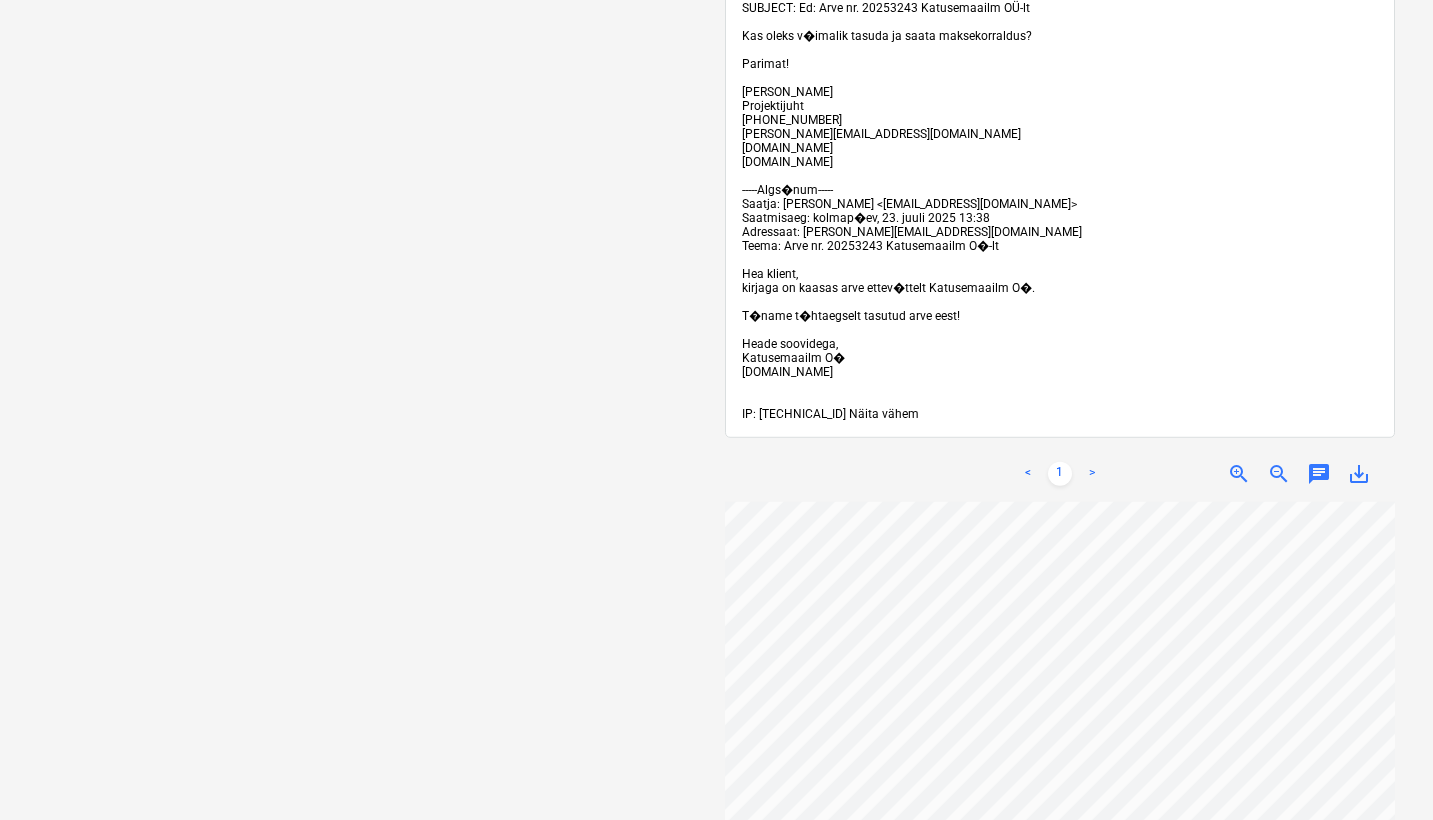 click on "Näita vähem" at bounding box center [884, 414] 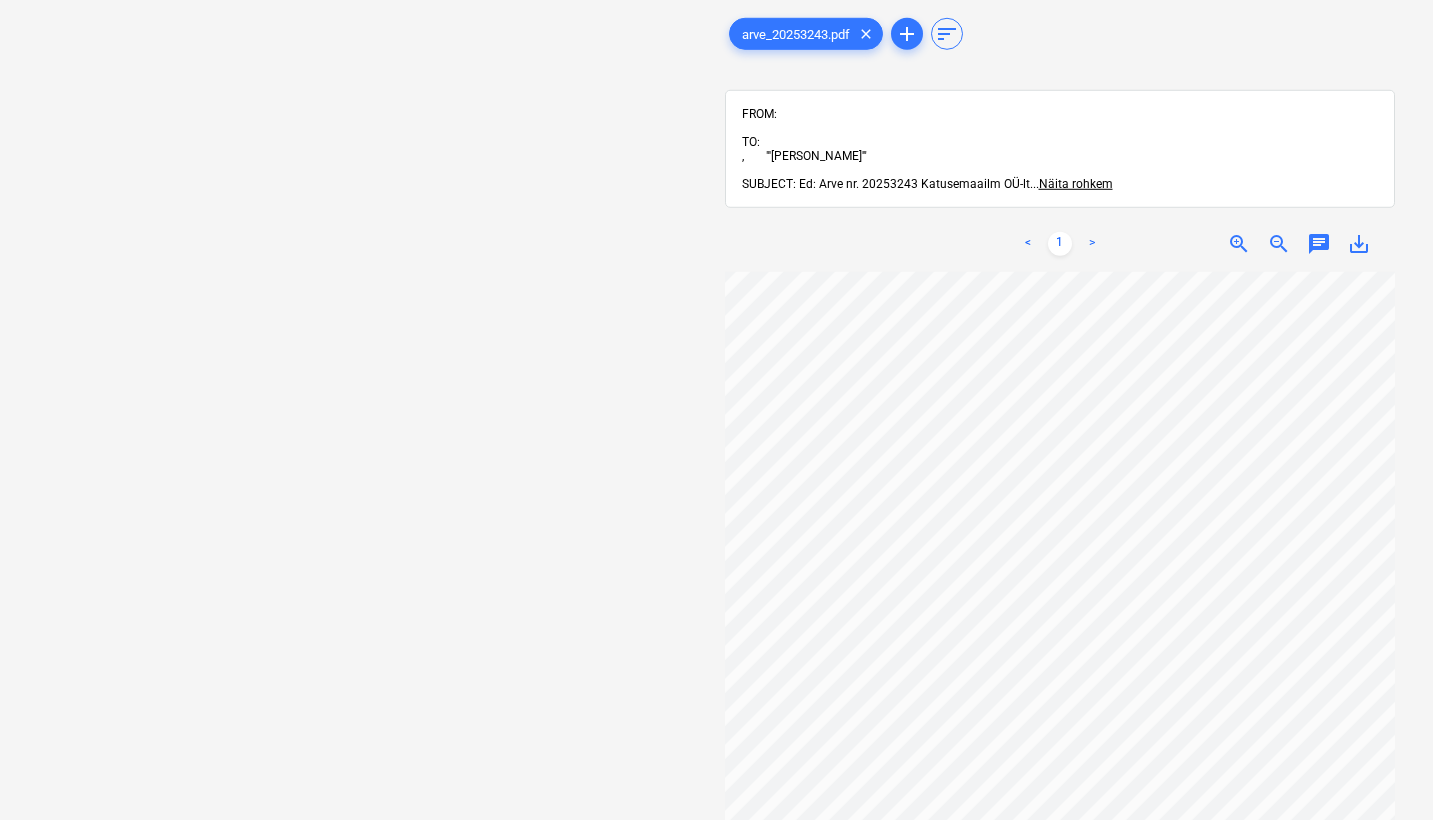 scroll, scrollTop: 259, scrollLeft: 0, axis: vertical 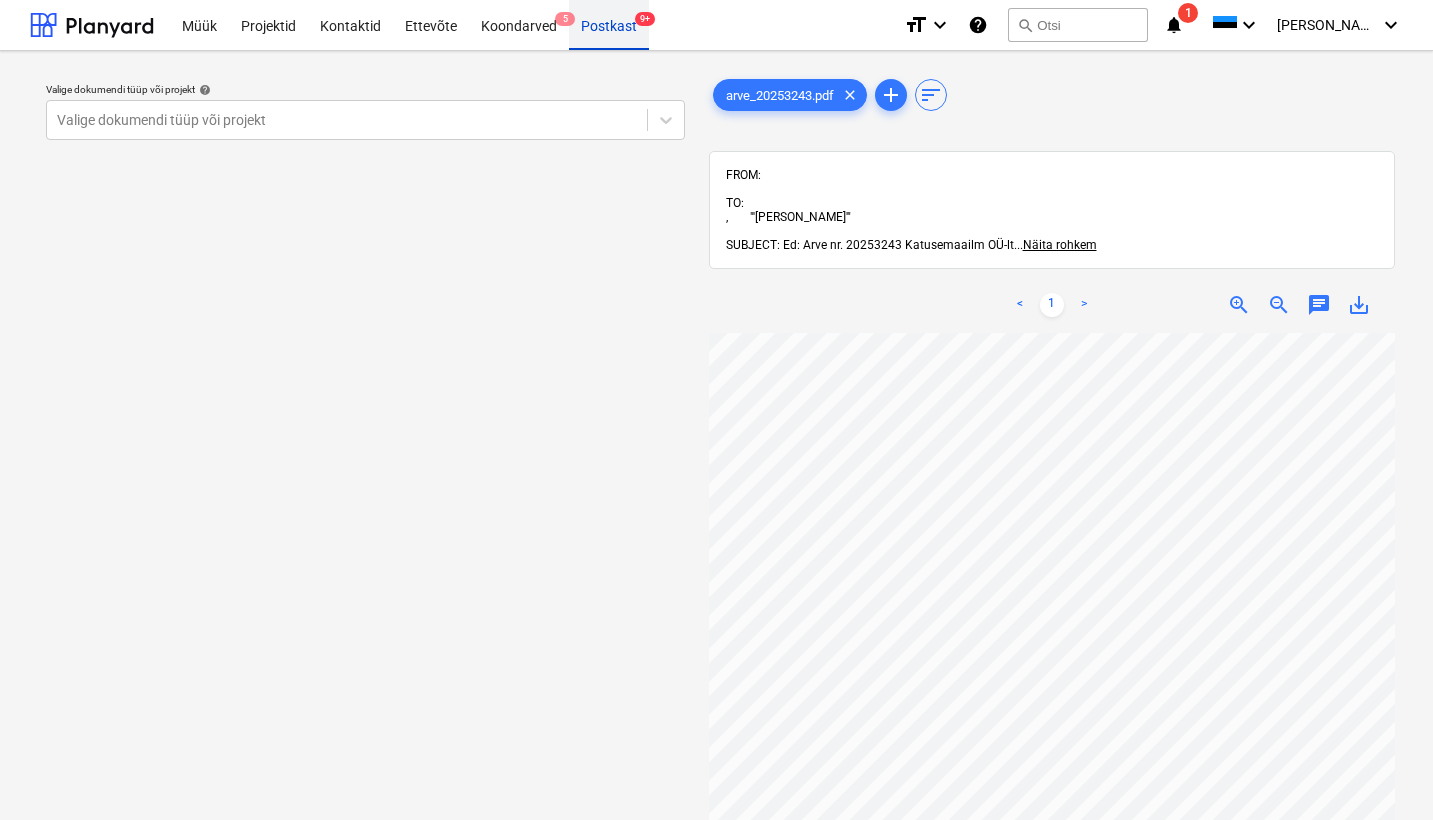 click on "Postkast 9+" at bounding box center (609, 24) 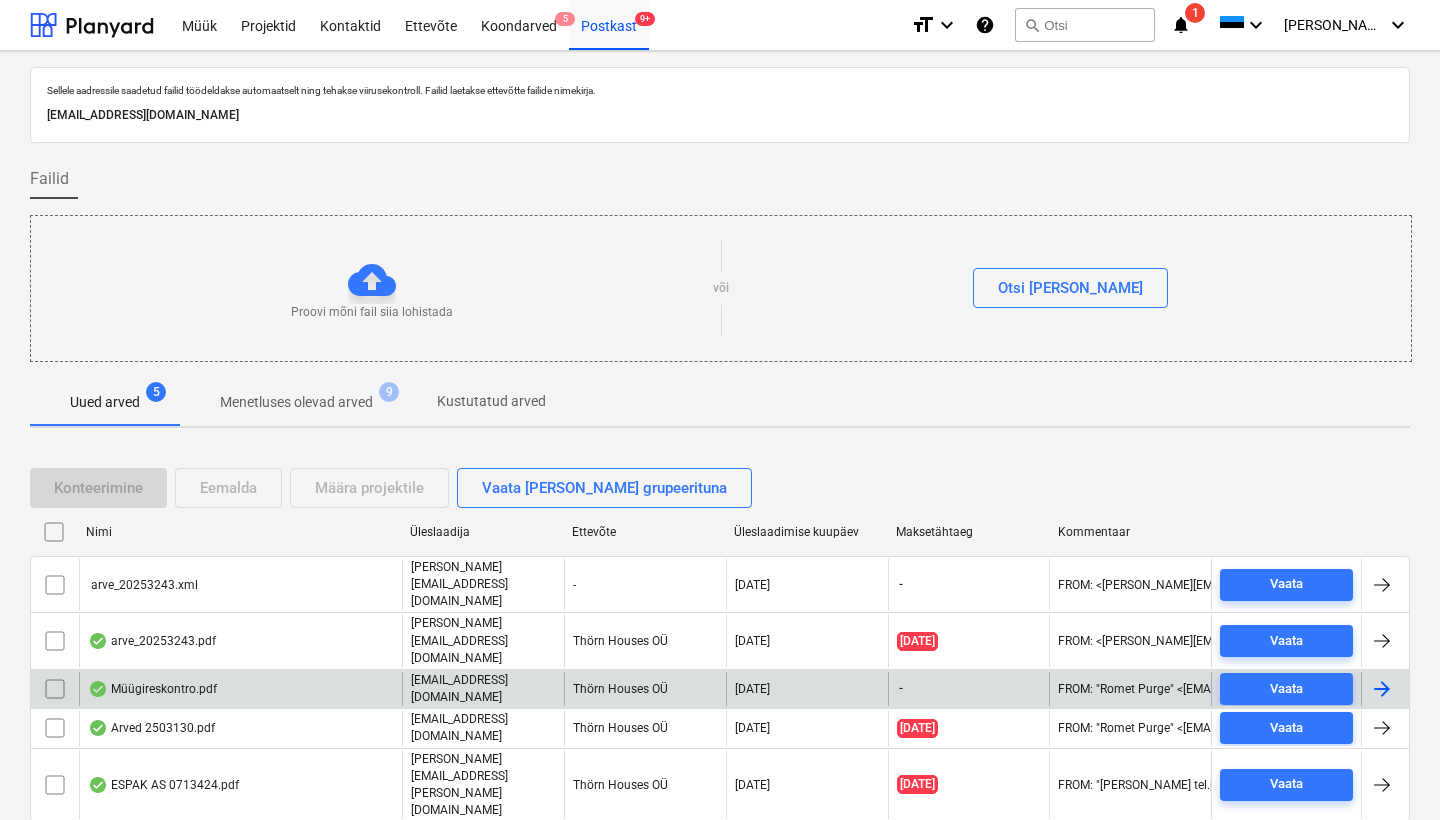 click on "Müügireskontro.pdf" at bounding box center [152, 689] 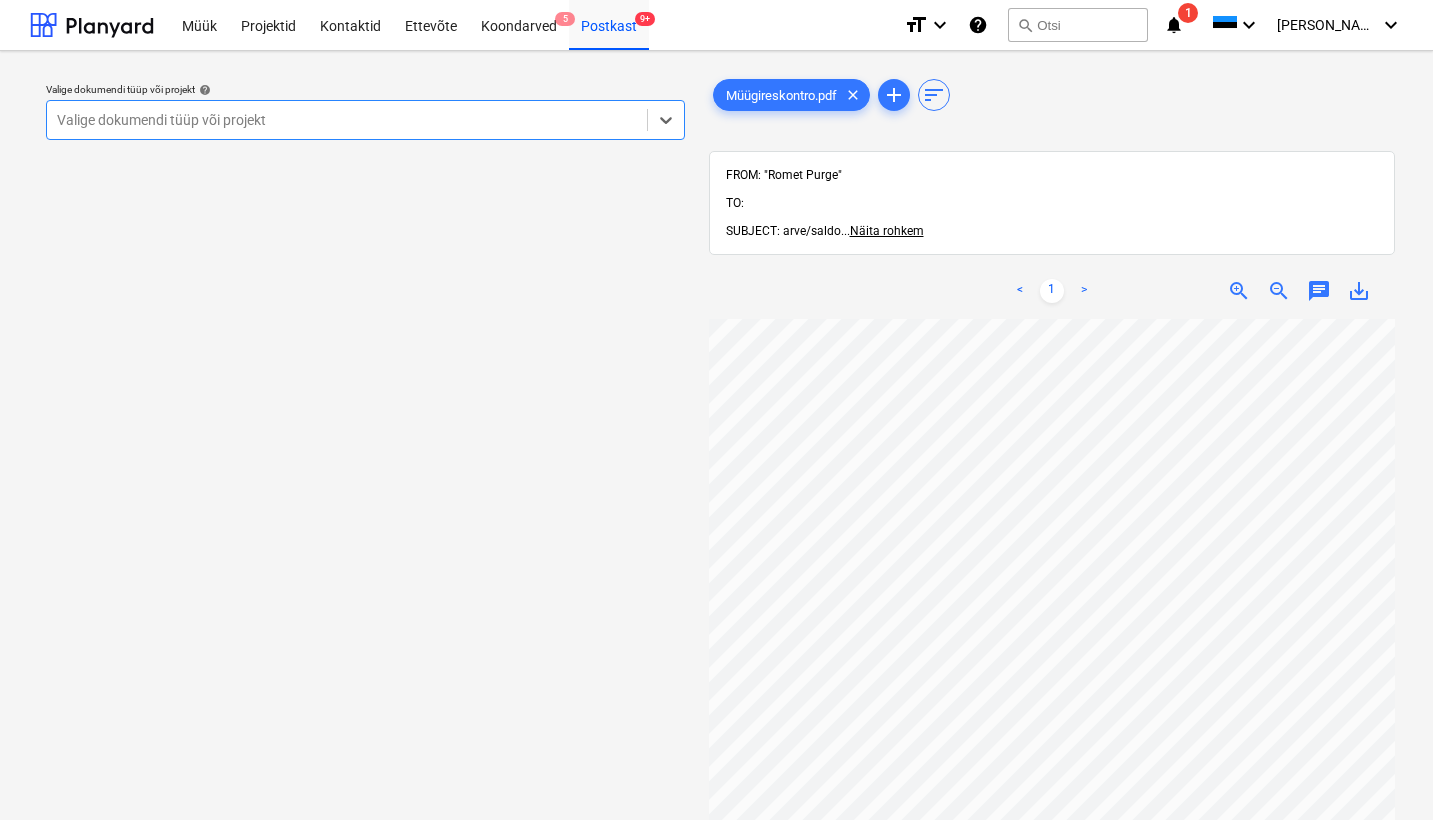 scroll, scrollTop: 0, scrollLeft: 0, axis: both 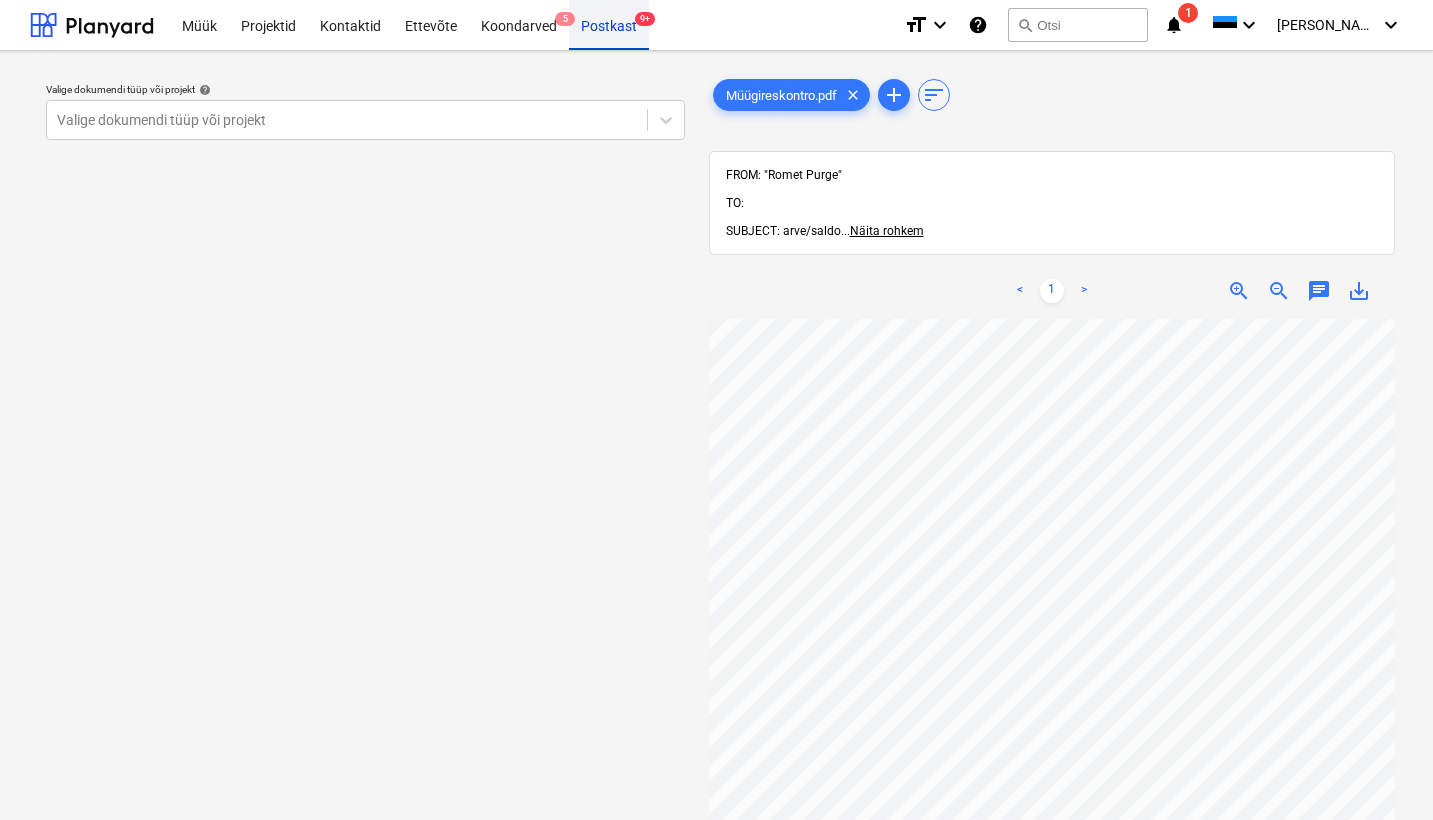 click on "Postkast 9+" at bounding box center [609, 24] 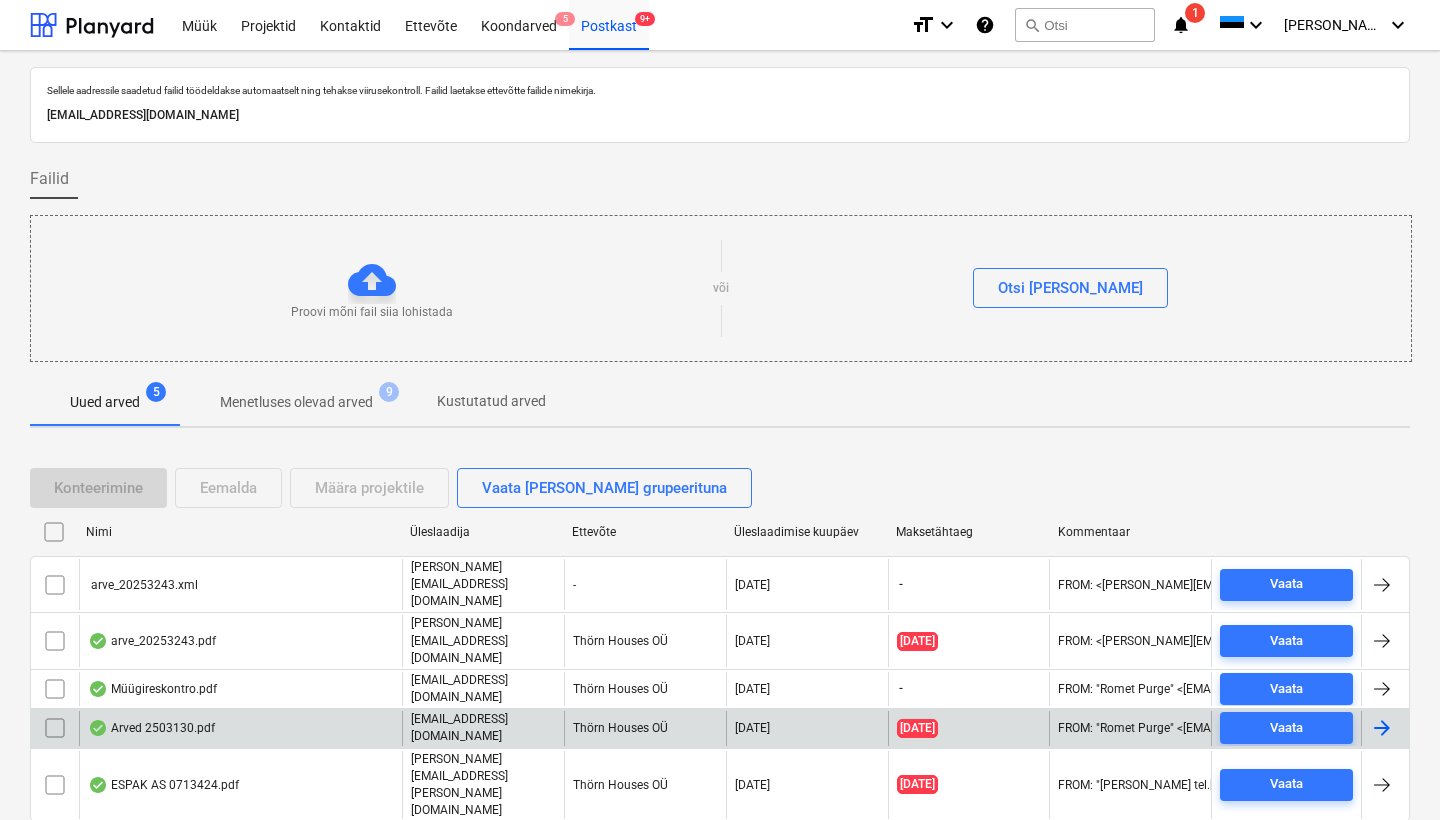 click on "Arved 2503130.pdf" at bounding box center [151, 728] 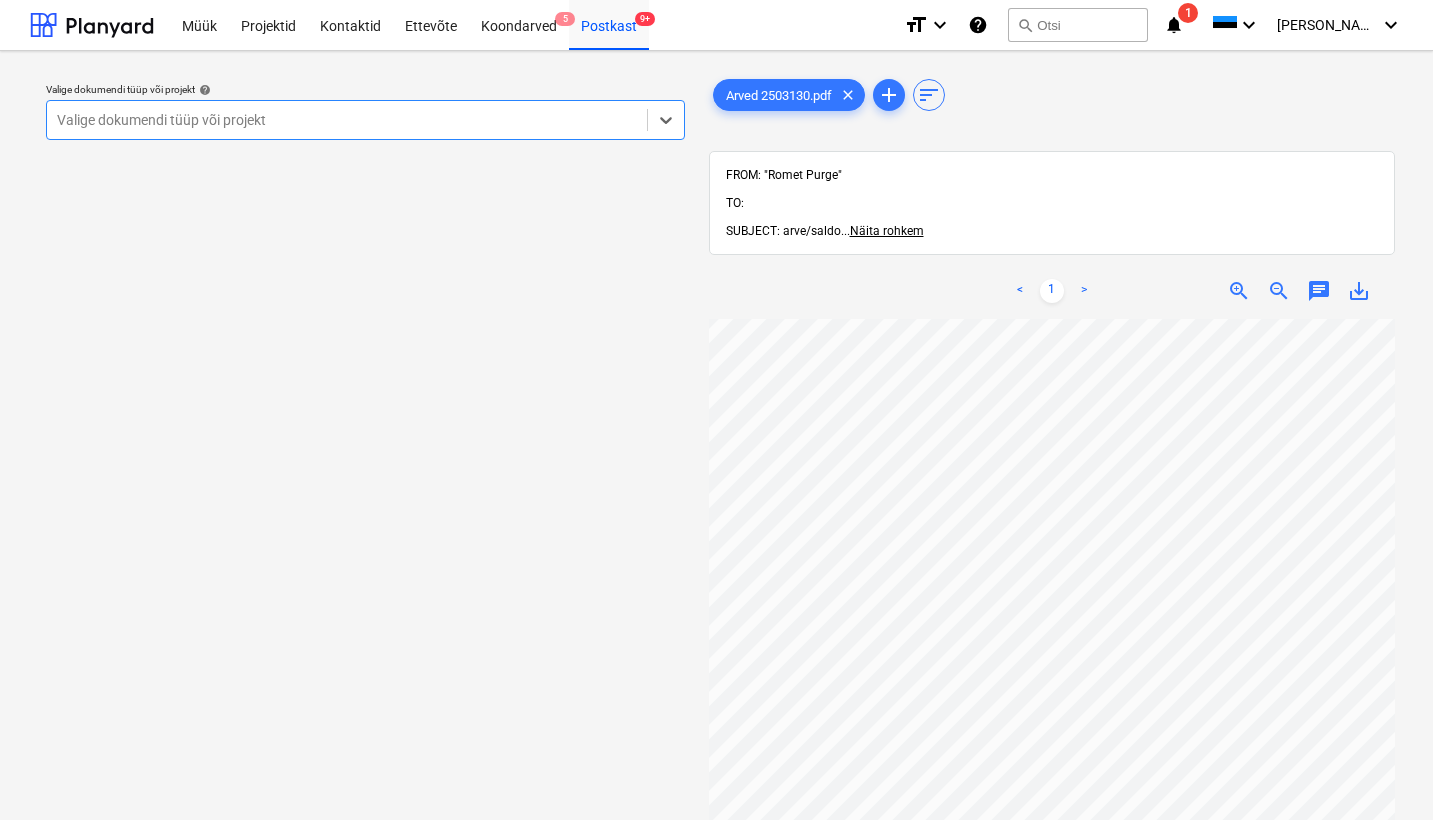 scroll, scrollTop: 1, scrollLeft: 217, axis: both 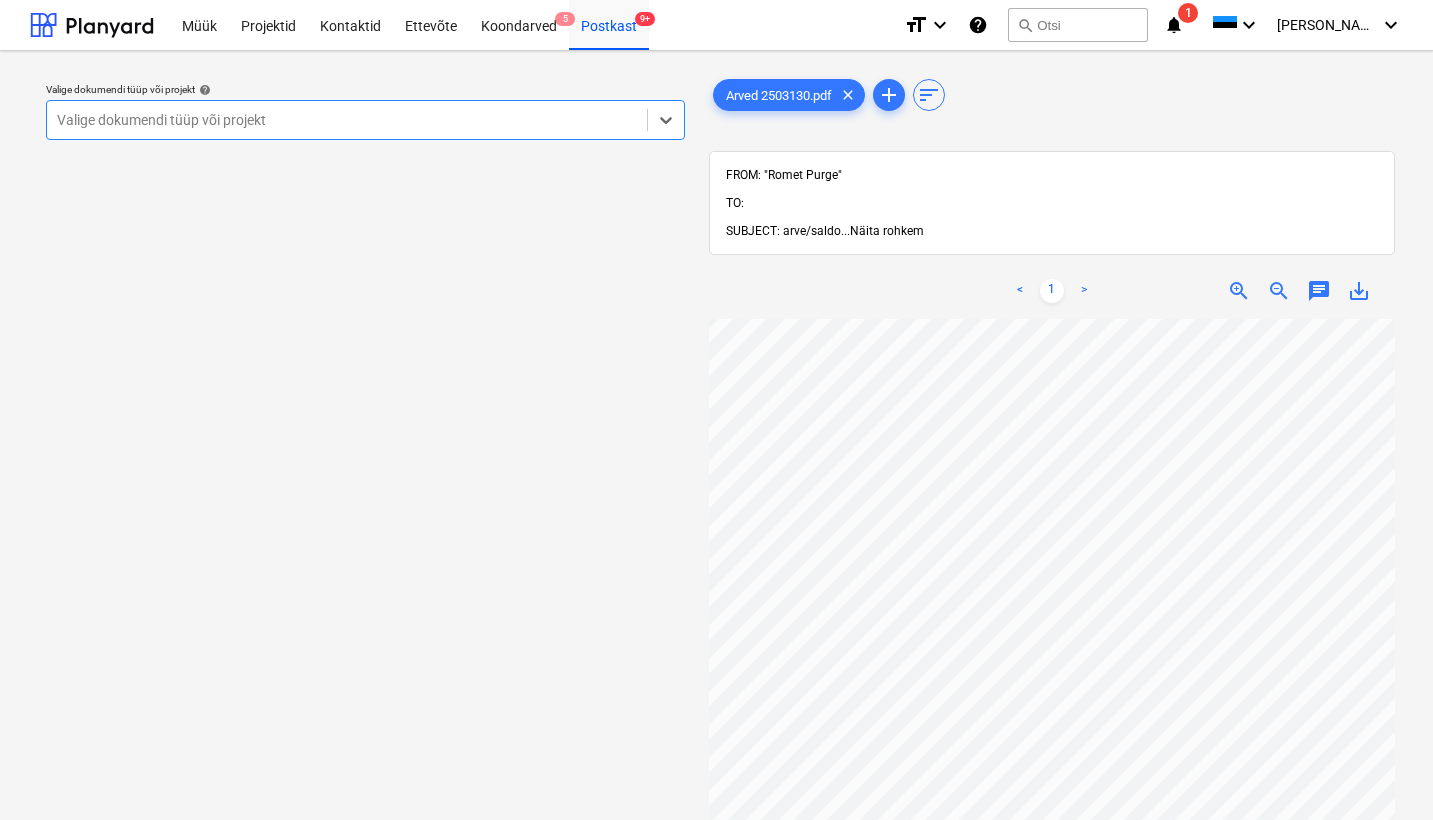 click on "Näita rohkem" at bounding box center (887, 231) 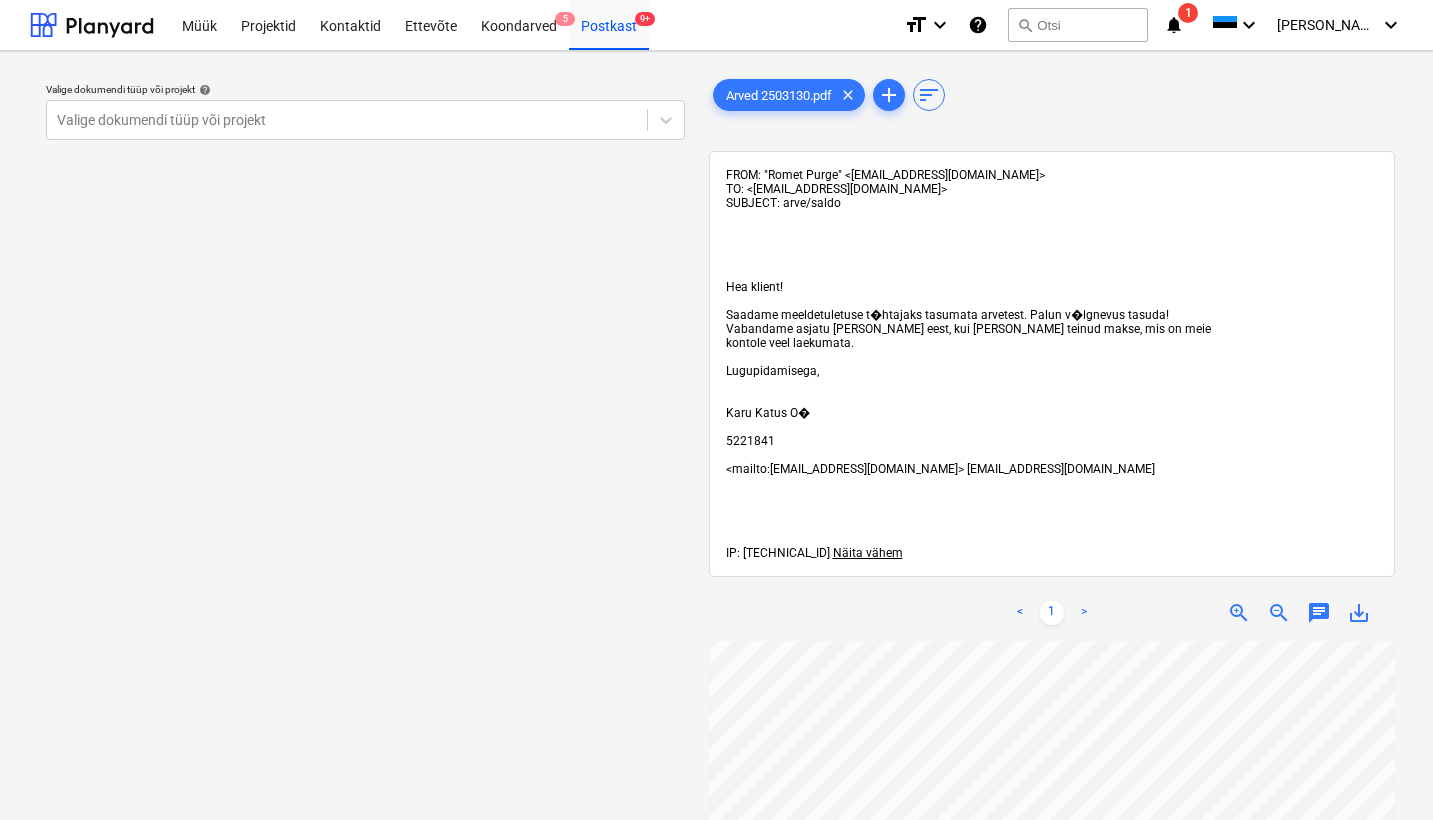 scroll, scrollTop: 0, scrollLeft: 0, axis: both 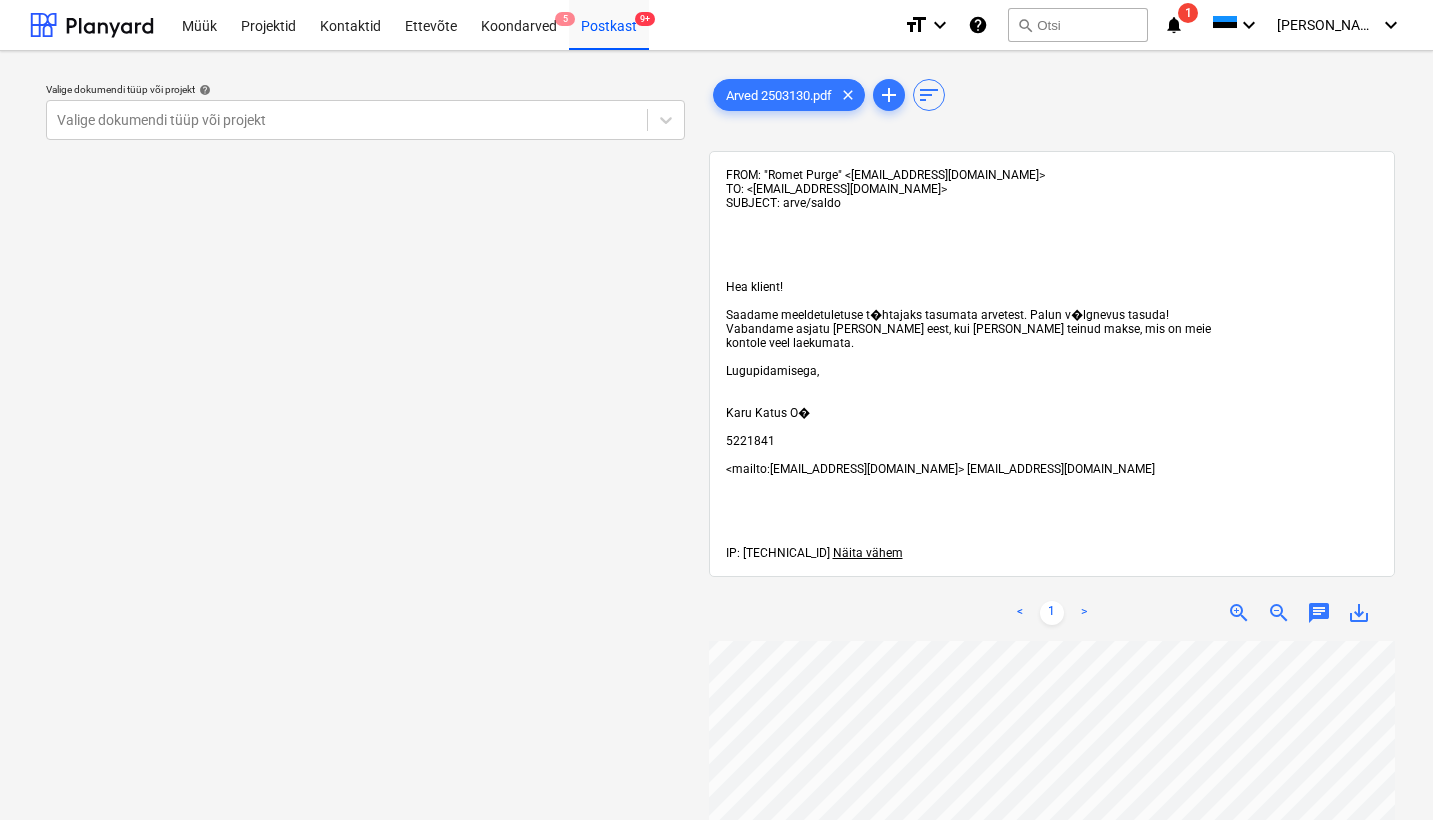 click on "Projekti nimekirja ületoomine ebaõnnestus" at bounding box center [1082, 21] 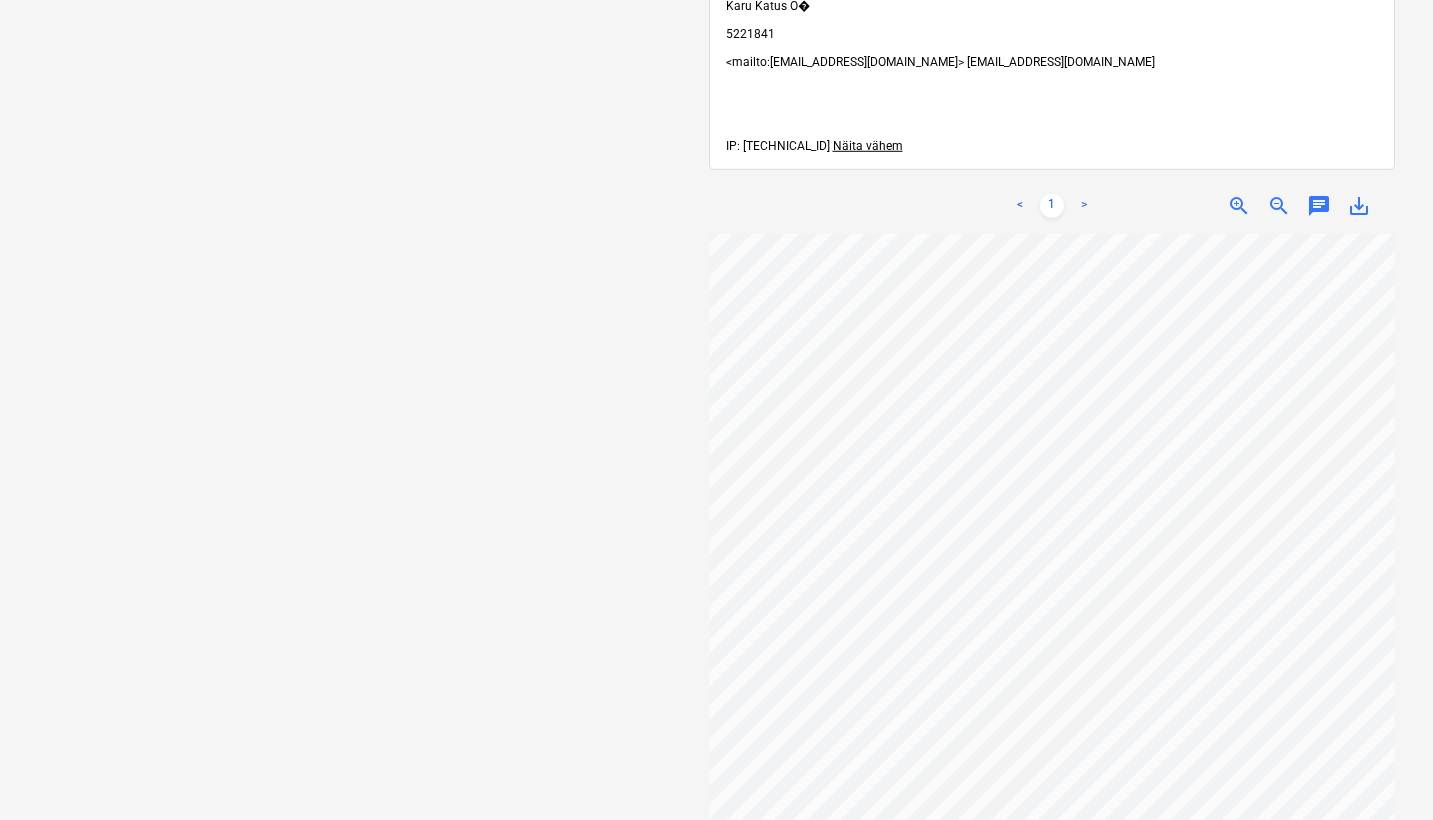 scroll, scrollTop: 624, scrollLeft: 0, axis: vertical 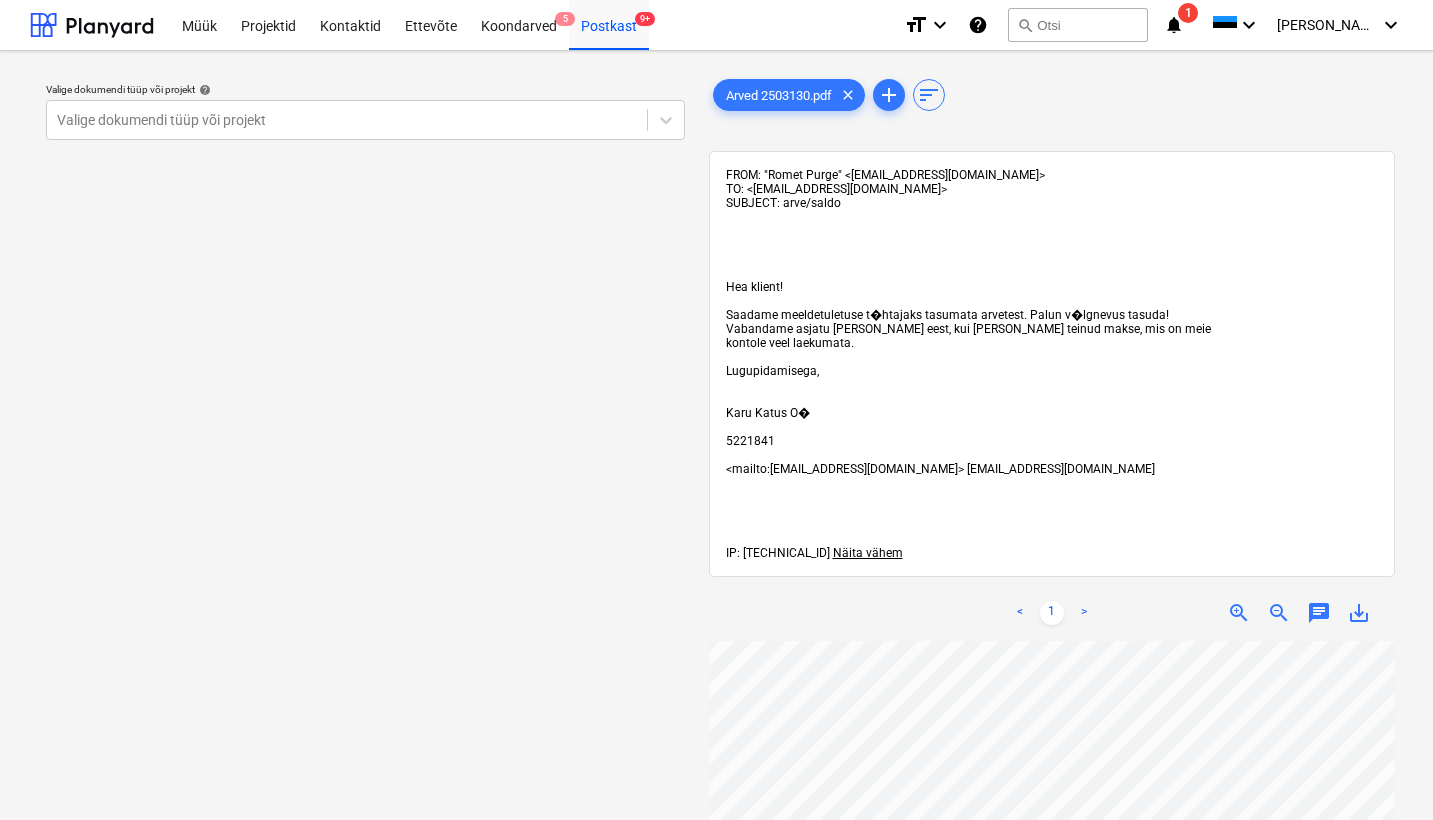click on "Projekti nimekirja ületoomine ebaõnnestus" at bounding box center (1082, 21) 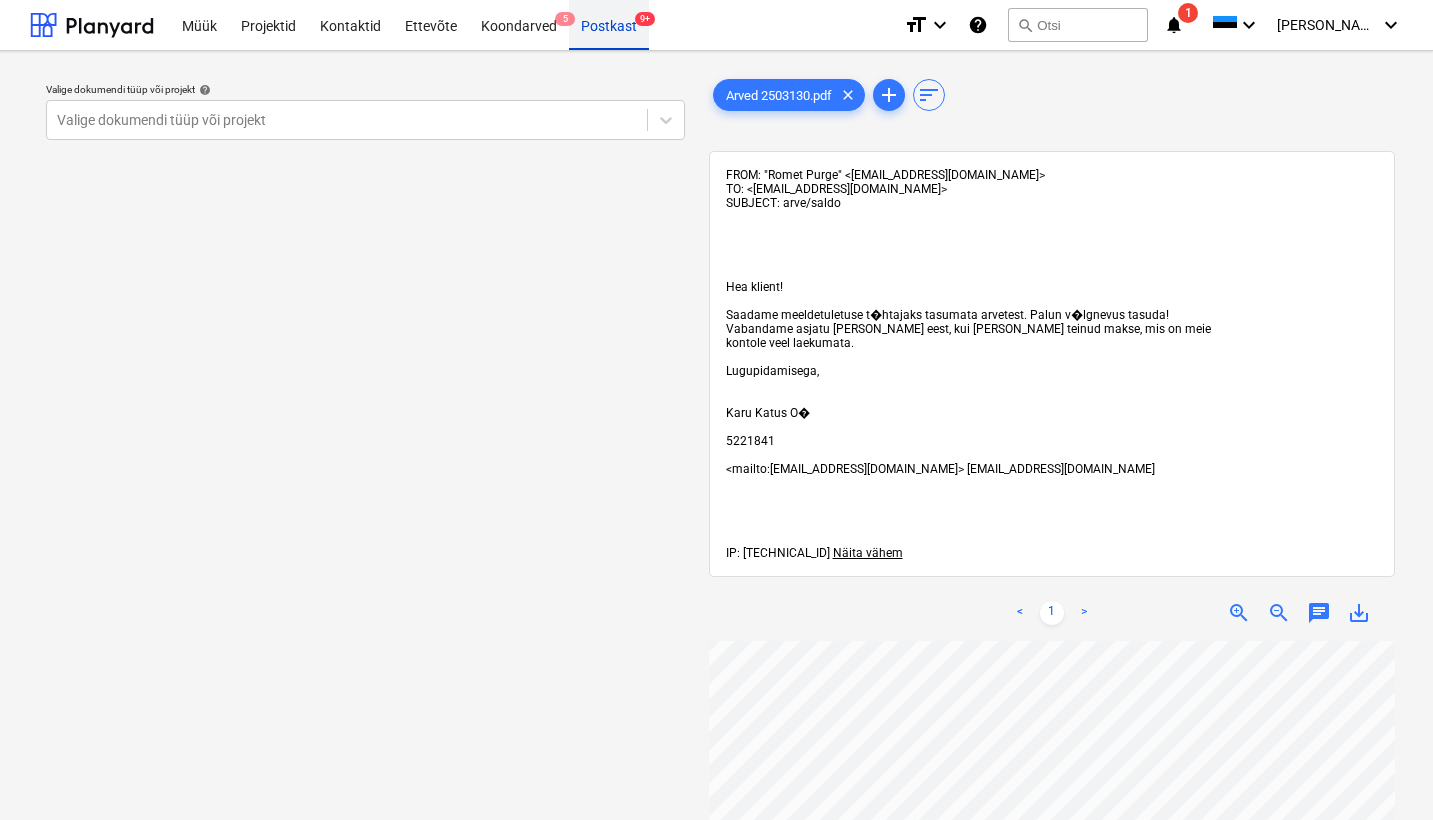 click on "Postkast 9+" at bounding box center (609, 24) 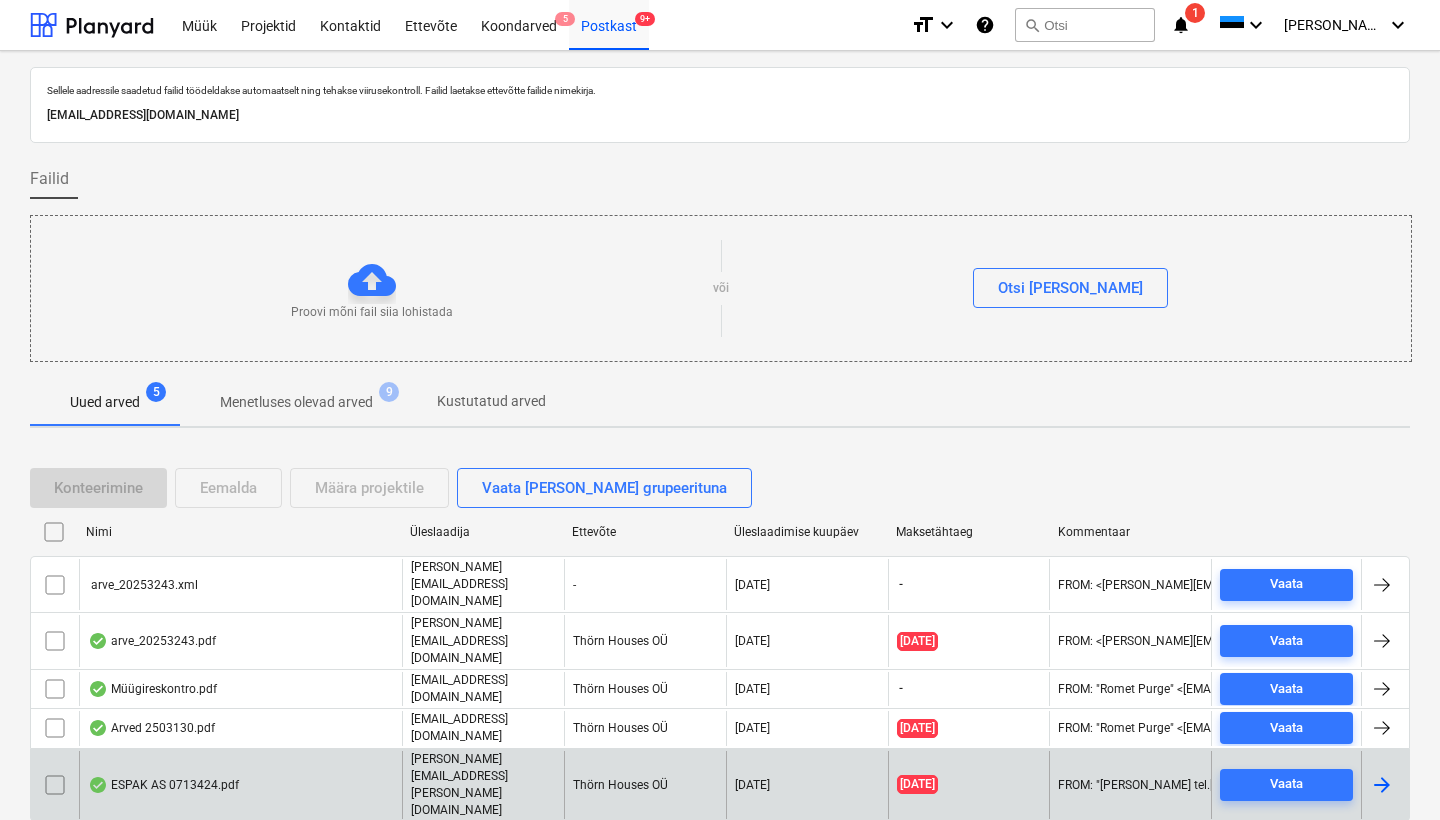 click on "ESPAK AS 0713424.pdf" at bounding box center (163, 785) 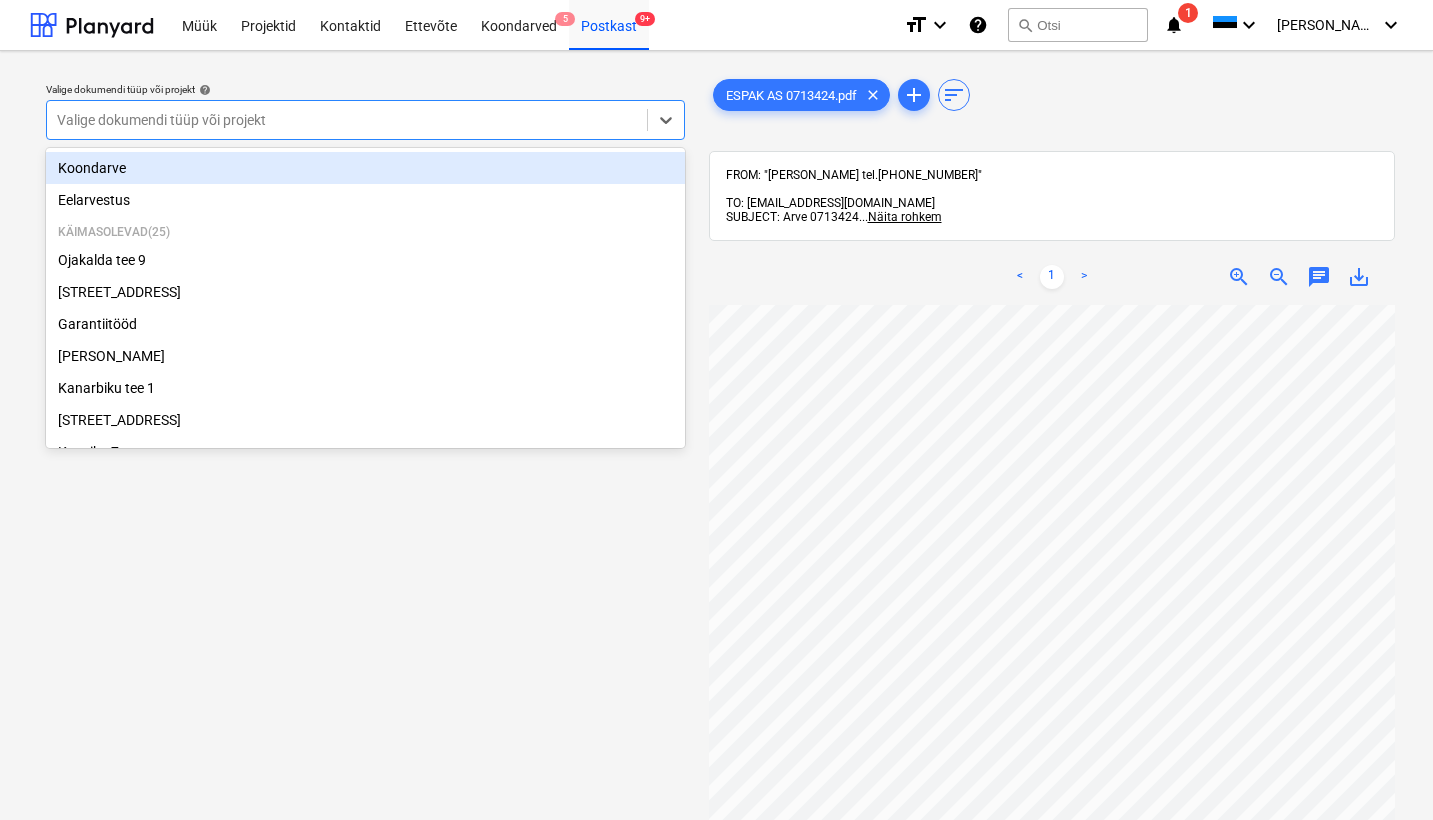 click on "Valige dokumendi tüüp või projekt" at bounding box center (347, 120) 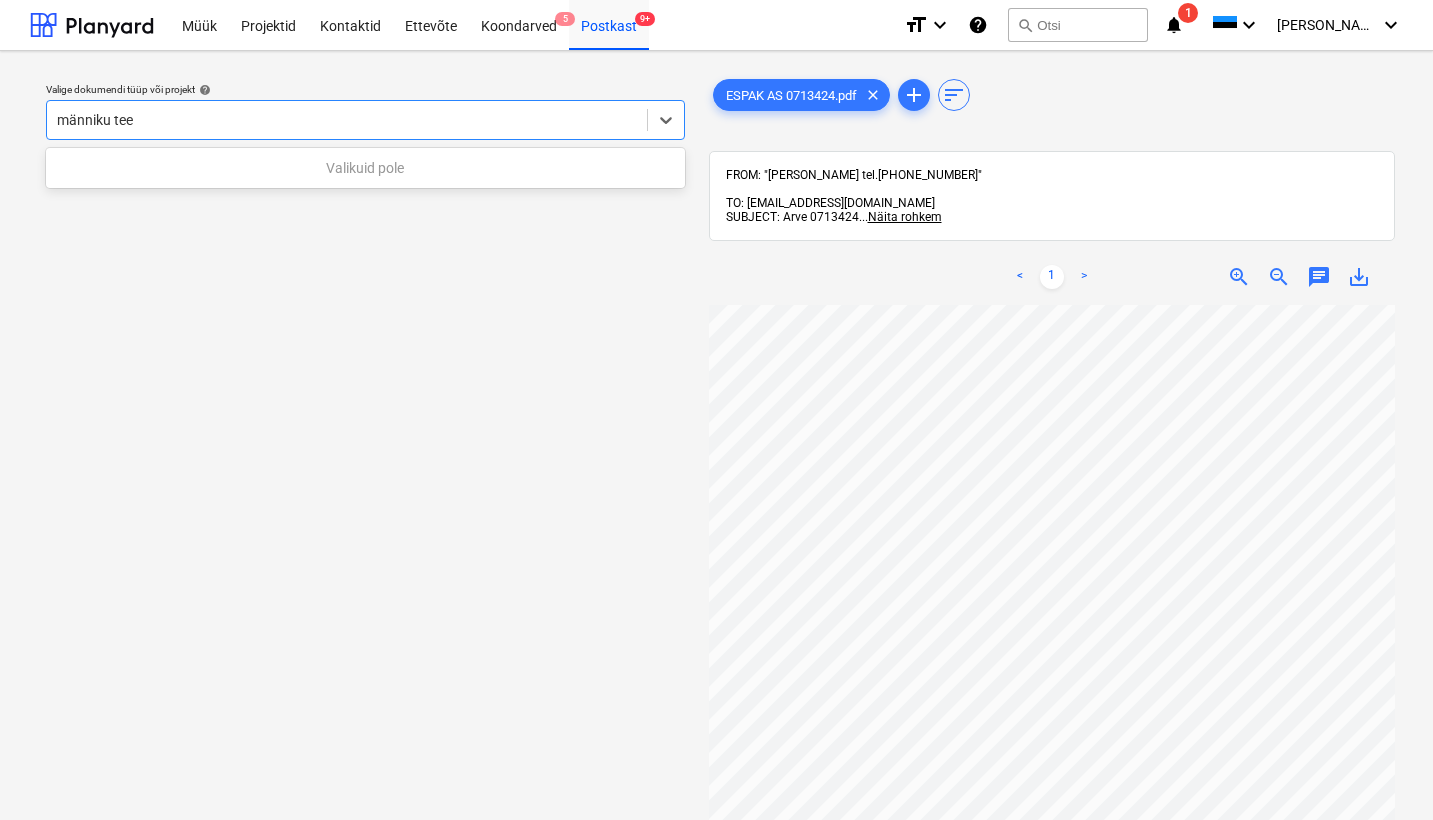 scroll, scrollTop: 0, scrollLeft: 0, axis: both 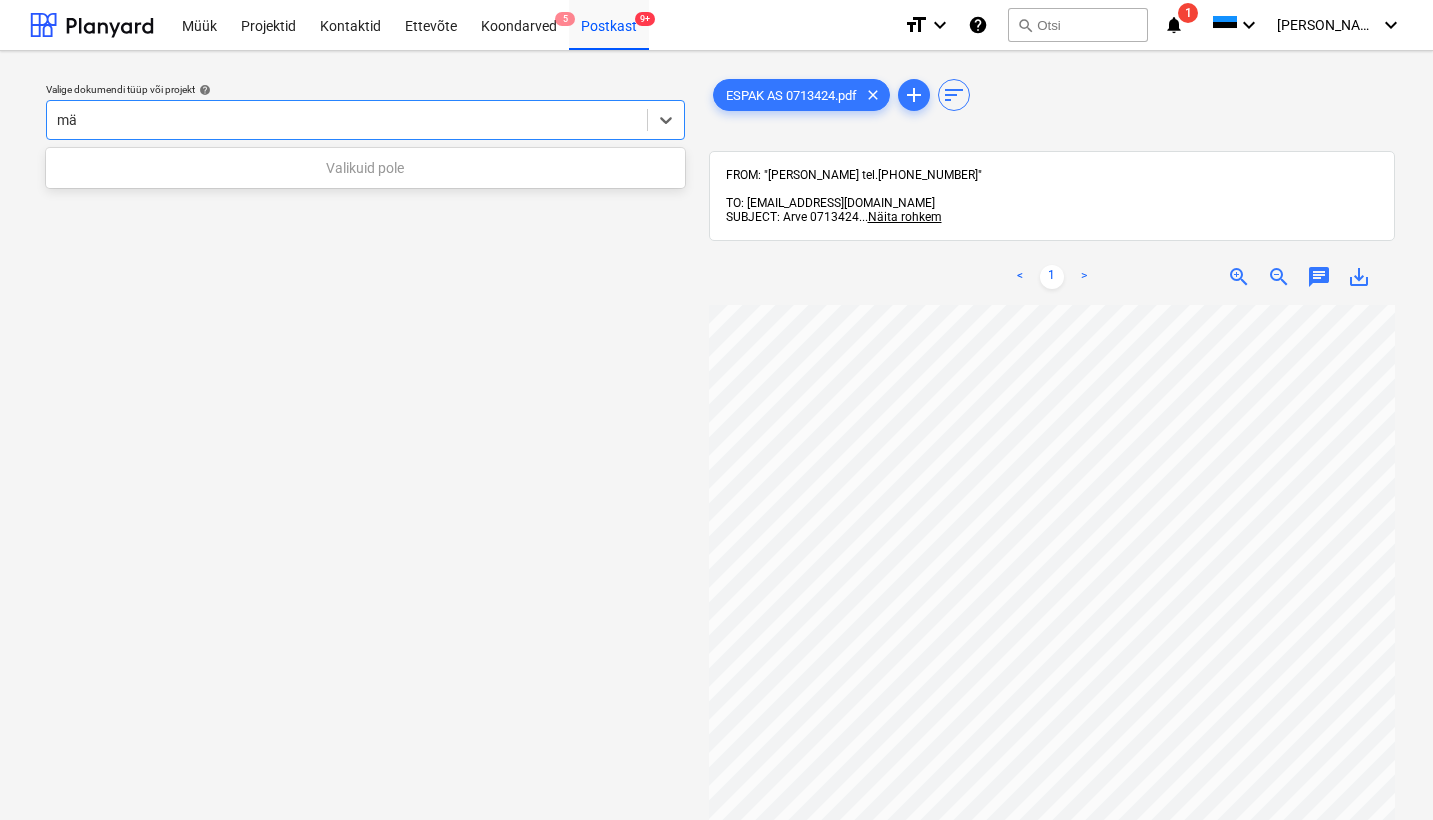 type on "m" 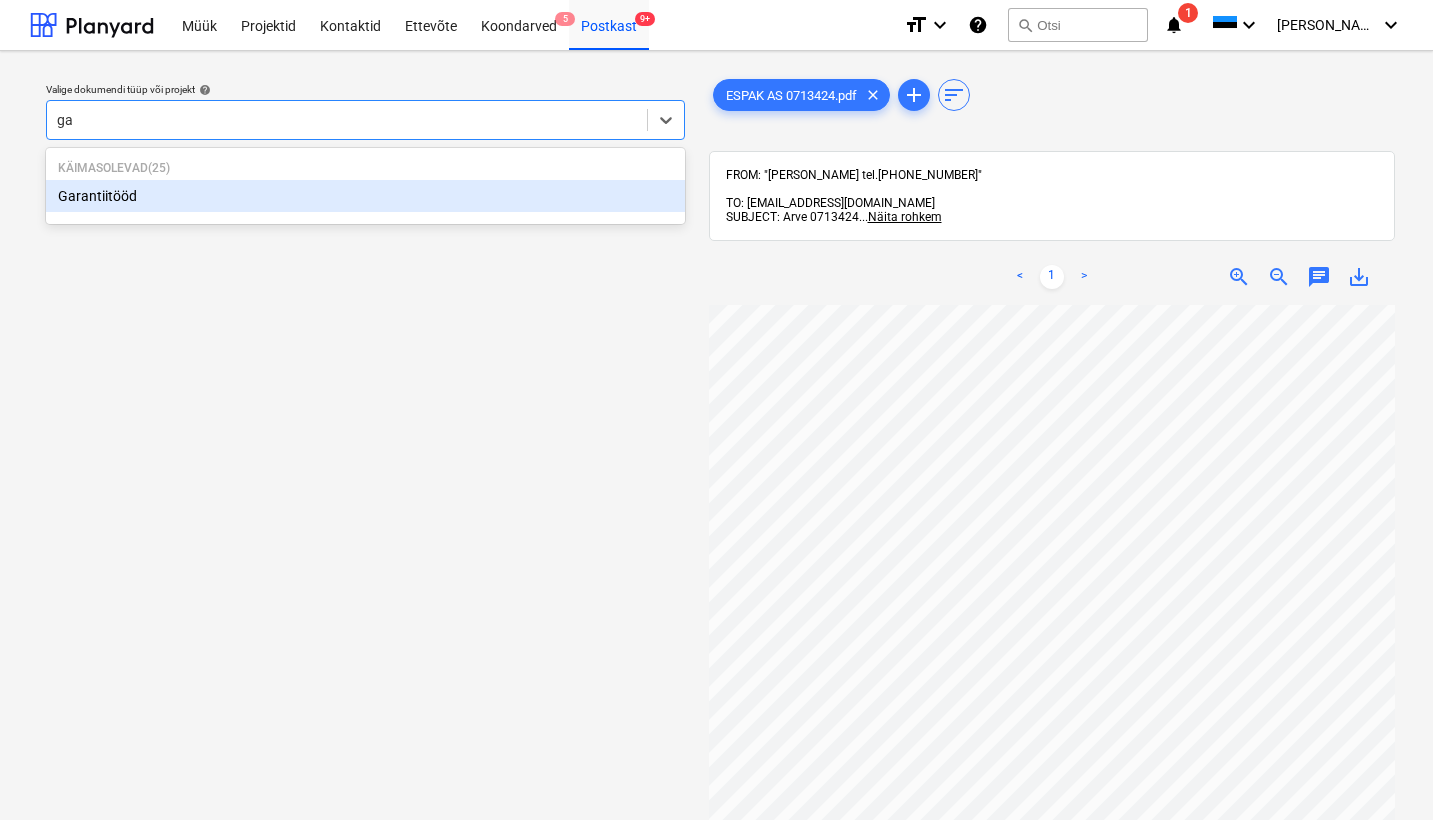 type on "gar" 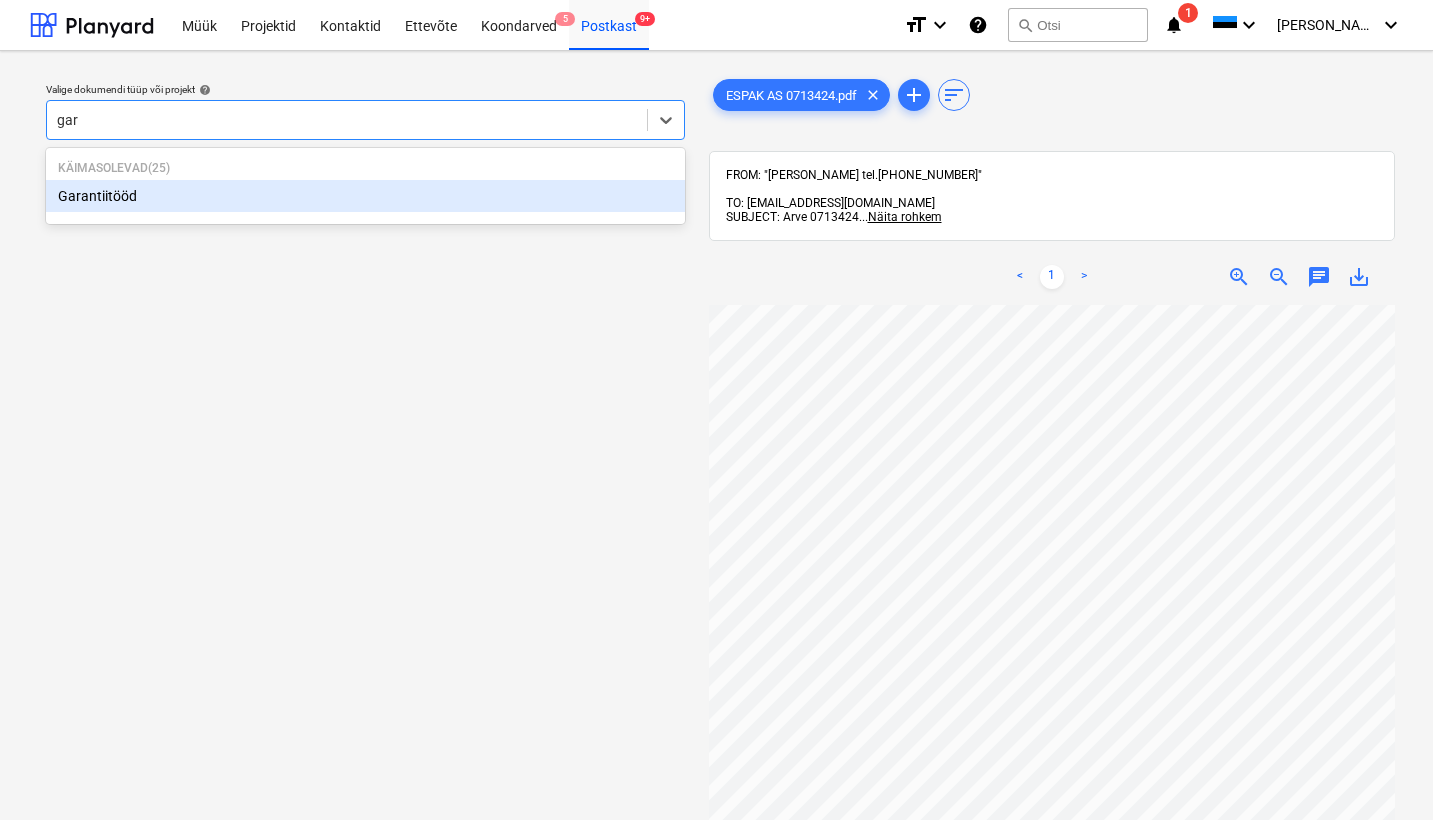 click on "Garantiitööd" at bounding box center (365, 196) 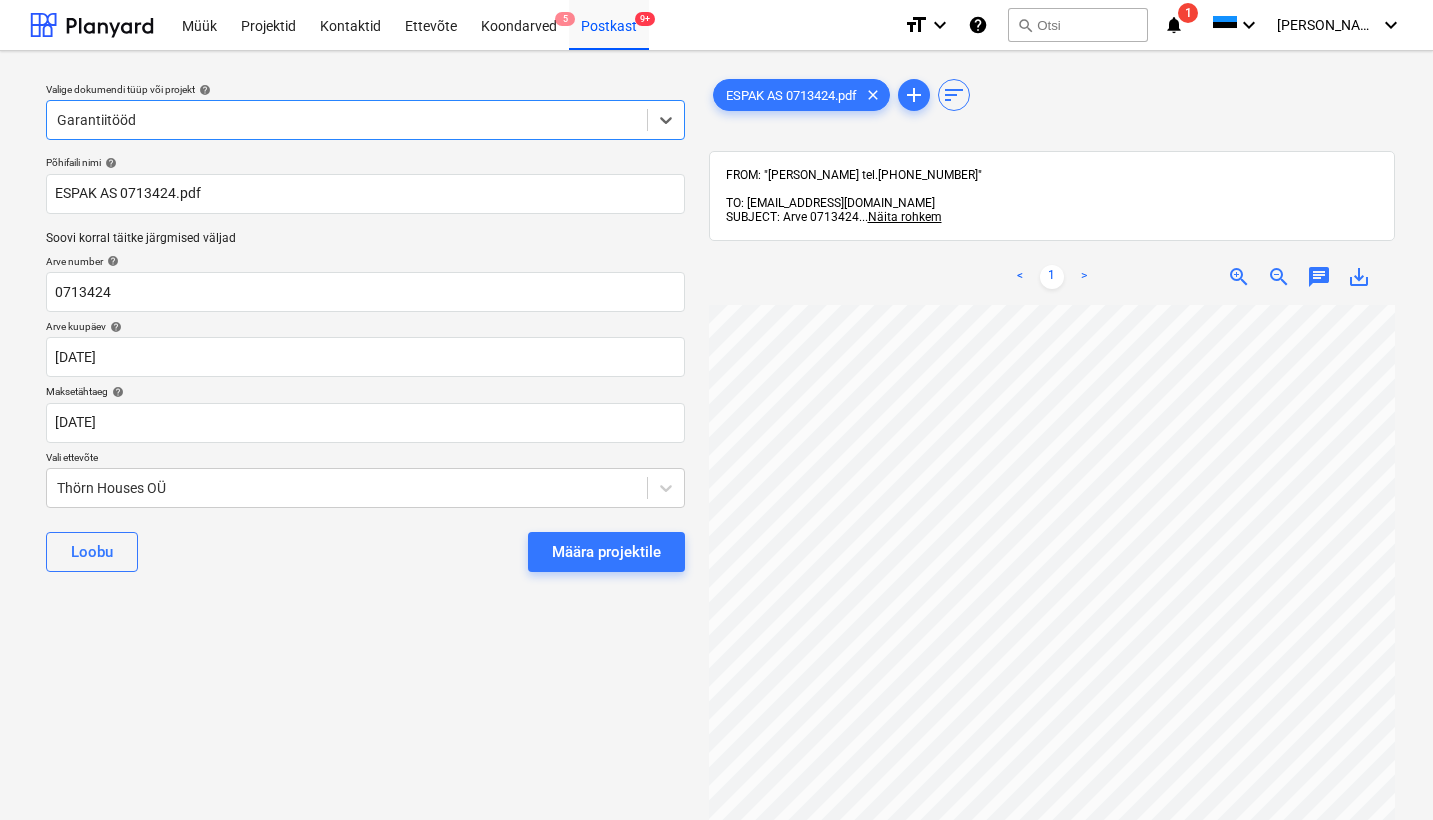 type 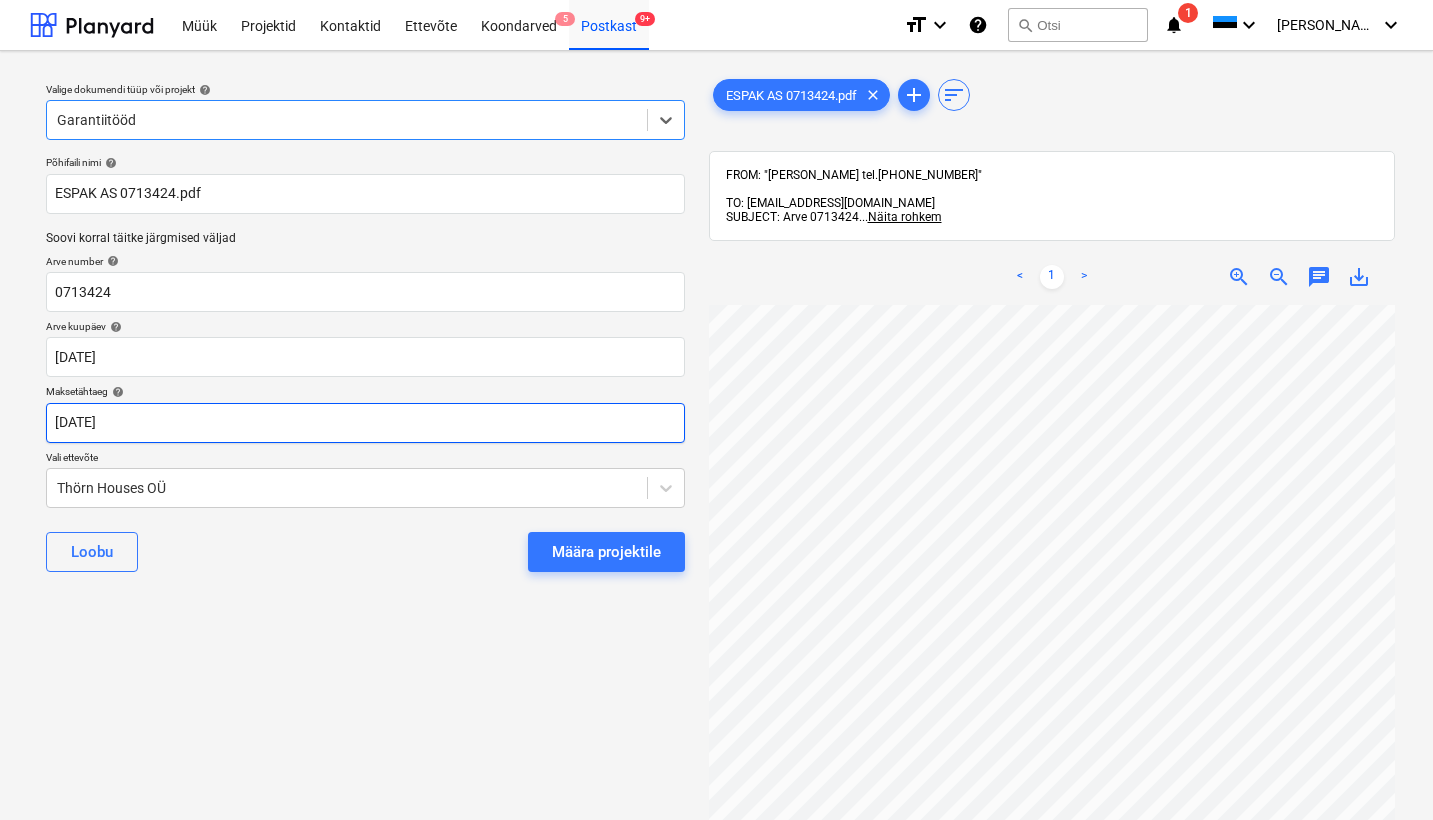 click on "Müük Projektid Kontaktid Ettevõte Koondarved 5 Postkast 9+ format_size keyboard_arrow_down help search Otsi notifications 1 keyboard_arrow_down [PERSON_NAME] keyboard_arrow_down Valige dokumendi tüüp või projekt help option Garantiitööd , selected.   Select is focused ,type to refine list, press Down to open the menu,  Garantiitööd  Põhifaili nimi help ESPAK AS 0713424.pdf Soovi korral täitke järgmised väljad Arve number help 0713424 Arve kuupäev help [DATE] 23.07.2025 Press the down arrow key to interact with the calendar and
select a date. Press the question mark key to get the keyboard shortcuts for changing dates. Maksetähtaeg help [DATE] 23.07.2025 Press the down arrow key to interact with the calendar and
select a date. Press the question mark key to get the keyboard shortcuts for changing dates. Vali ettevõte Thörn Houses OÜ   Loobu Määra projektile ESPAK AS 0713424.pdf clear add sort FROM: "[PERSON_NAME] tel.[PHONE_NUMBER]"  TO: [EMAIL_ADDRESS][DOMAIN_NAME] SUBJECT: Arve 0713424" at bounding box center [716, 410] 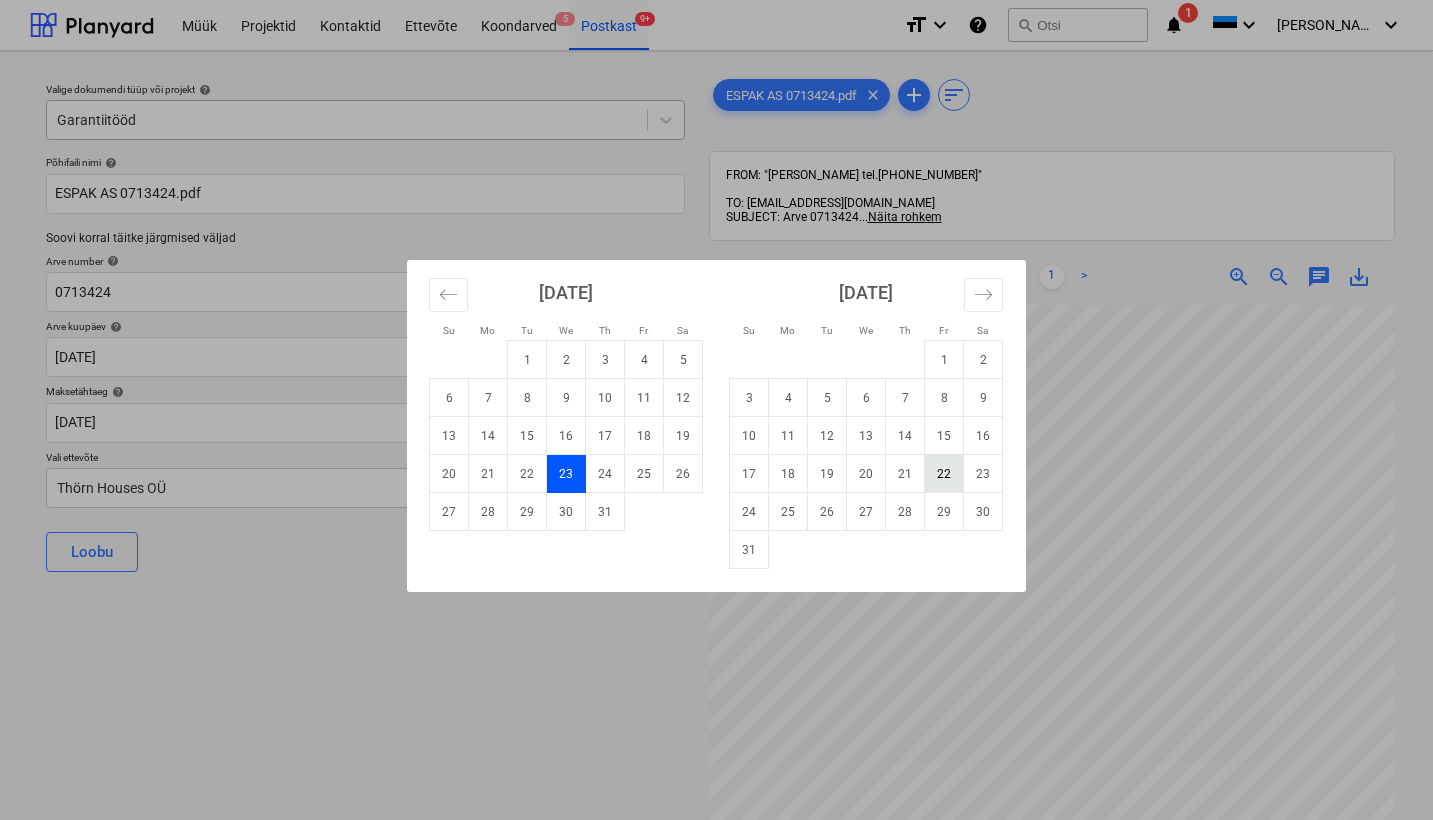 click on "22" at bounding box center (944, 474) 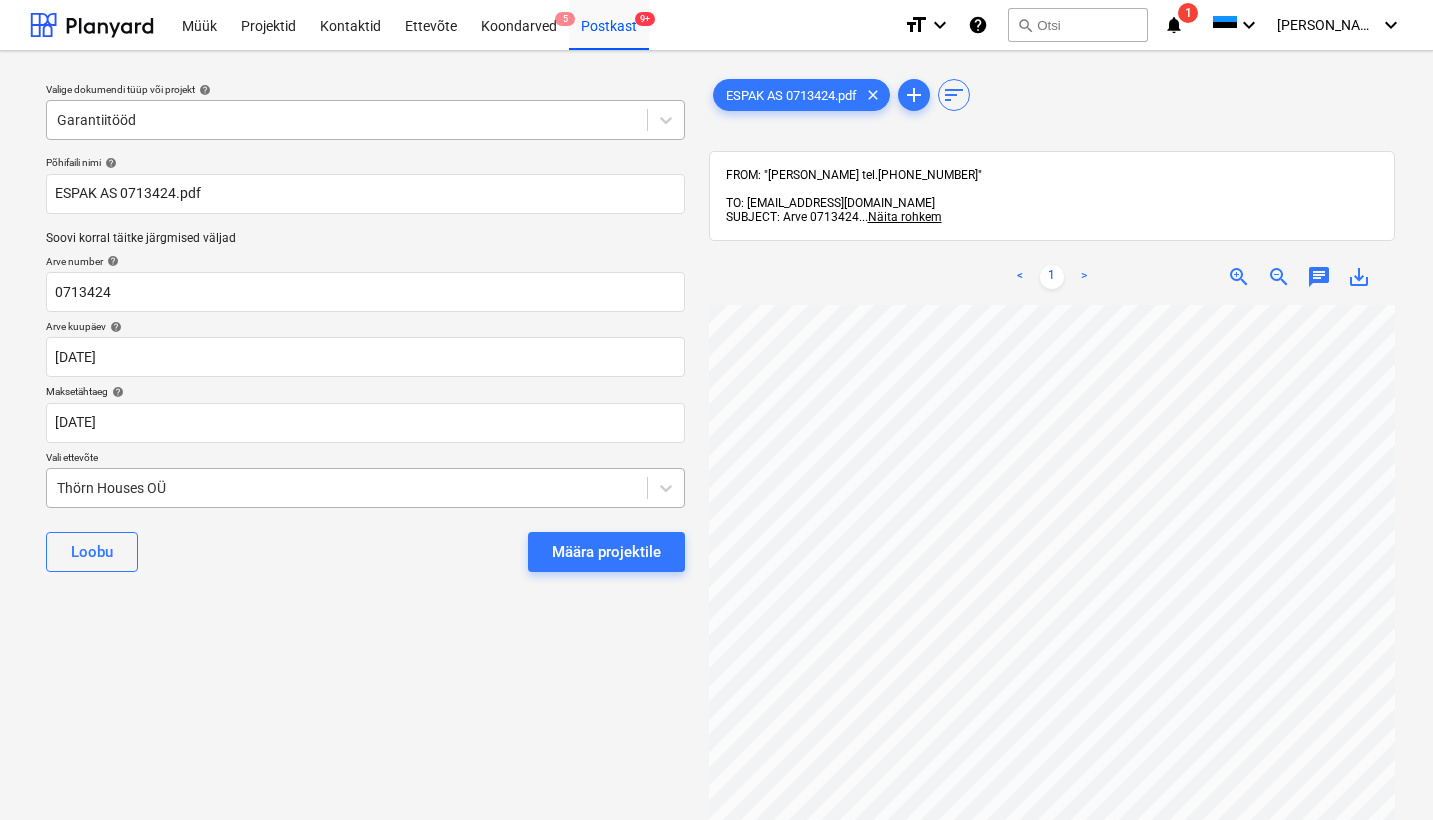 click on "Thörn Houses OÜ" at bounding box center (347, 488) 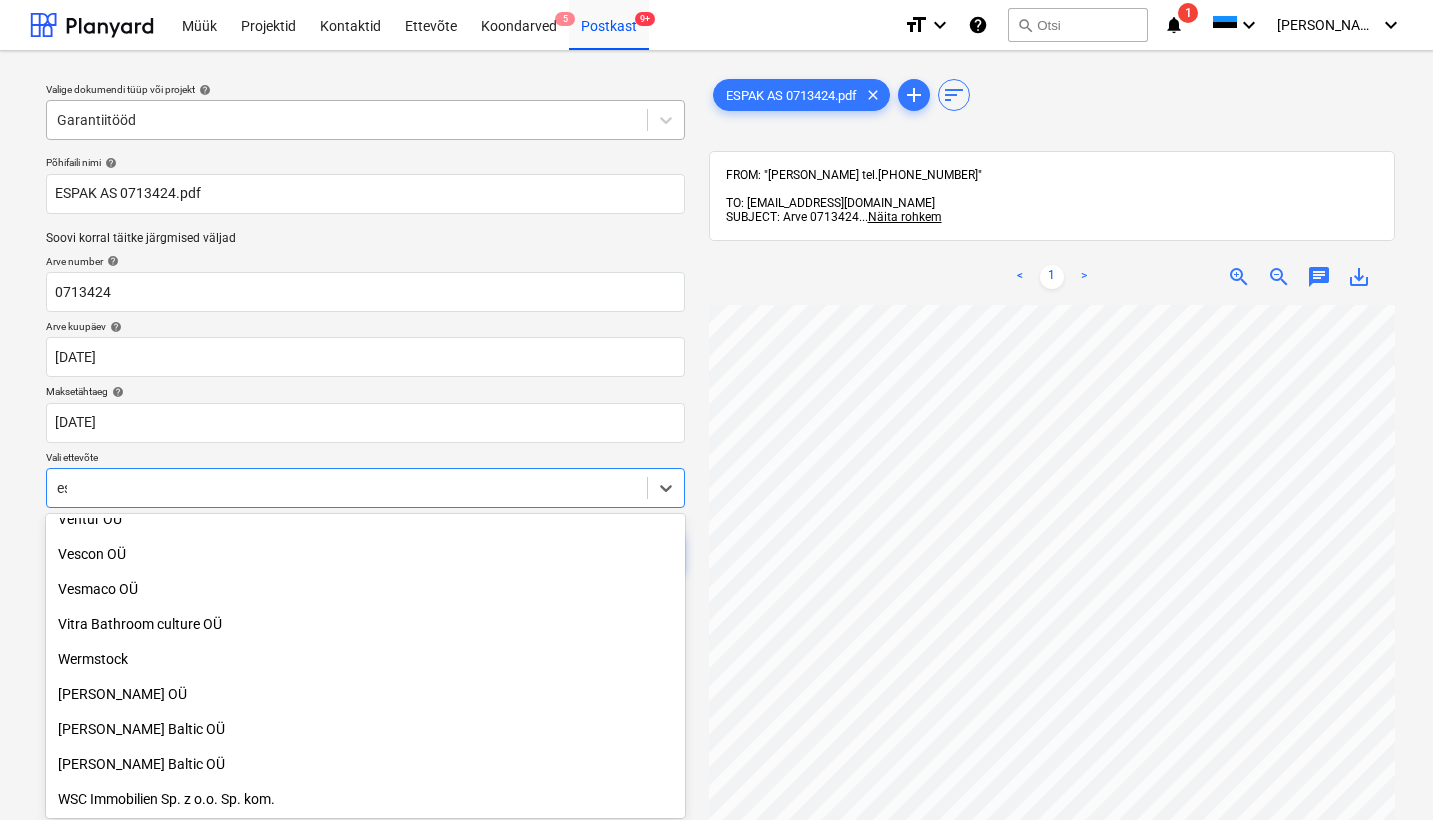 scroll, scrollTop: 1380, scrollLeft: 0, axis: vertical 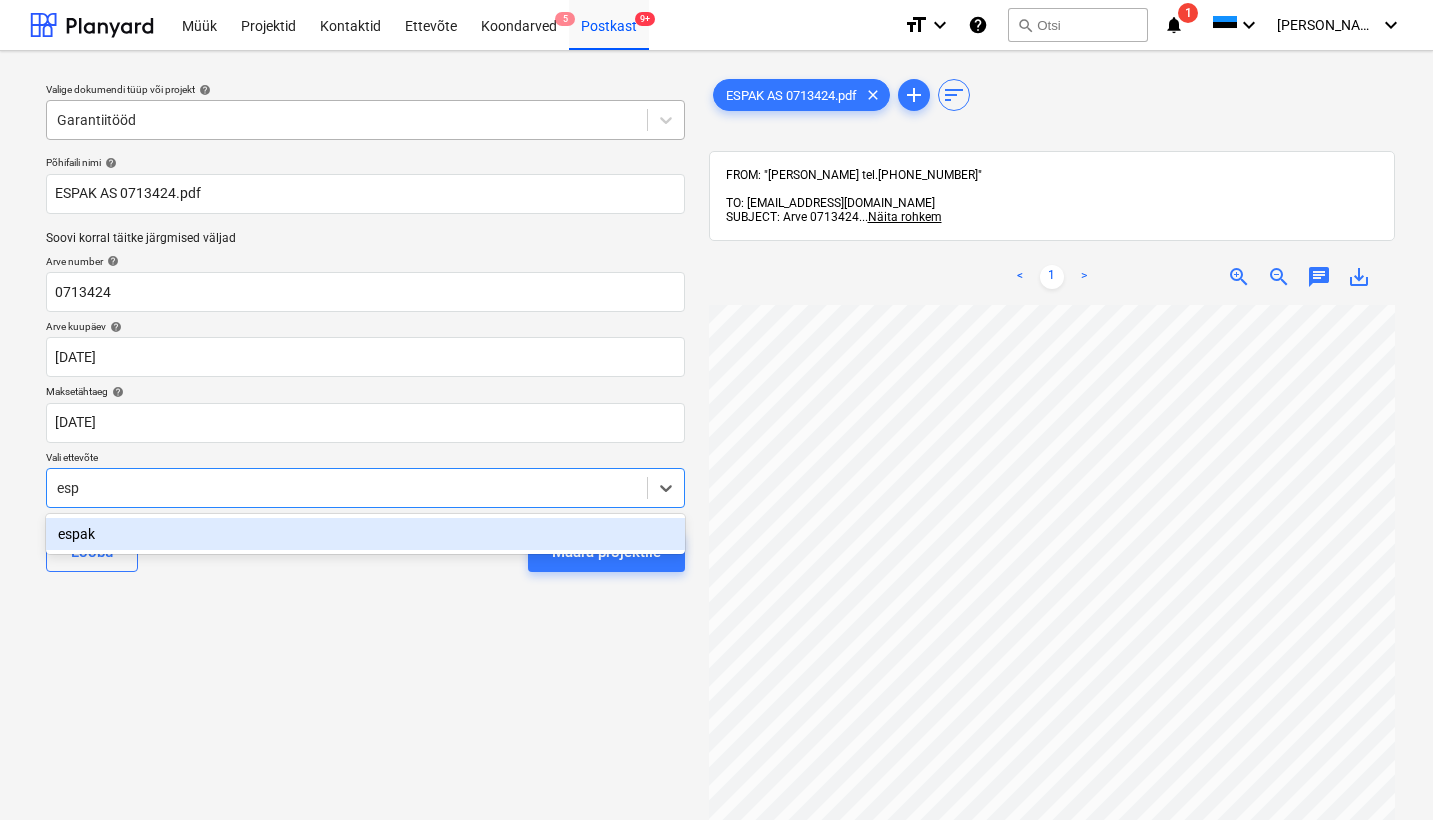 type on "espa" 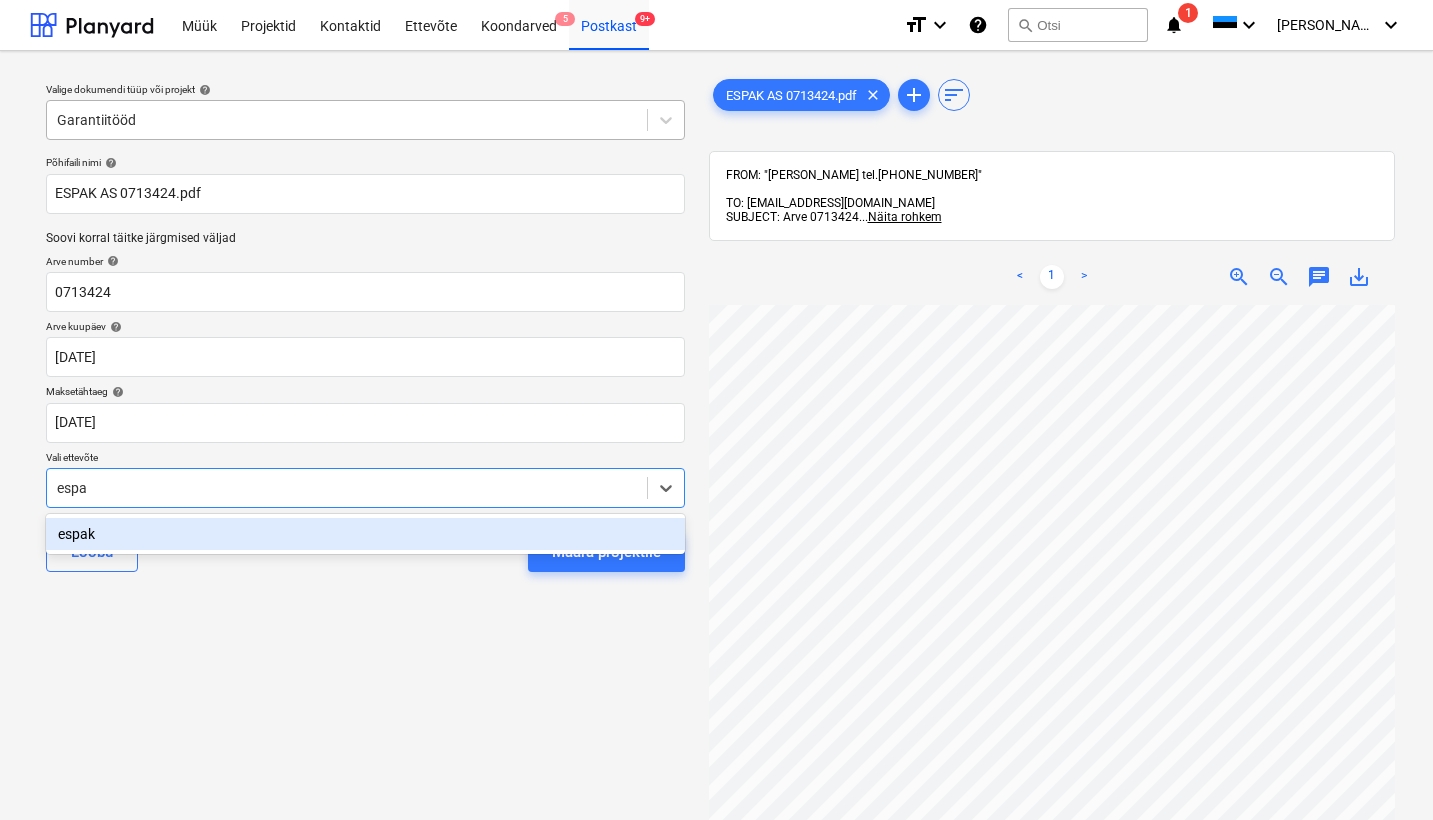click on "espak" at bounding box center [365, 534] 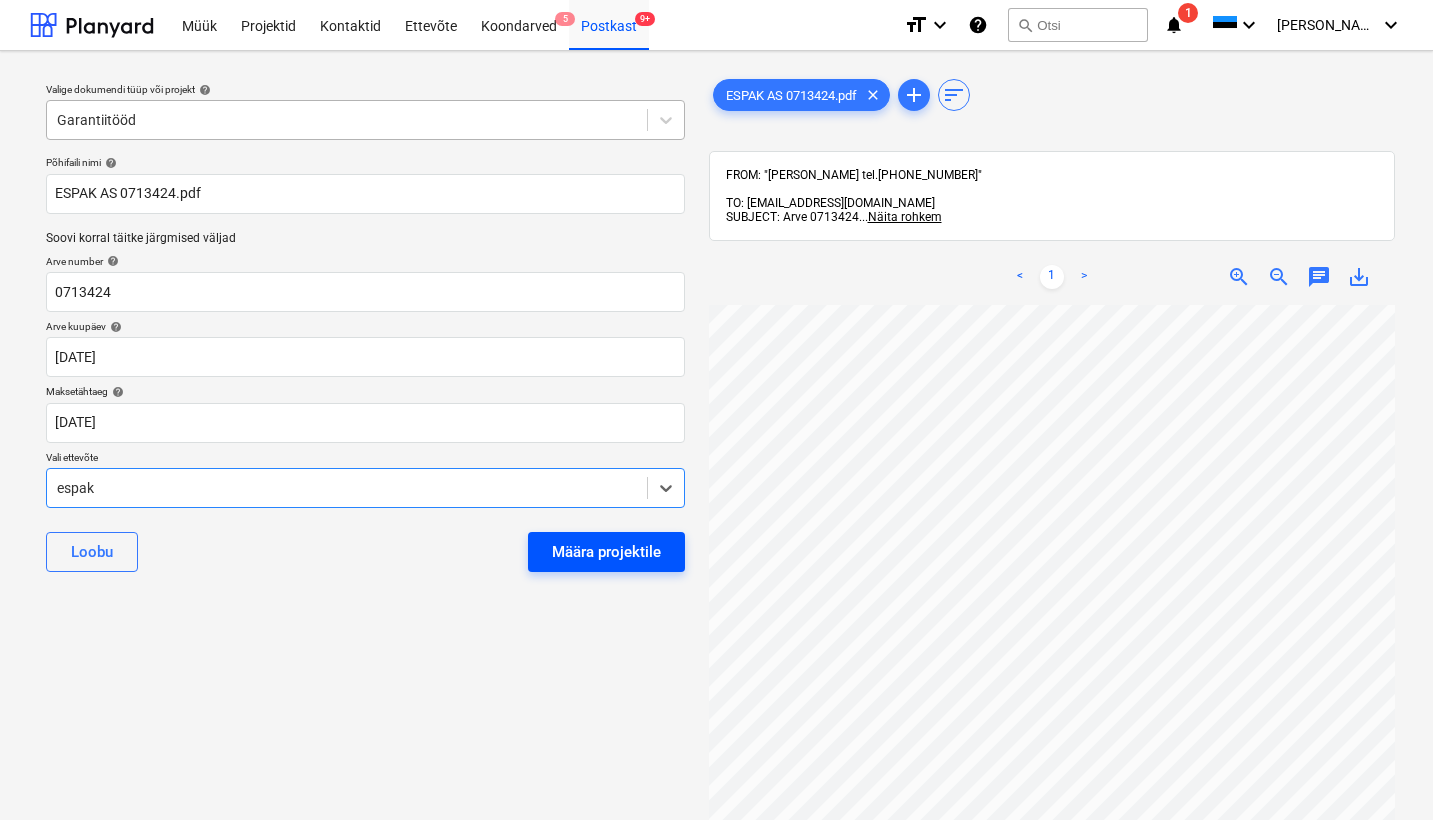 click on "Määra projektile" at bounding box center (606, 552) 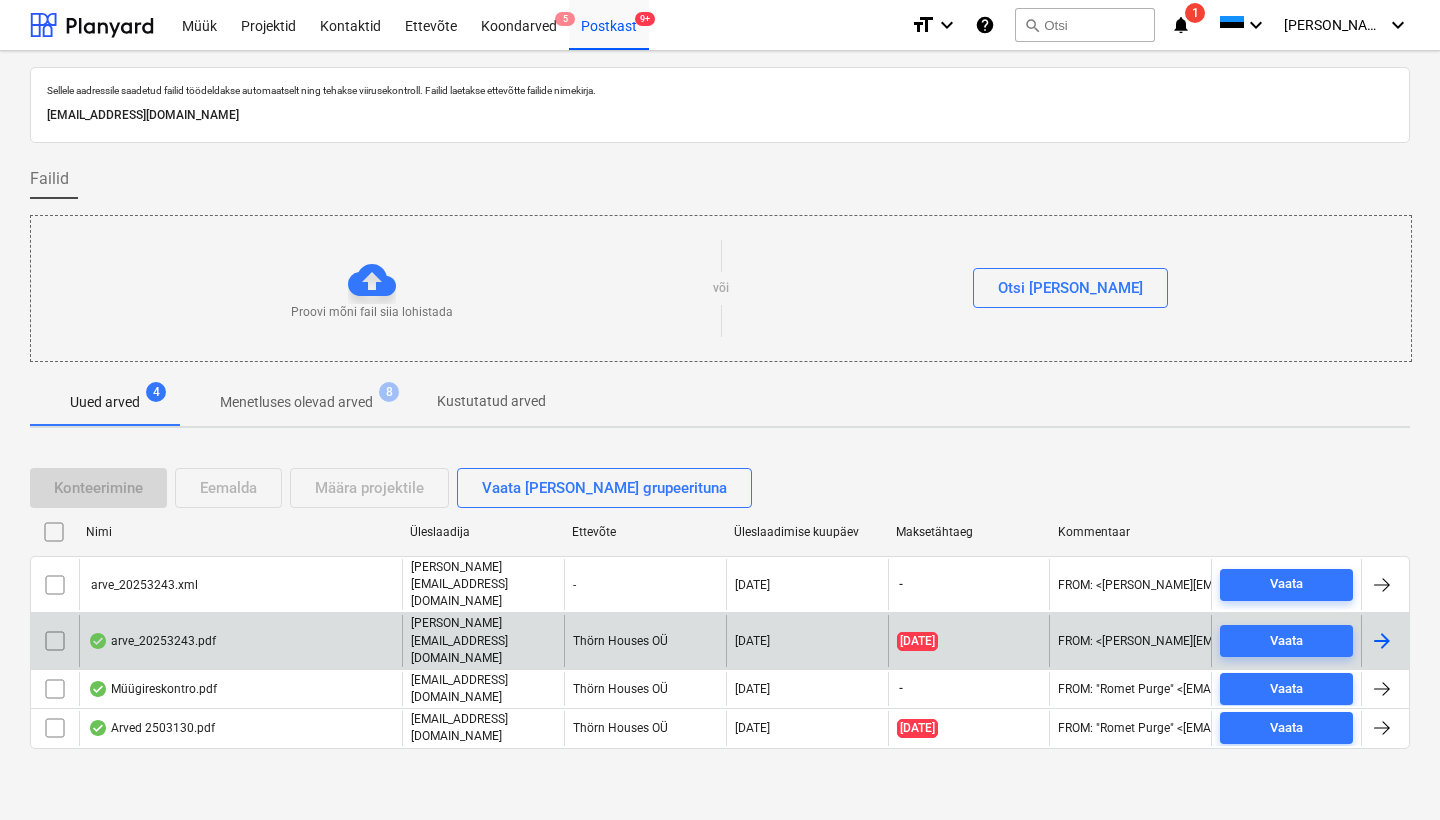 click on "arve_20253243.pdf" at bounding box center [152, 641] 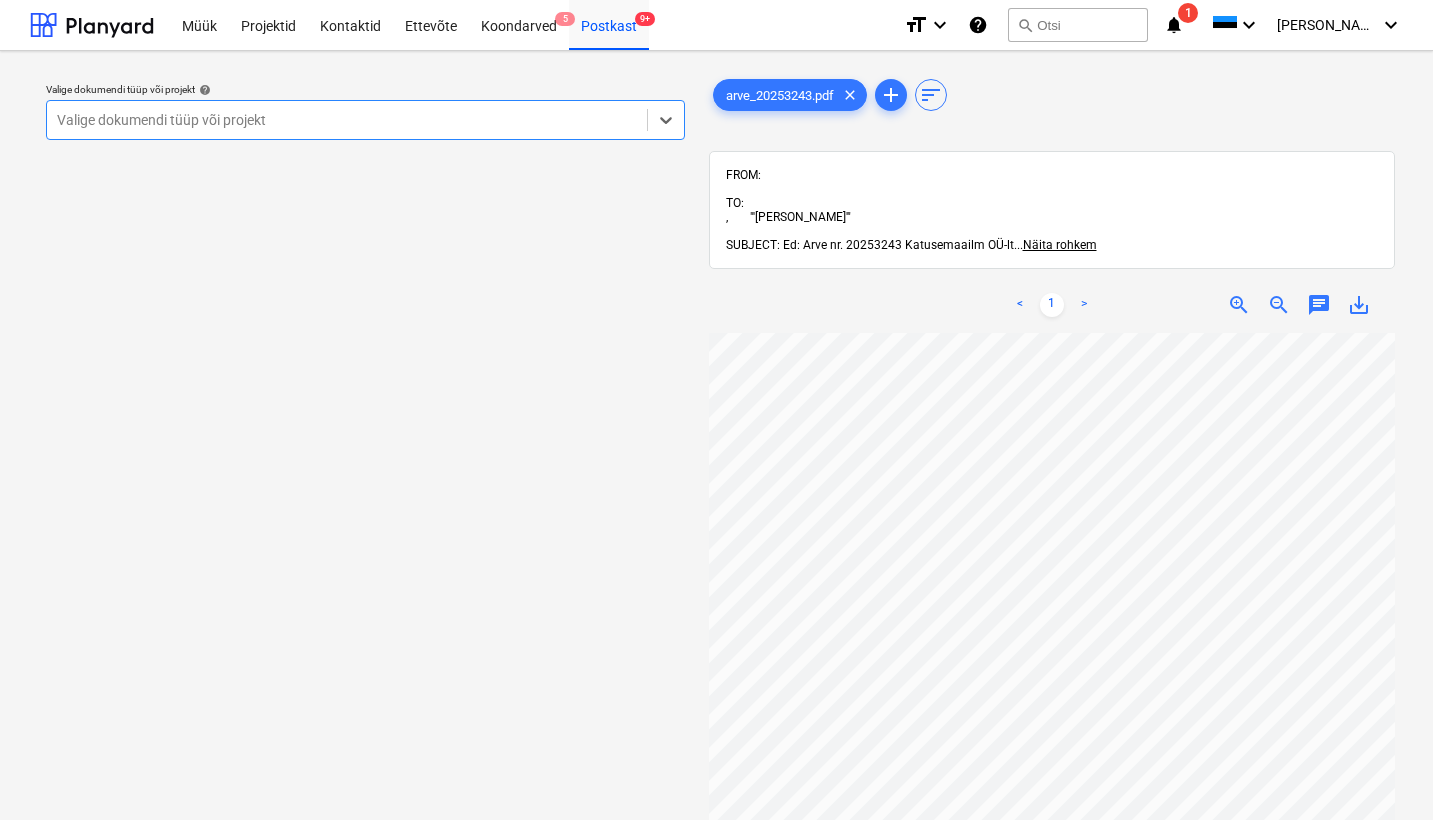 scroll, scrollTop: 0, scrollLeft: 0, axis: both 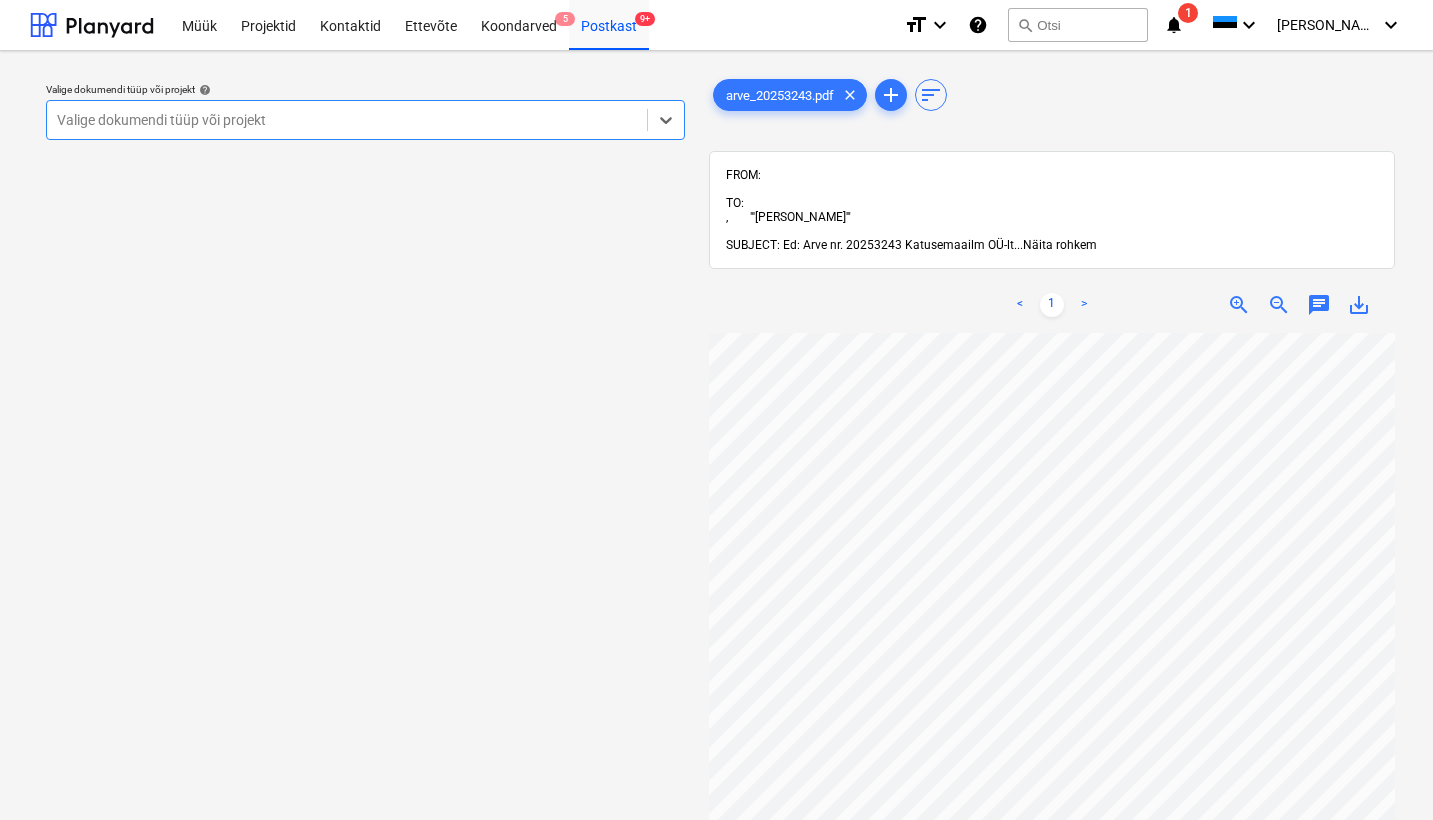 click on "Näita rohkem" at bounding box center [1060, 245] 